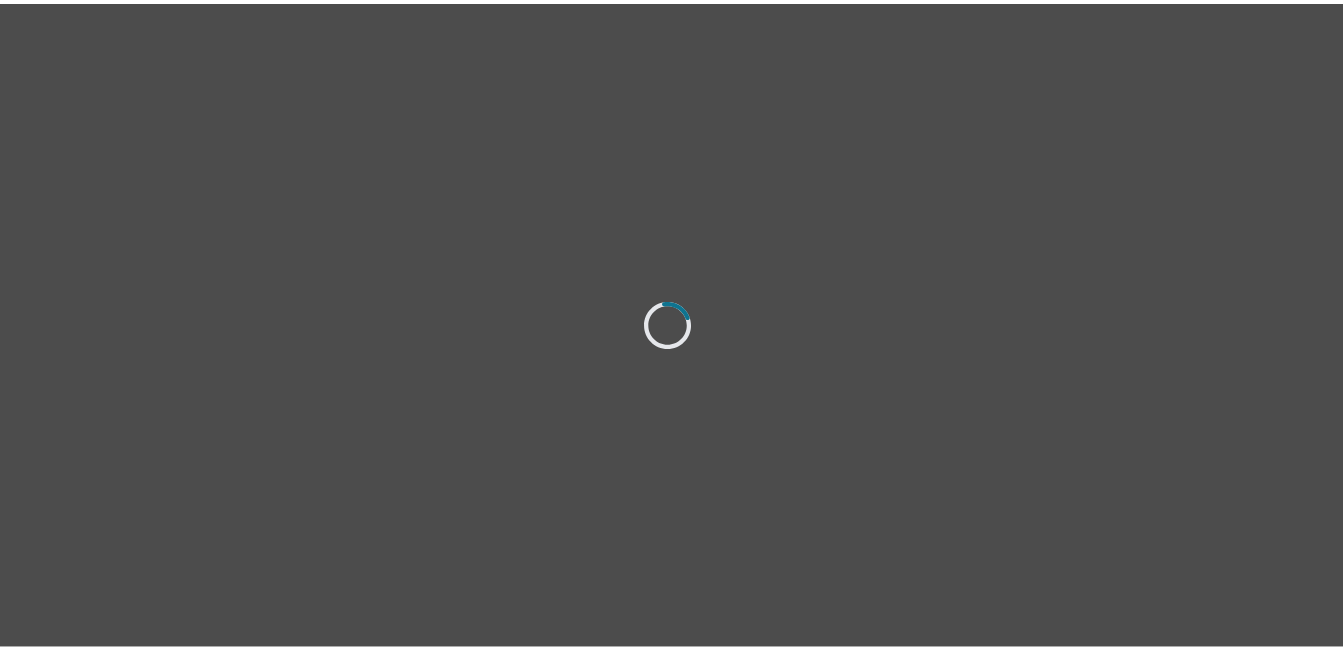 scroll, scrollTop: 0, scrollLeft: 0, axis: both 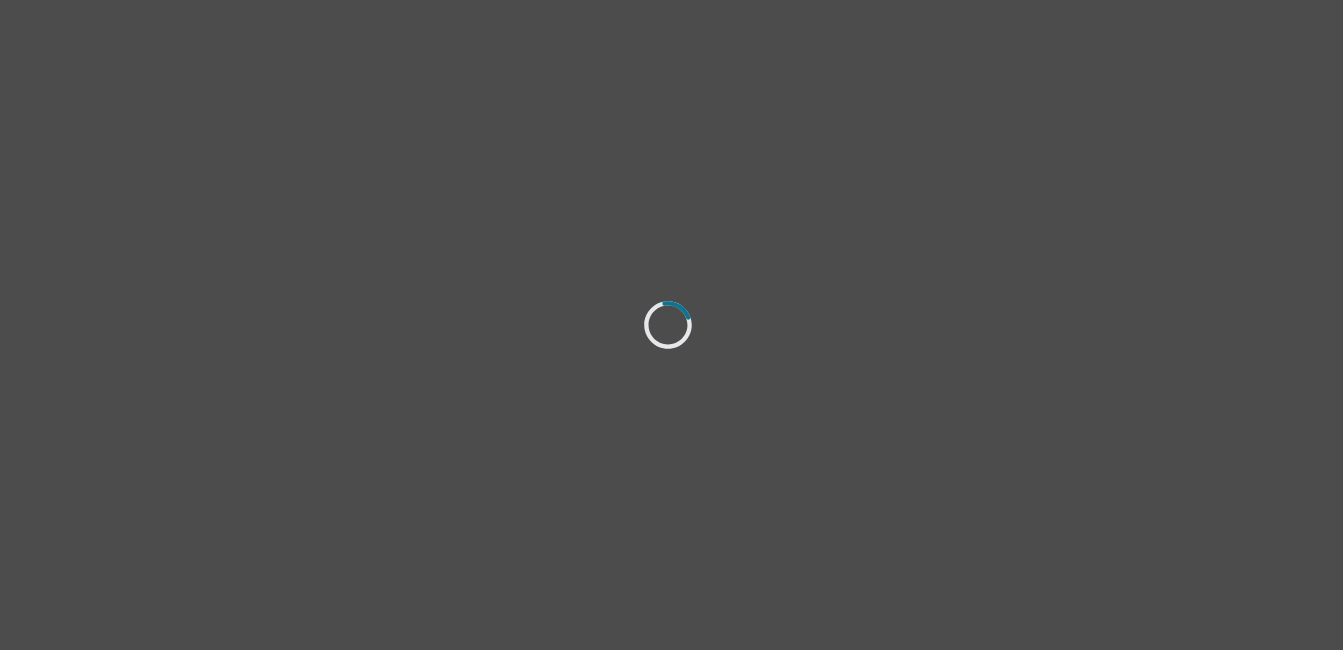 select on "[DEMOGRAPHIC_DATA]" 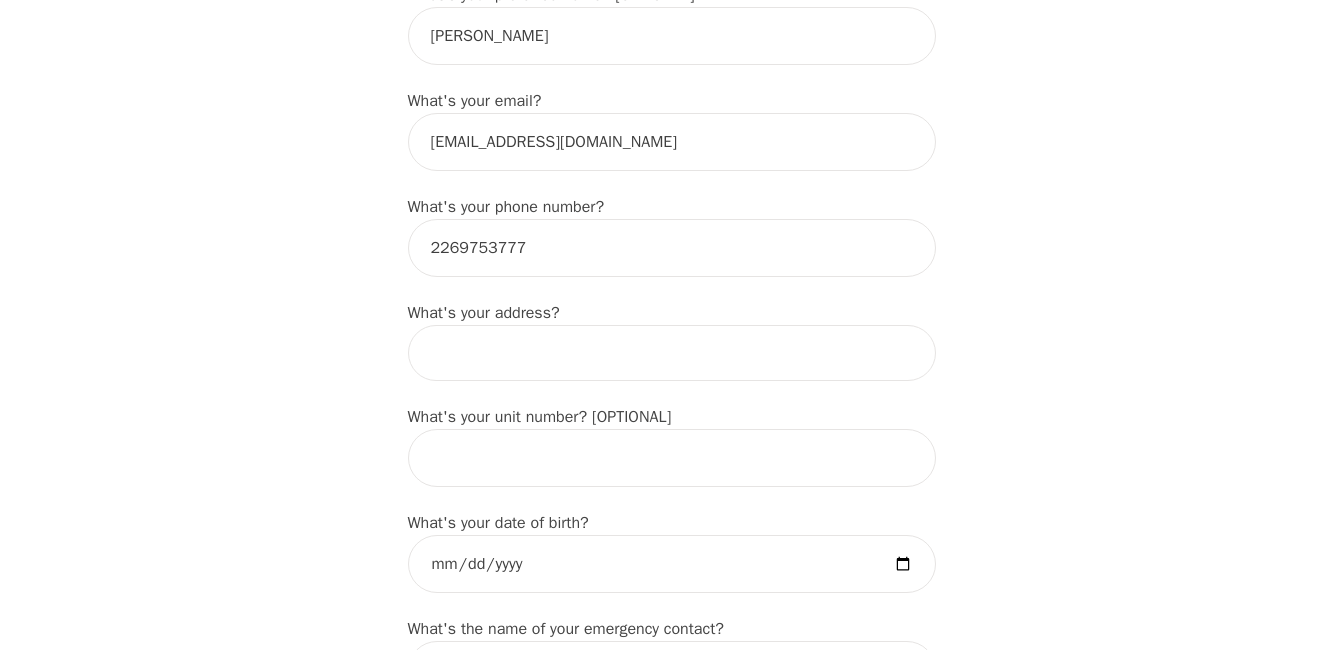 scroll, scrollTop: 500, scrollLeft: 0, axis: vertical 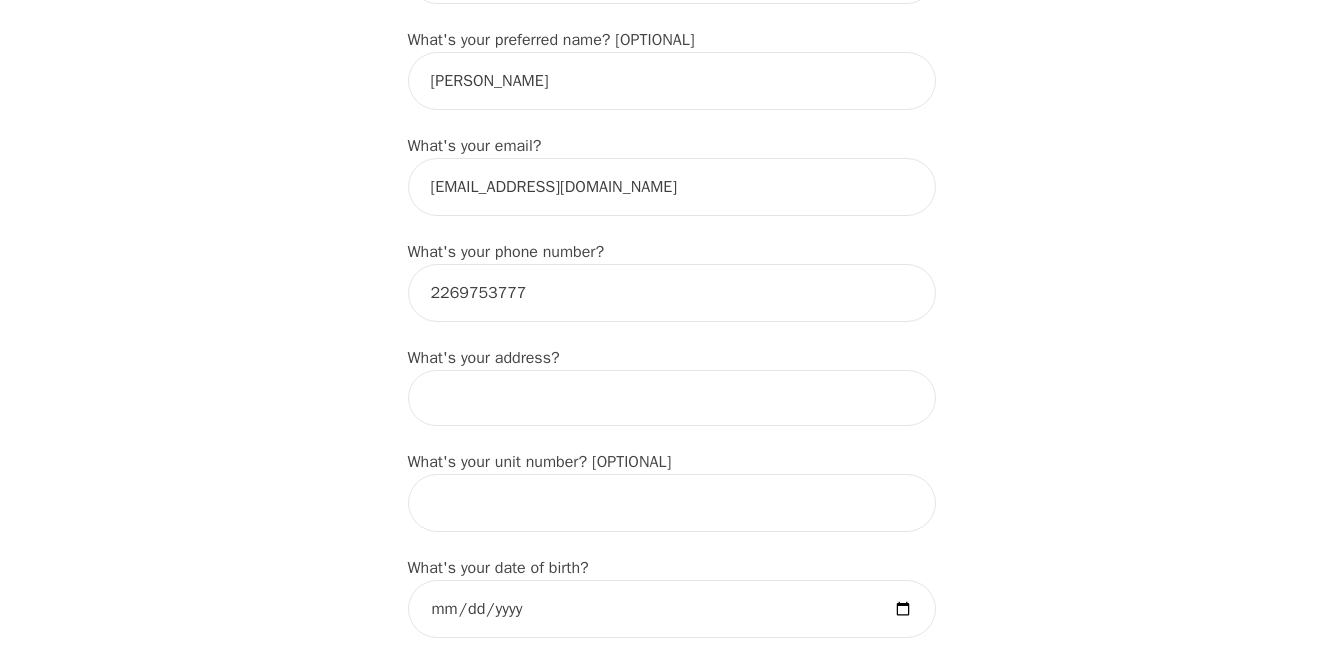 click at bounding box center (672, 398) 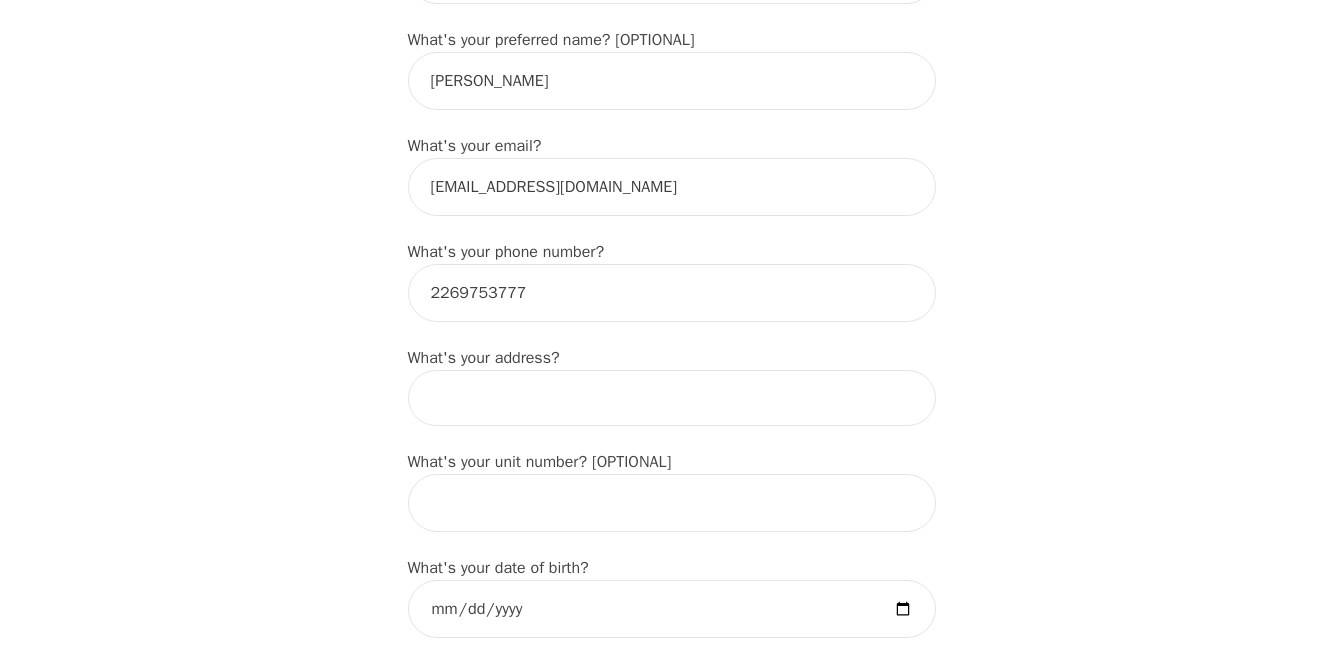 type on "[STREET_ADDRESS]" 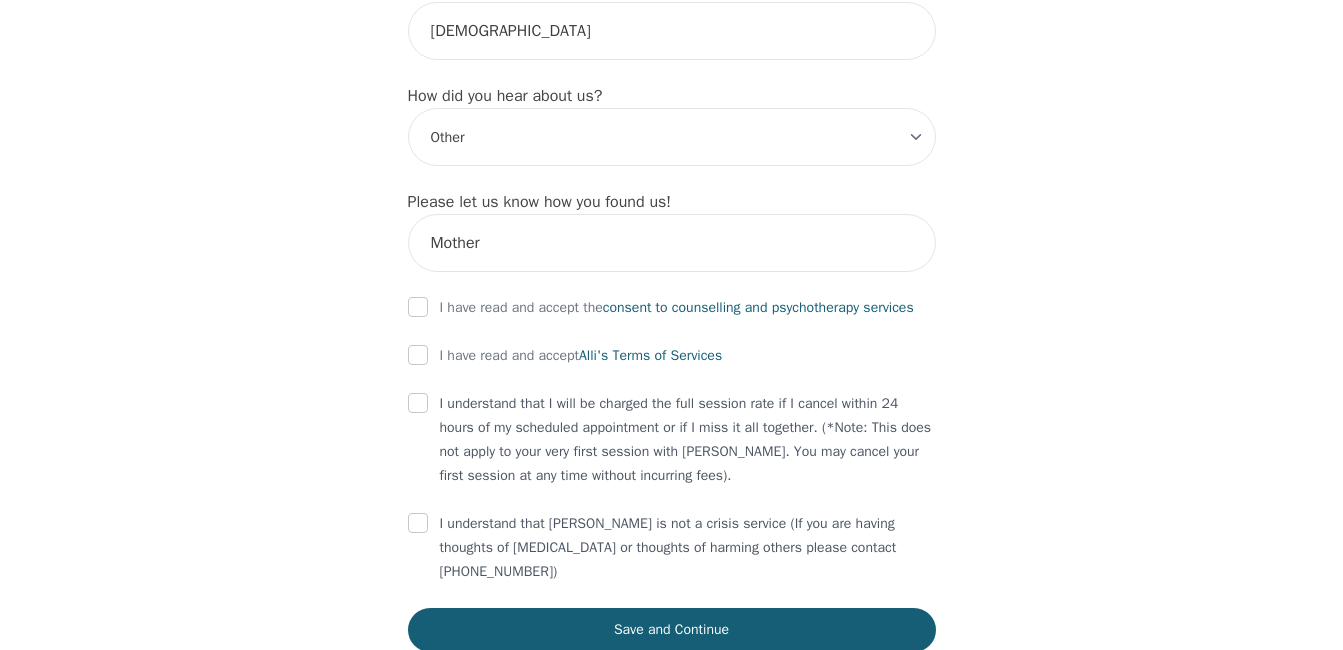 scroll, scrollTop: 2400, scrollLeft: 0, axis: vertical 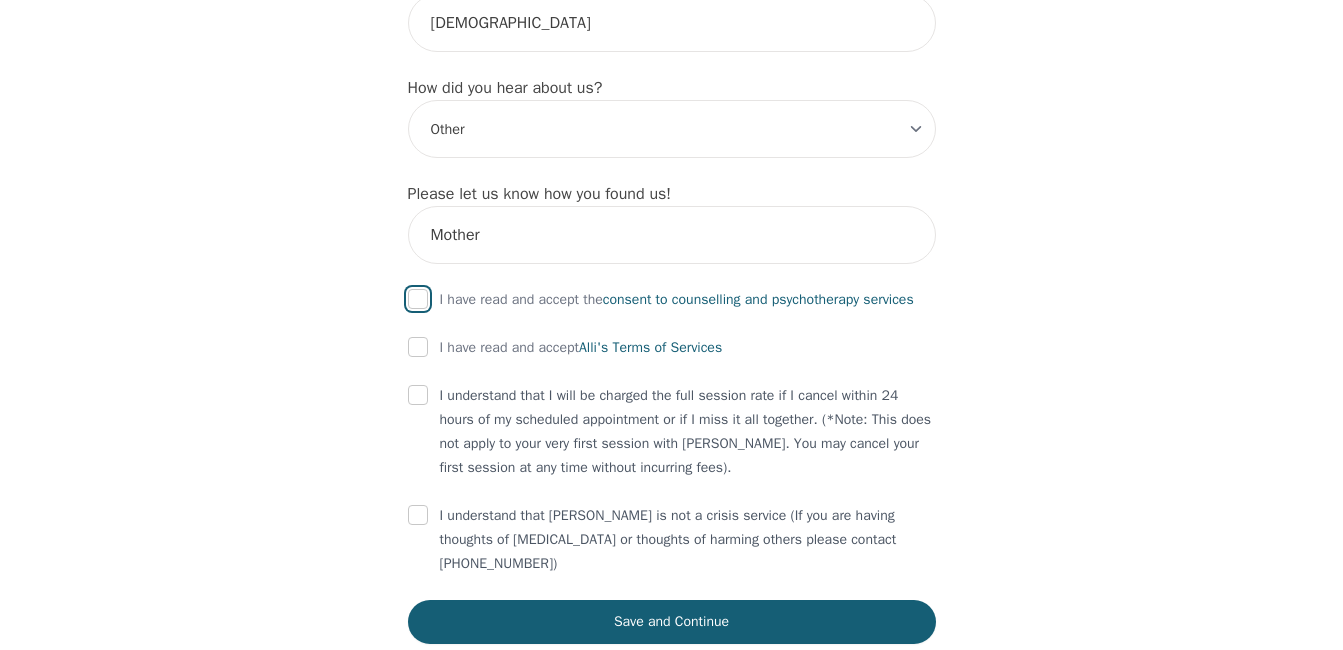 click at bounding box center (418, 299) 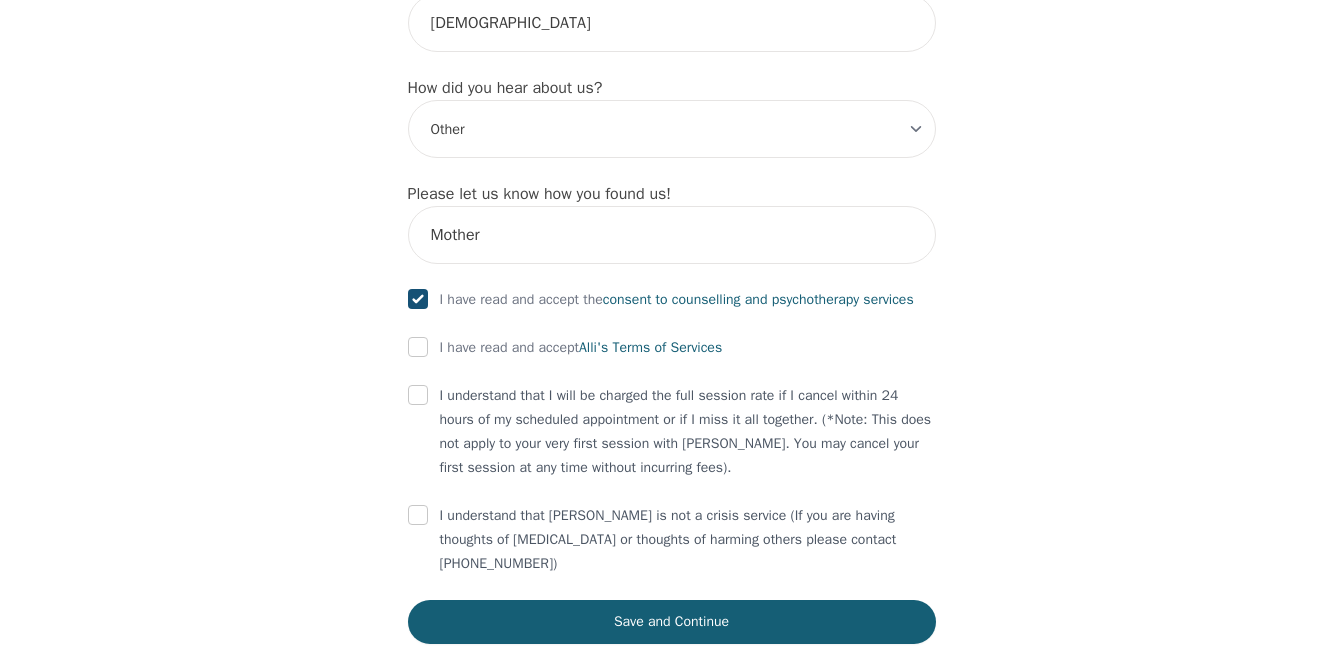 checkbox on "true" 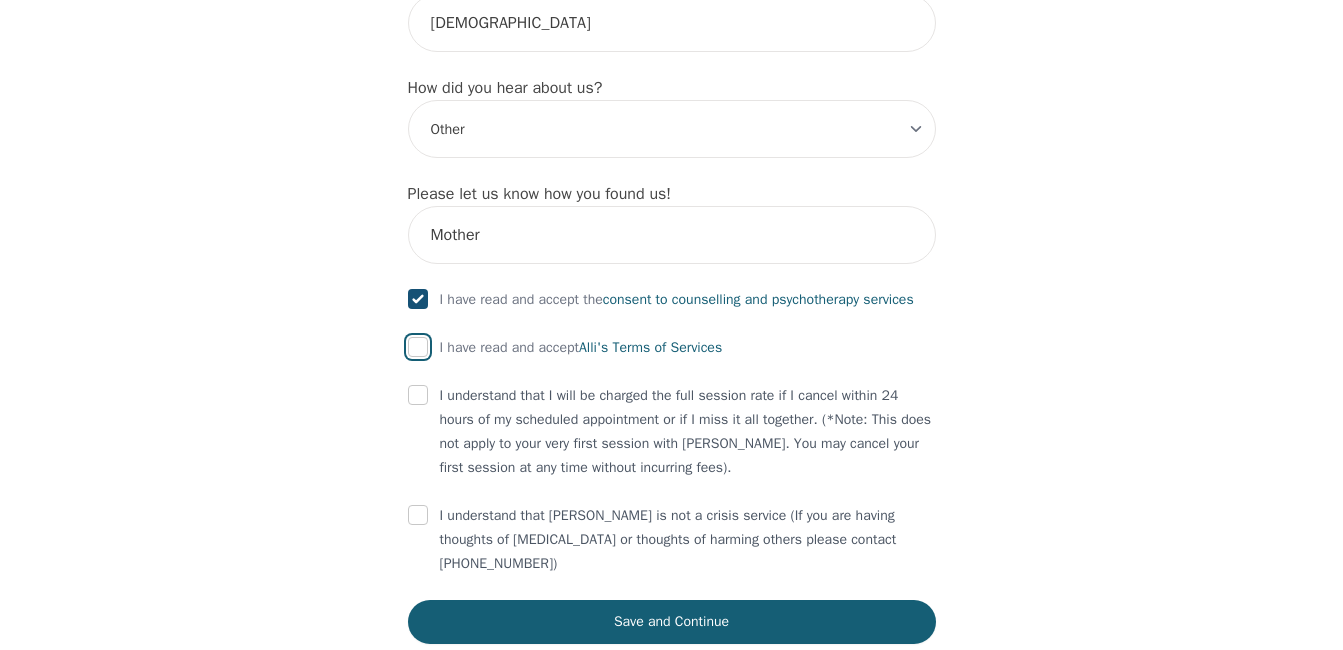 click at bounding box center [418, 347] 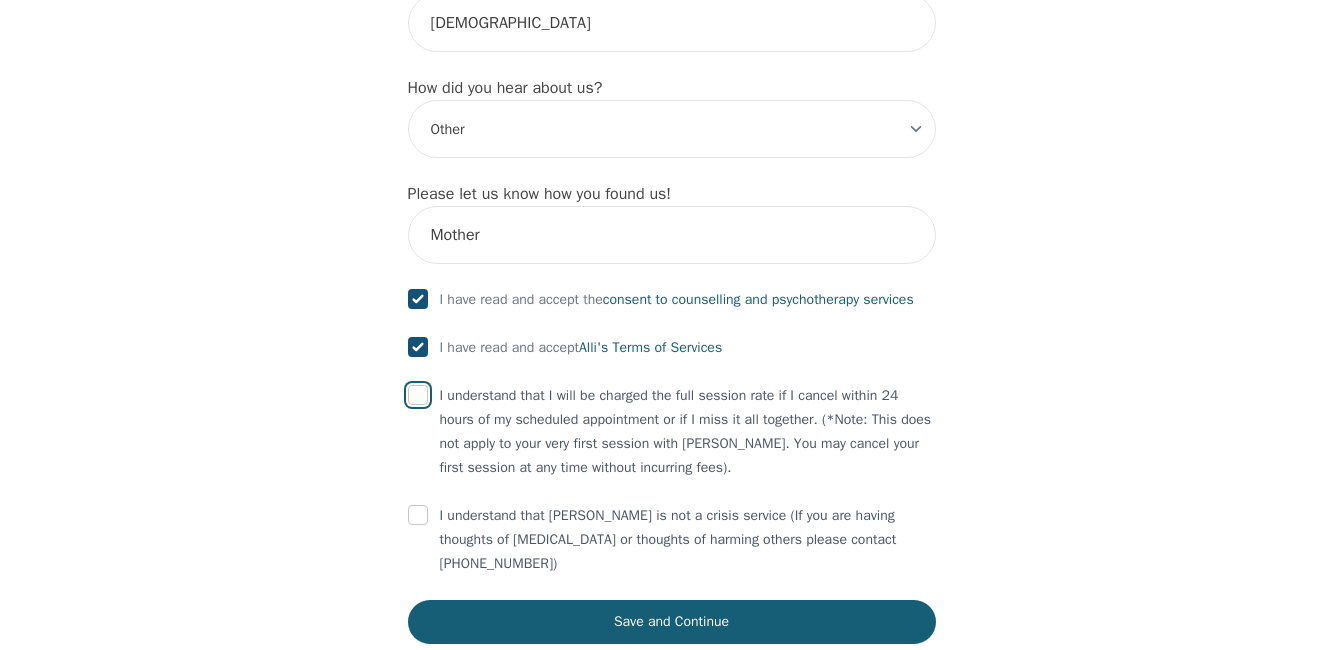click at bounding box center (418, 395) 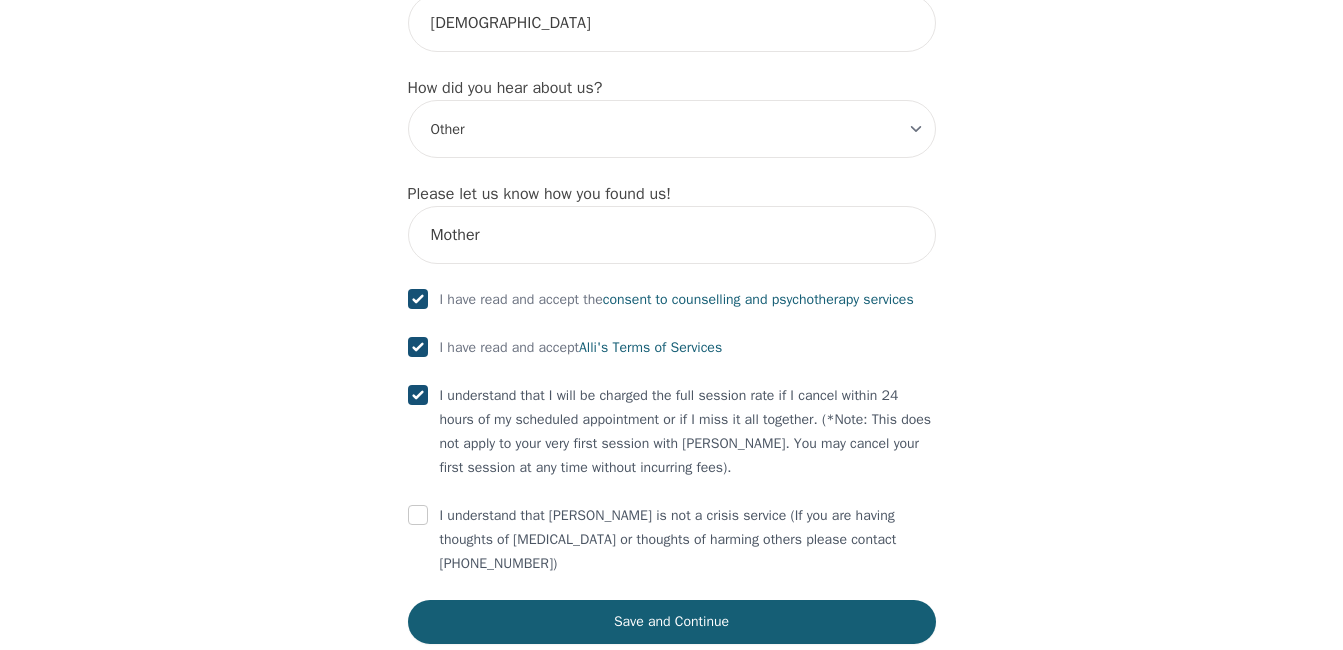 checkbox on "true" 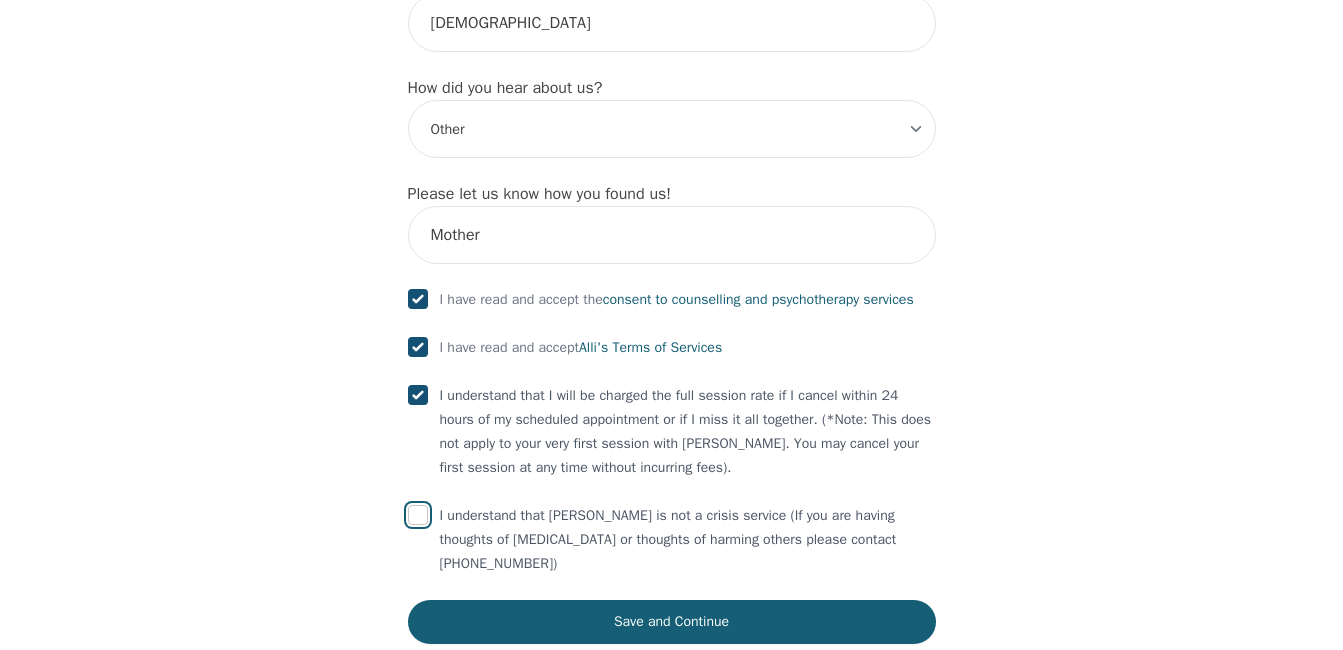click at bounding box center [418, 515] 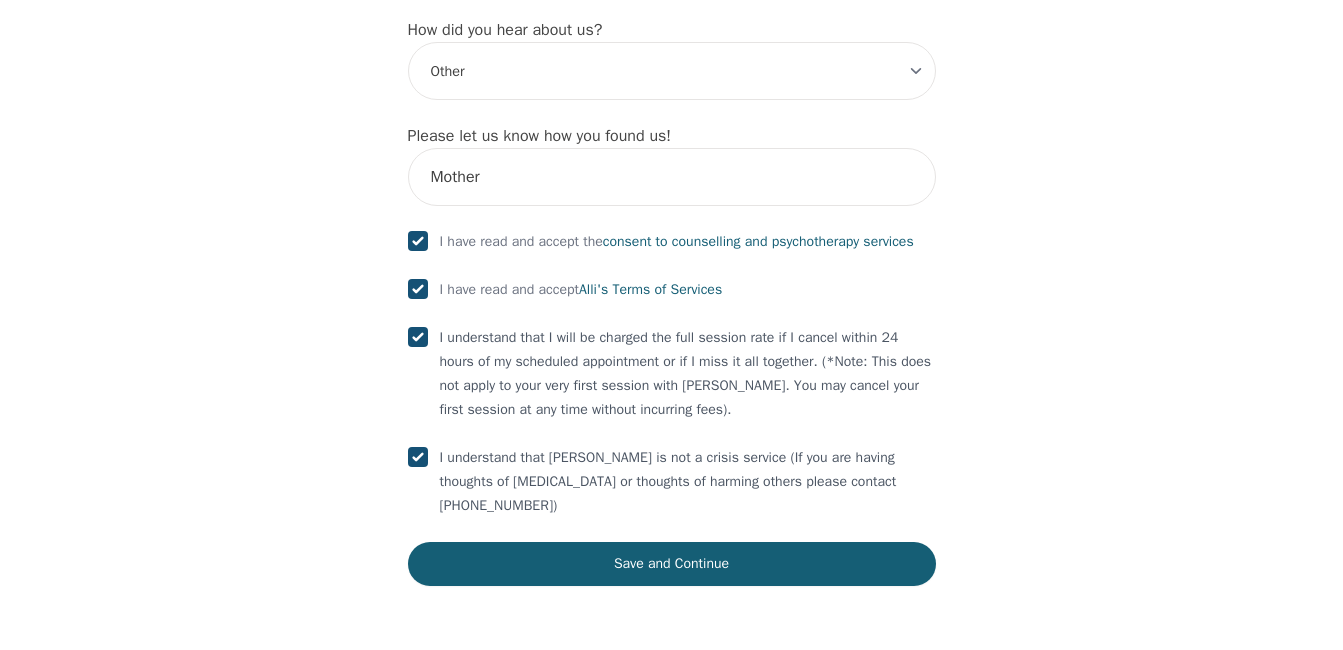 scroll, scrollTop: 2486, scrollLeft: 0, axis: vertical 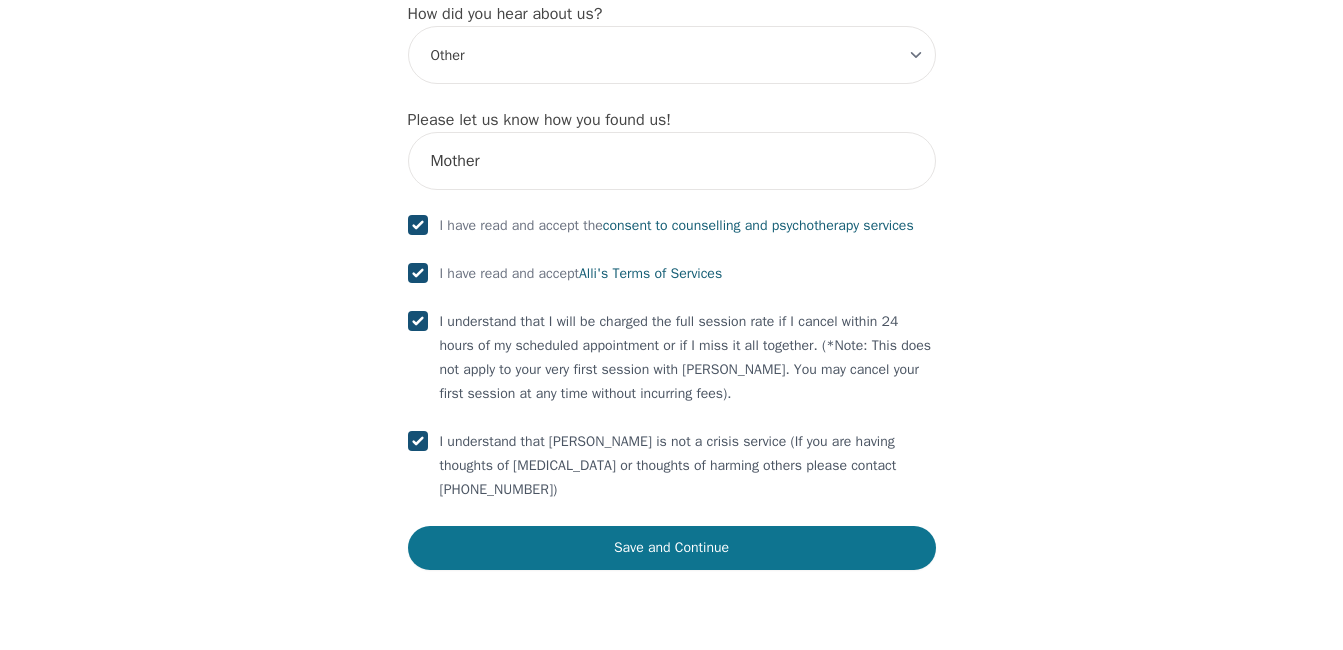 click on "Save and Continue" at bounding box center (672, 548) 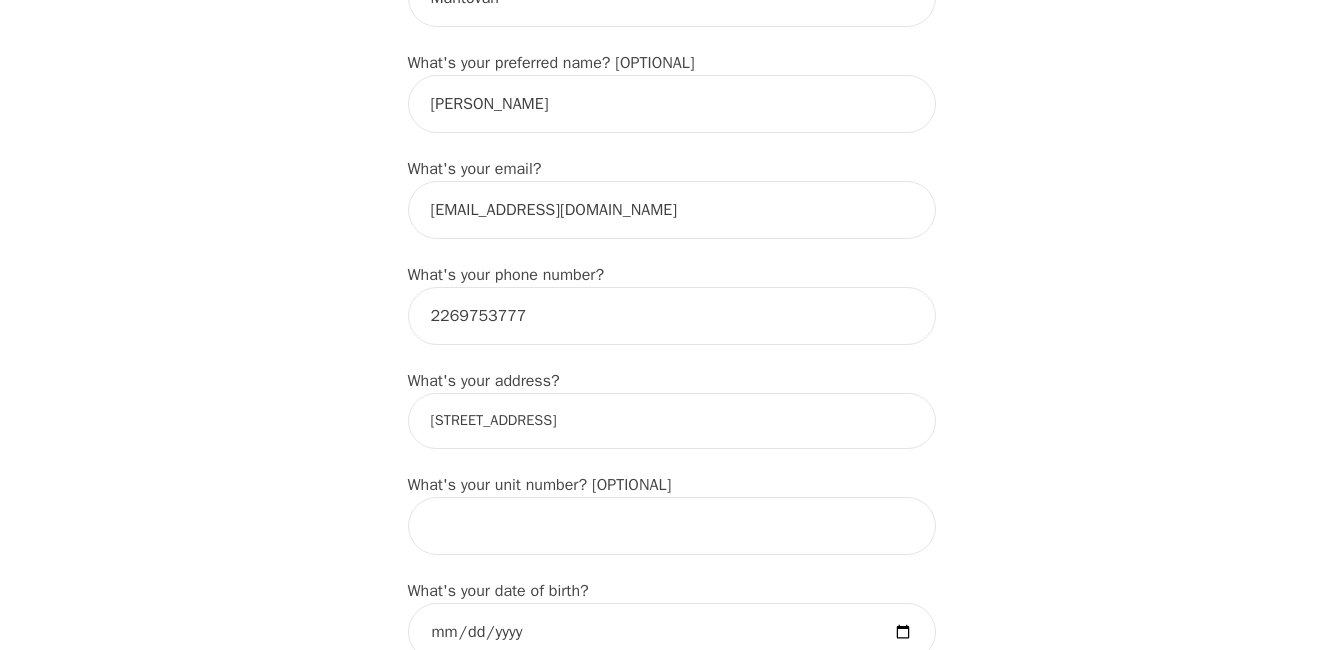 scroll, scrollTop: 486, scrollLeft: 0, axis: vertical 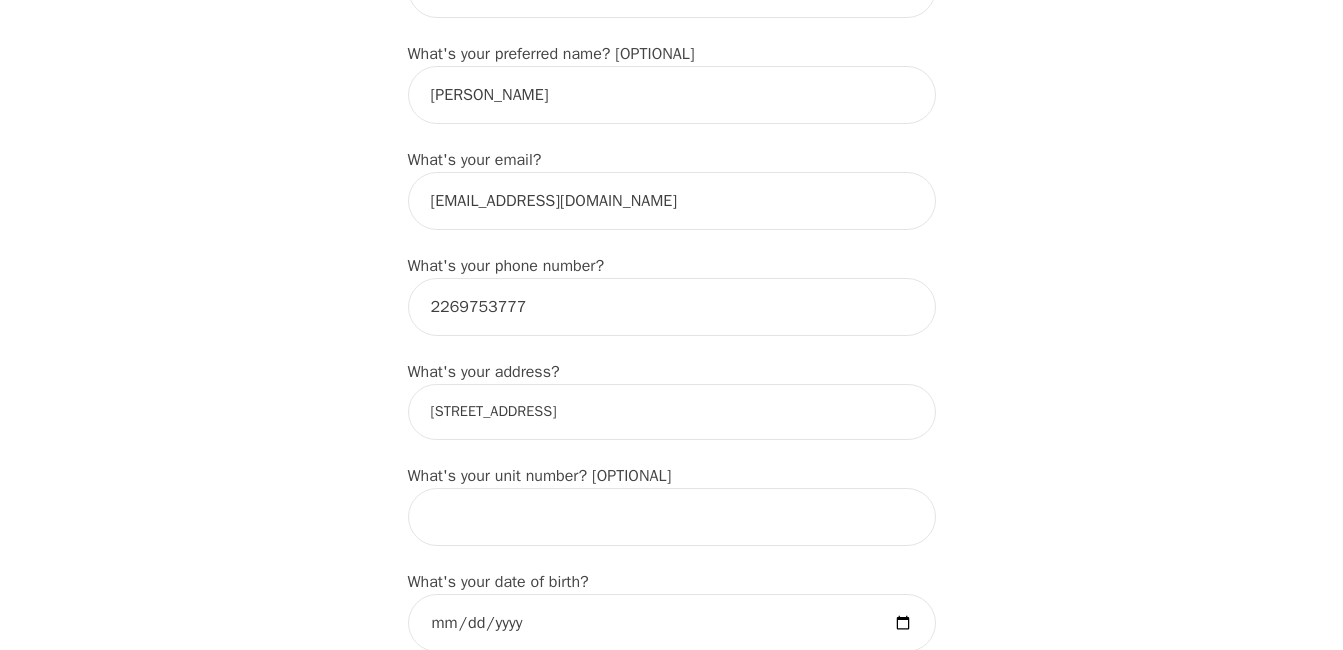 click on "[STREET_ADDRESS]" at bounding box center (672, 412) 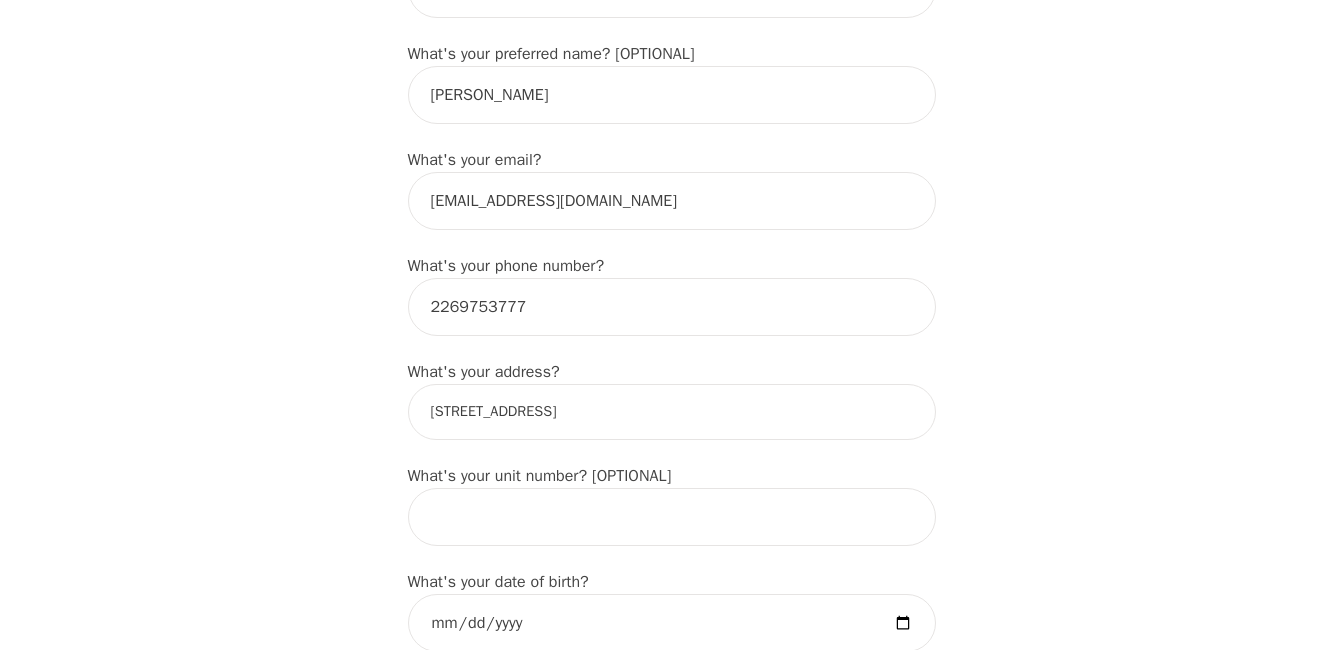 drag, startPoint x: 773, startPoint y: 448, endPoint x: 686, endPoint y: 460, distance: 87.823685 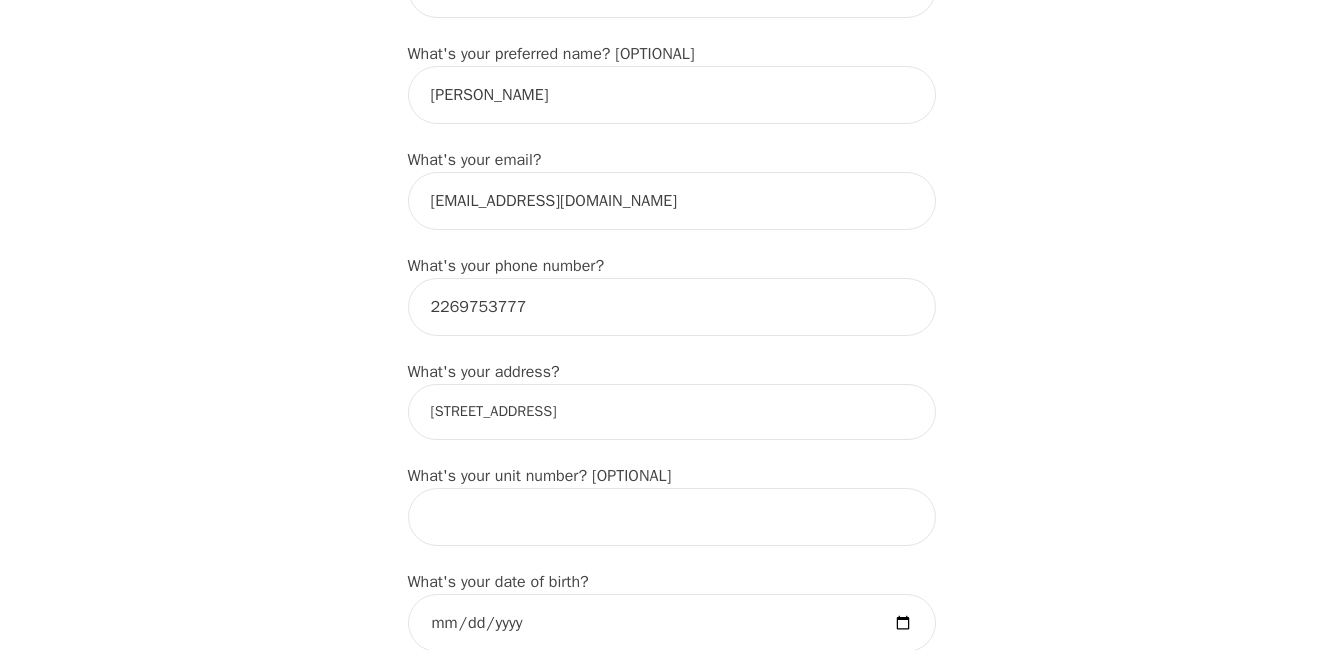 click on "[STREET_ADDRESS]" at bounding box center (672, 412) 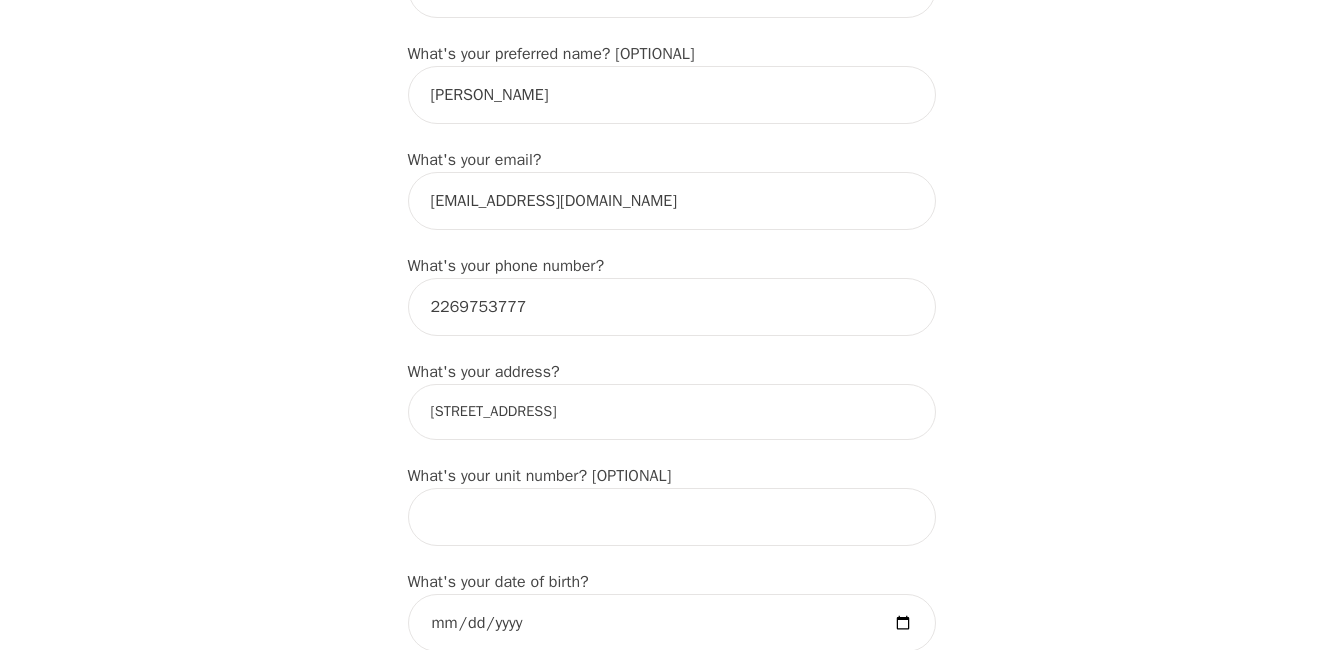 type on "[STREET_ADDRESS]" 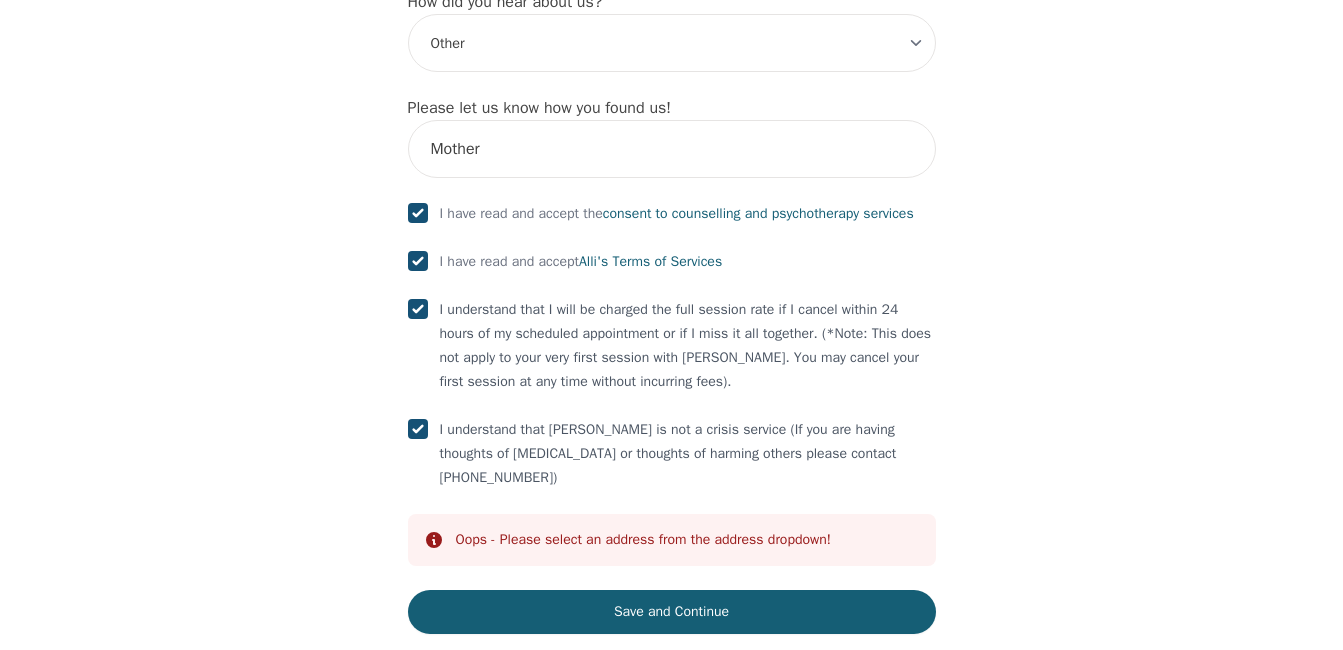 scroll, scrollTop: 2562, scrollLeft: 0, axis: vertical 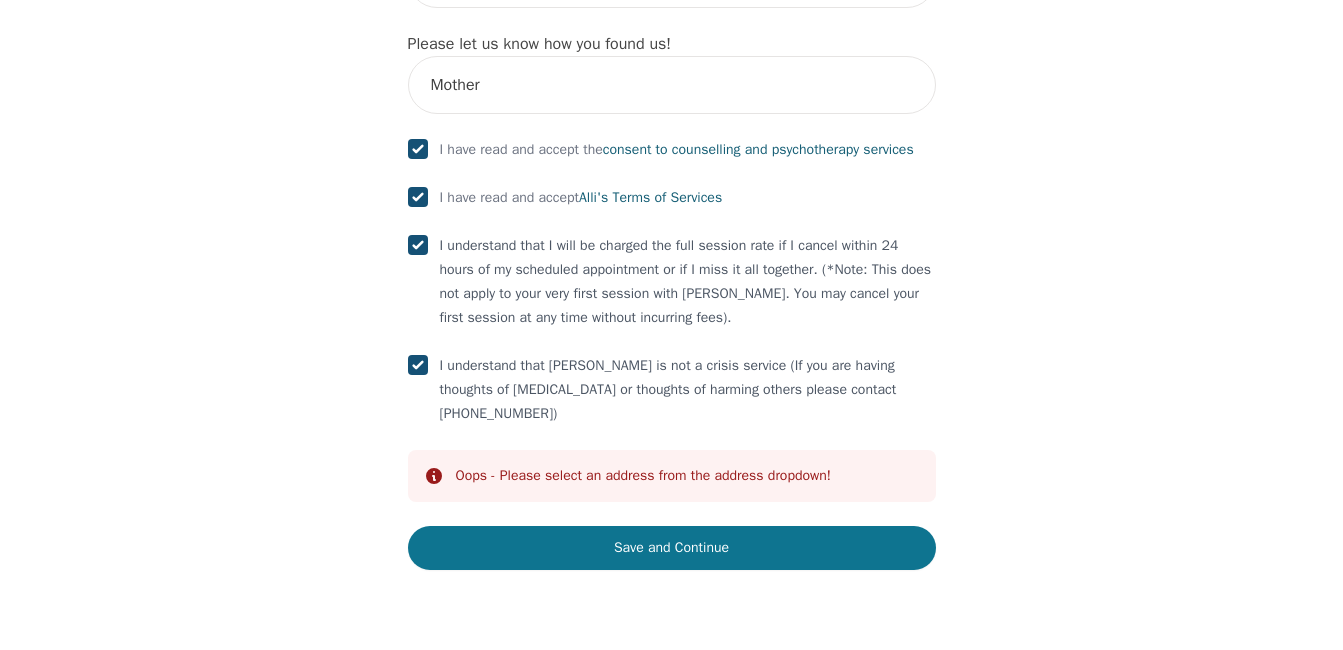 click on "Save and Continue" at bounding box center [672, 548] 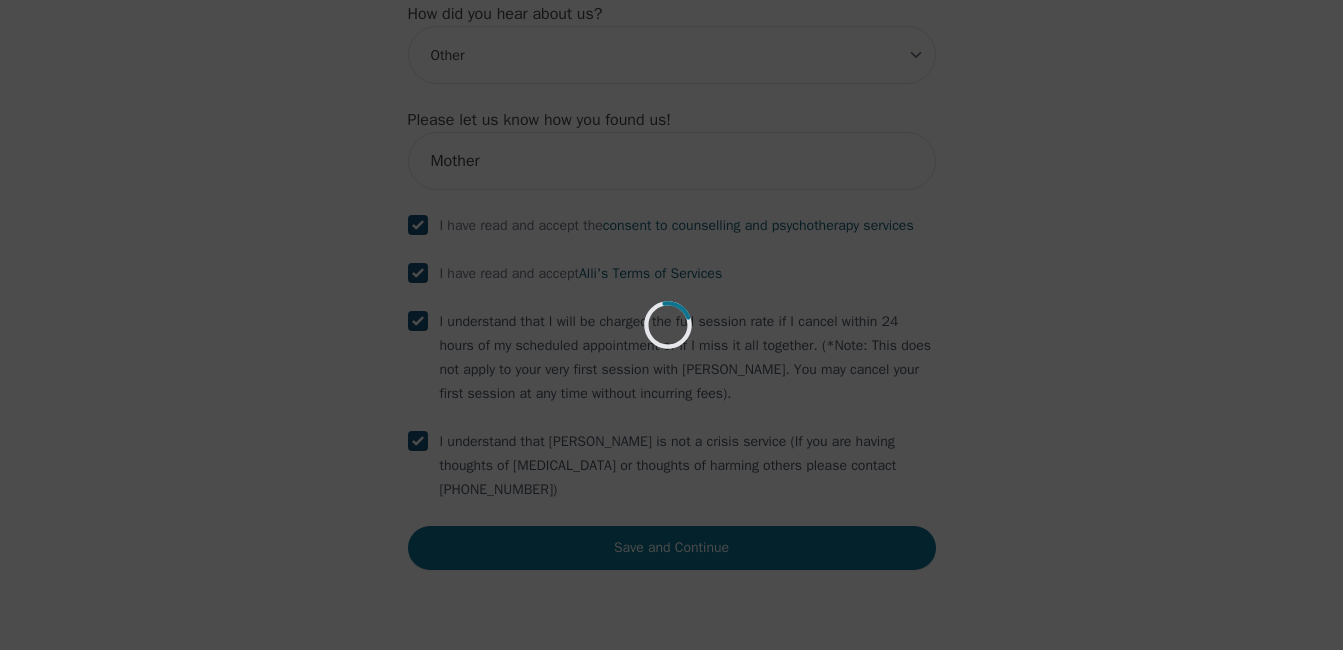 scroll, scrollTop: 2486, scrollLeft: 0, axis: vertical 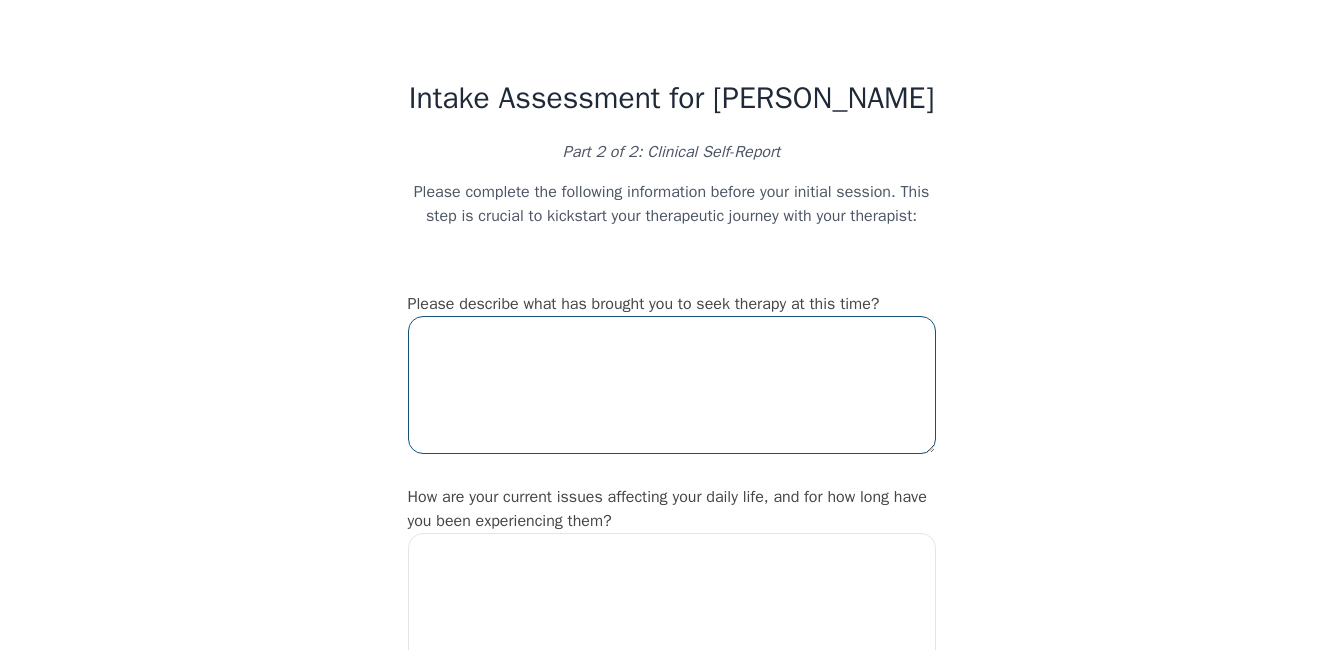 drag, startPoint x: 689, startPoint y: 359, endPoint x: 716, endPoint y: 336, distance: 35.468296 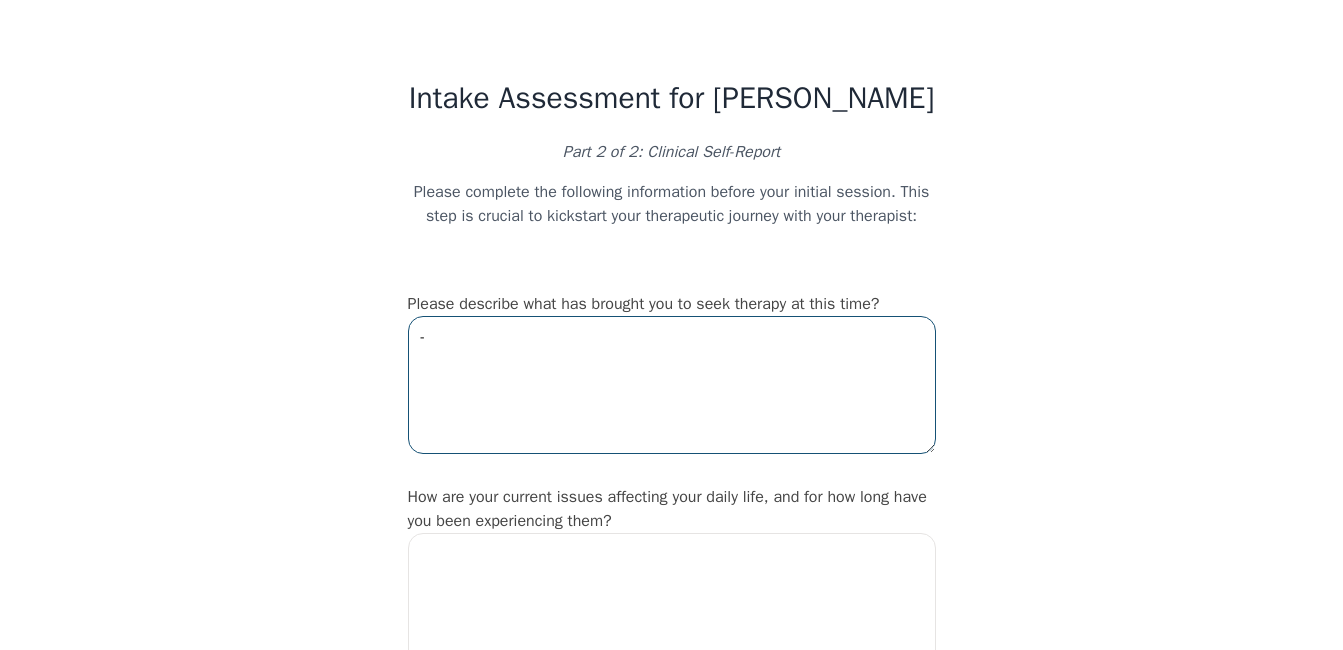 type on "-" 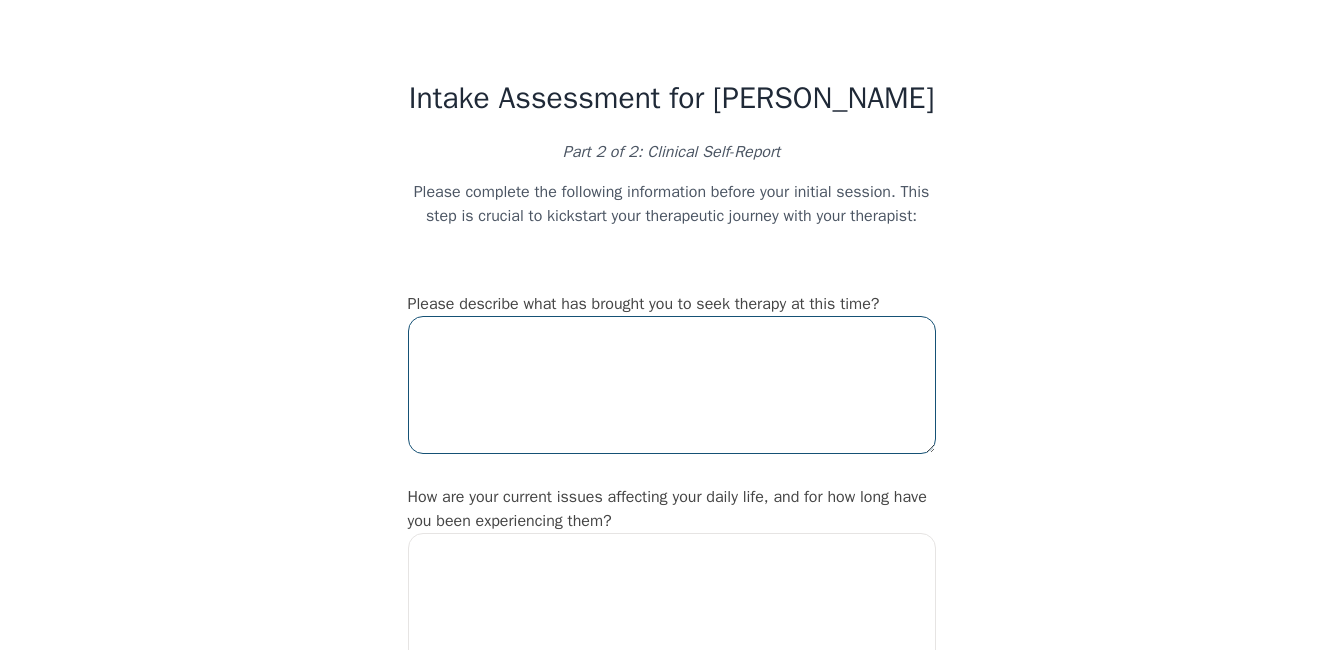 click at bounding box center [672, 385] 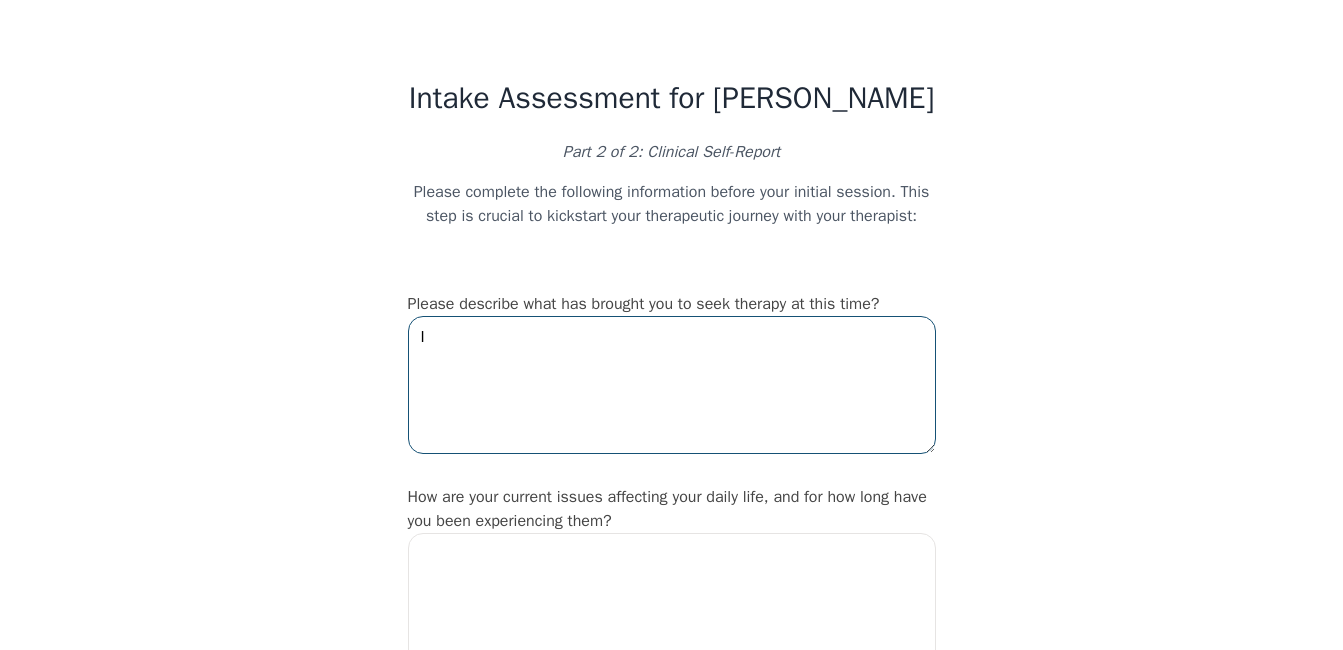 type on "I" 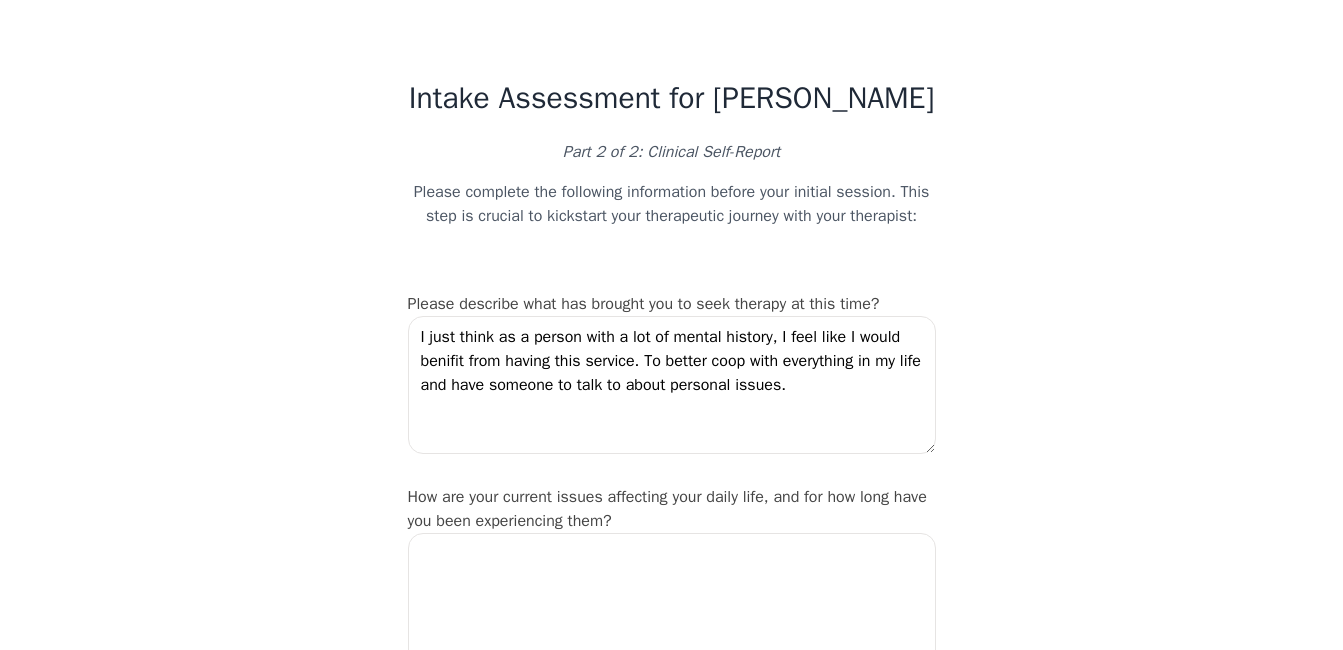 click on "Intake Assessment for [PERSON_NAME] Part 2 of 2: Clinical Self-Report Please complete the following information before your initial session. This step is crucial to kickstart your therapeutic journey with your therapist: Please describe what has brought you to seek therapy at this time? I just think as a person with a lot of mental history, I feel like I would benifit from having this service. To better coop with everything in my life and have someone to talk to about personal issues. How are your current issues affecting your daily life, and for how long have you been experiencing them? On a daily basis, how do you typically feel? Rate your current emotional intensity on a scale of 1 (Low) to 10 (High): 1 2 3 4 5 6 7 8 9 10 Low Intensity High Intensity What current stressors are affecting your mental health? In the past 30 days, have you experienced any of the following symptoms? (Please check all that apply): Lack of motivation Talking too fast Fatigue/no energy Feeling hopeless/helpless Lack of interest" at bounding box center (671, 1819) 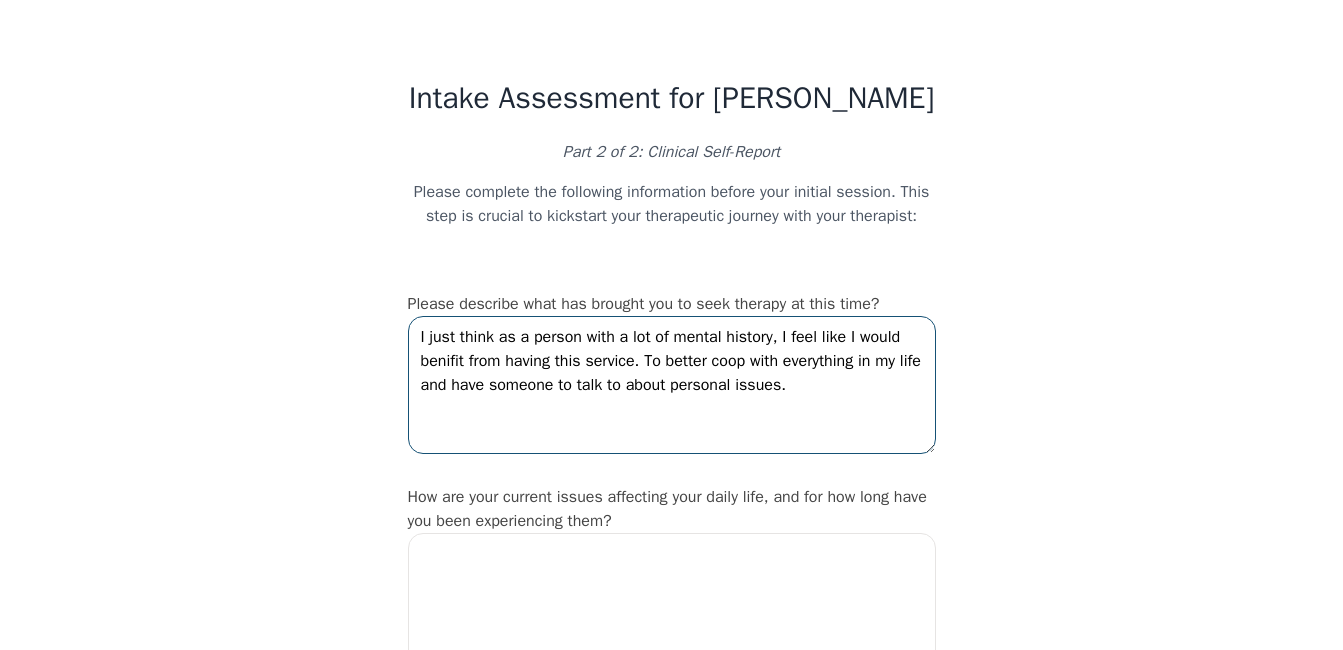 click on "I just think as a person with a lot of mental history, I feel like I would benifit from having this service. To better coop with everything in my life and have someone to talk to about personal issues." at bounding box center (672, 385) 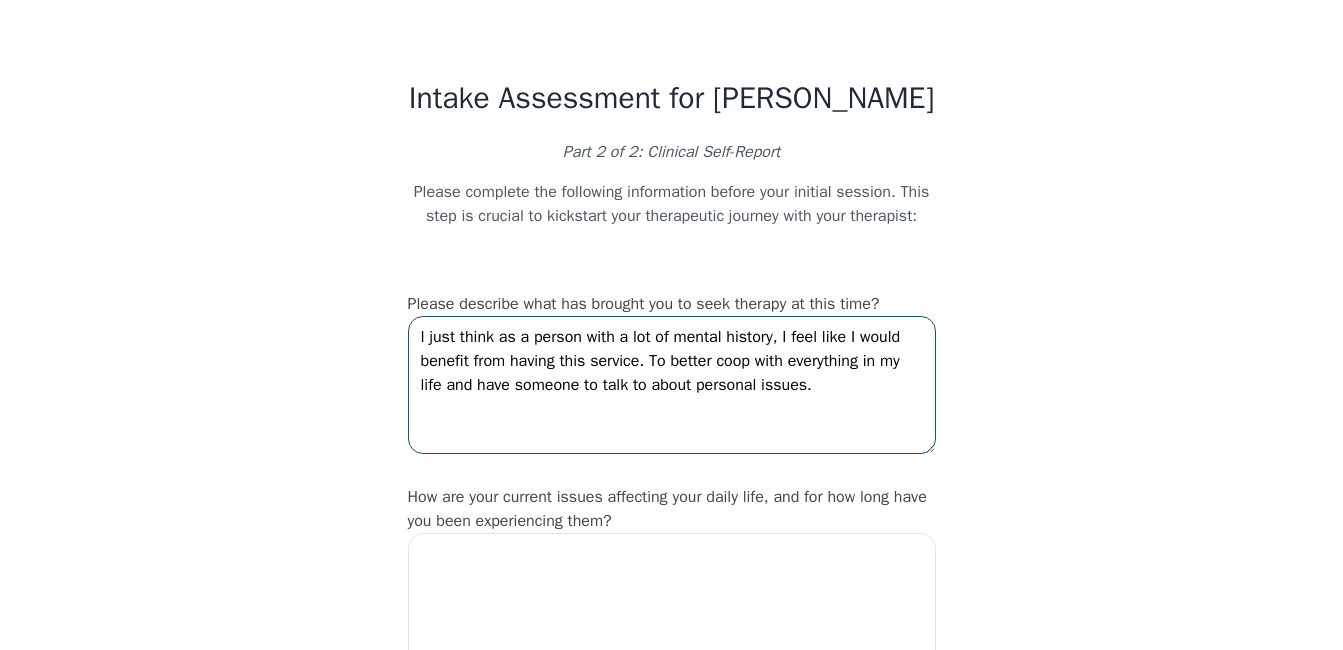 click on "I just think as a person with a lot of mental history, I feel like I would benefit from having this service. To better coop with everything in my life and have someone to talk to about personal issues." at bounding box center [672, 385] 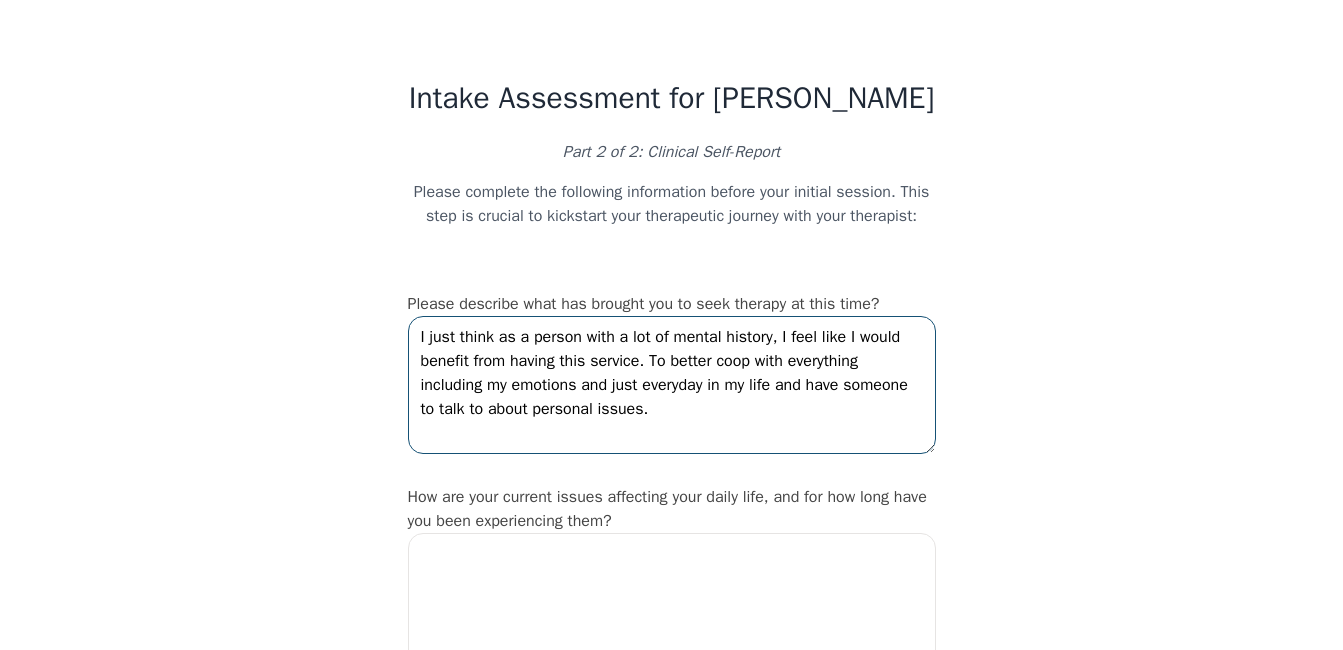 click on "I just think as a person with a lot of mental history, I feel like I would benefit from having this service. To better coop with everything including my emotions and just everyday in my life and have someone to talk to about personal issues." at bounding box center [672, 385] 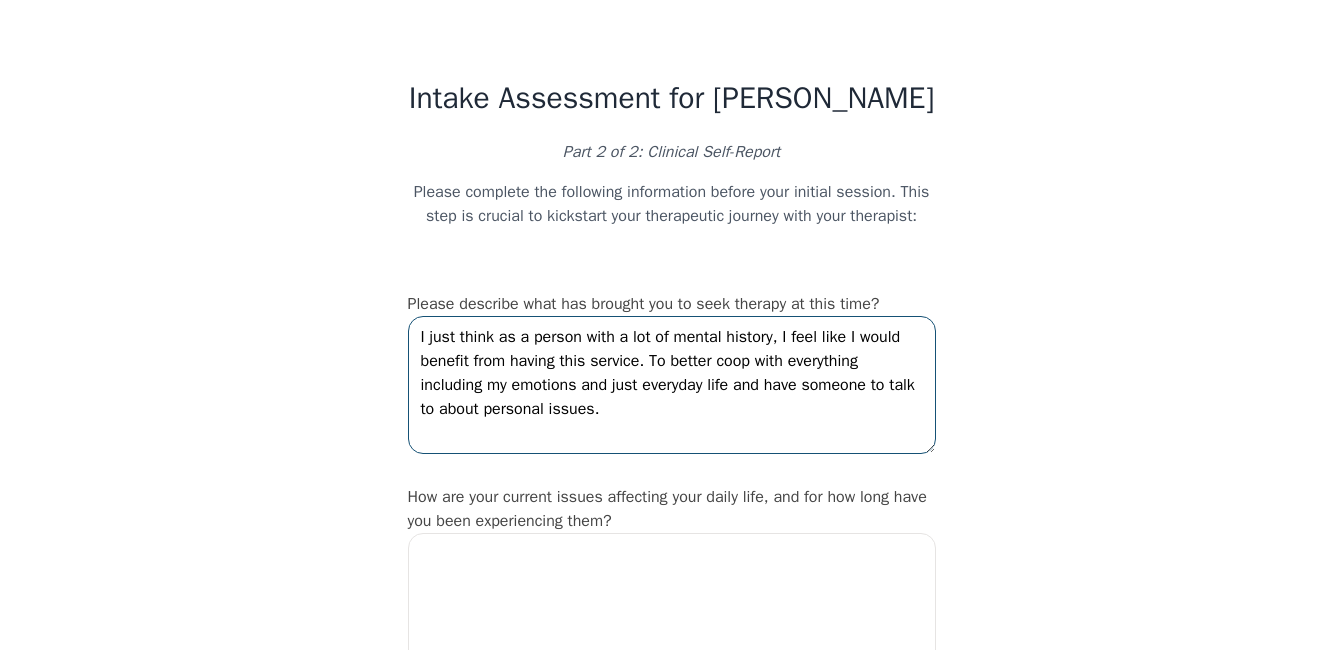 drag, startPoint x: 738, startPoint y: 417, endPoint x: 748, endPoint y: 419, distance: 10.198039 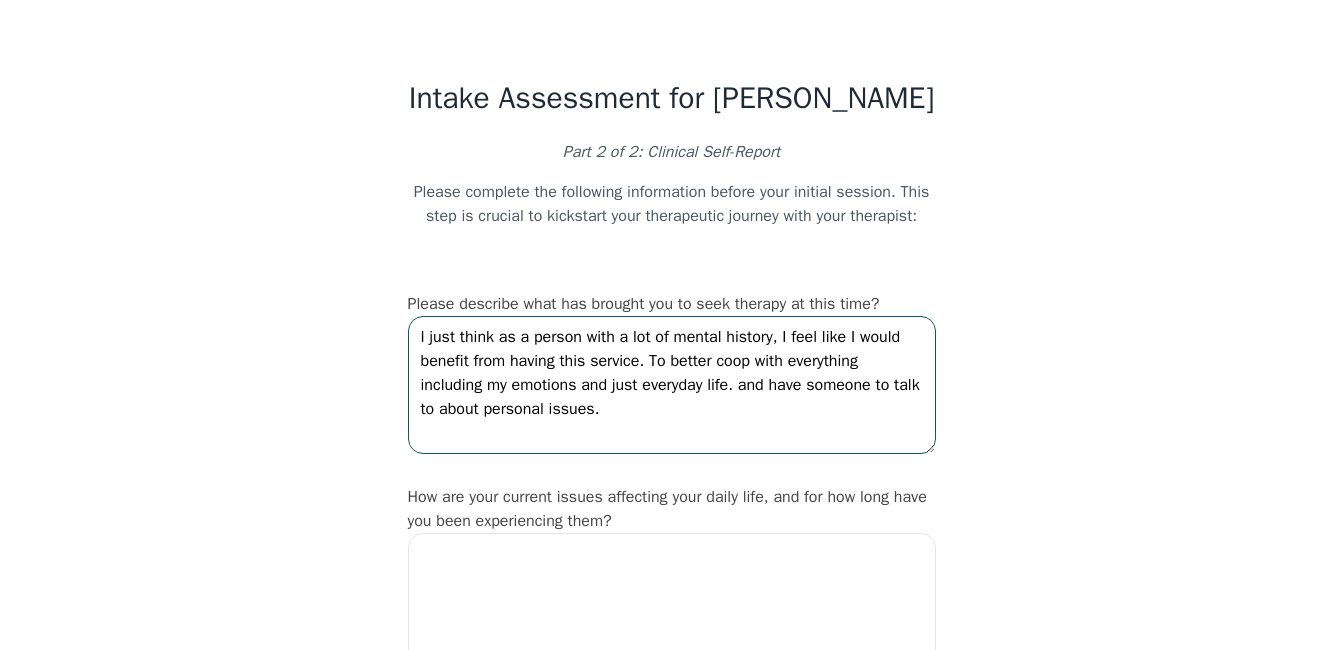 drag, startPoint x: 743, startPoint y: 421, endPoint x: 996, endPoint y: 503, distance: 265.95676 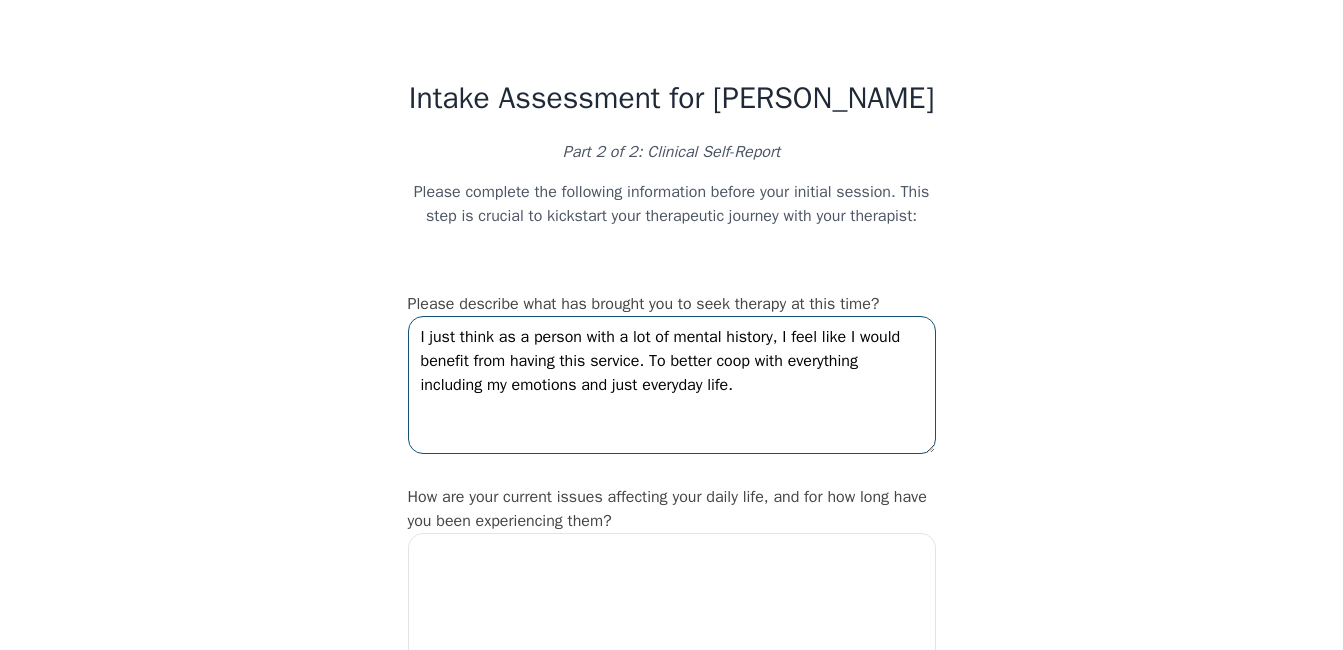 scroll, scrollTop: 200, scrollLeft: 0, axis: vertical 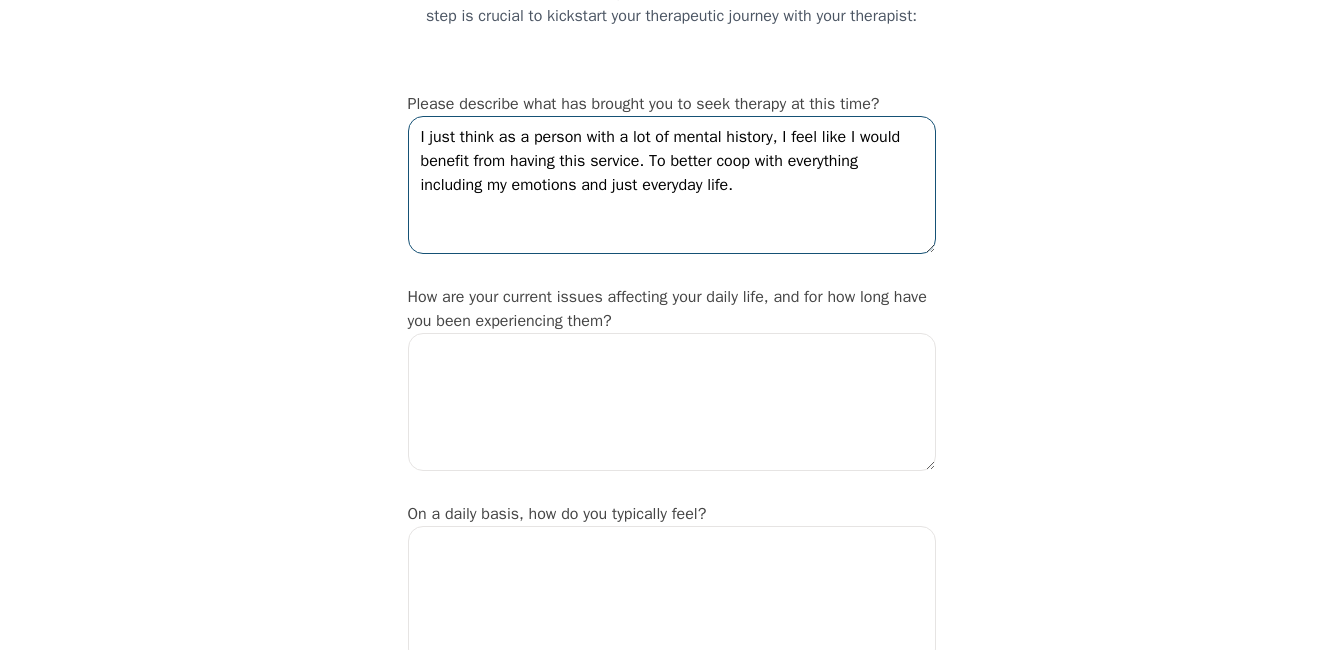 type on "I just think as a person with a lot of mental history, I feel like I would benefit from having this service. To better coop with everything including my emotions and just everyday life." 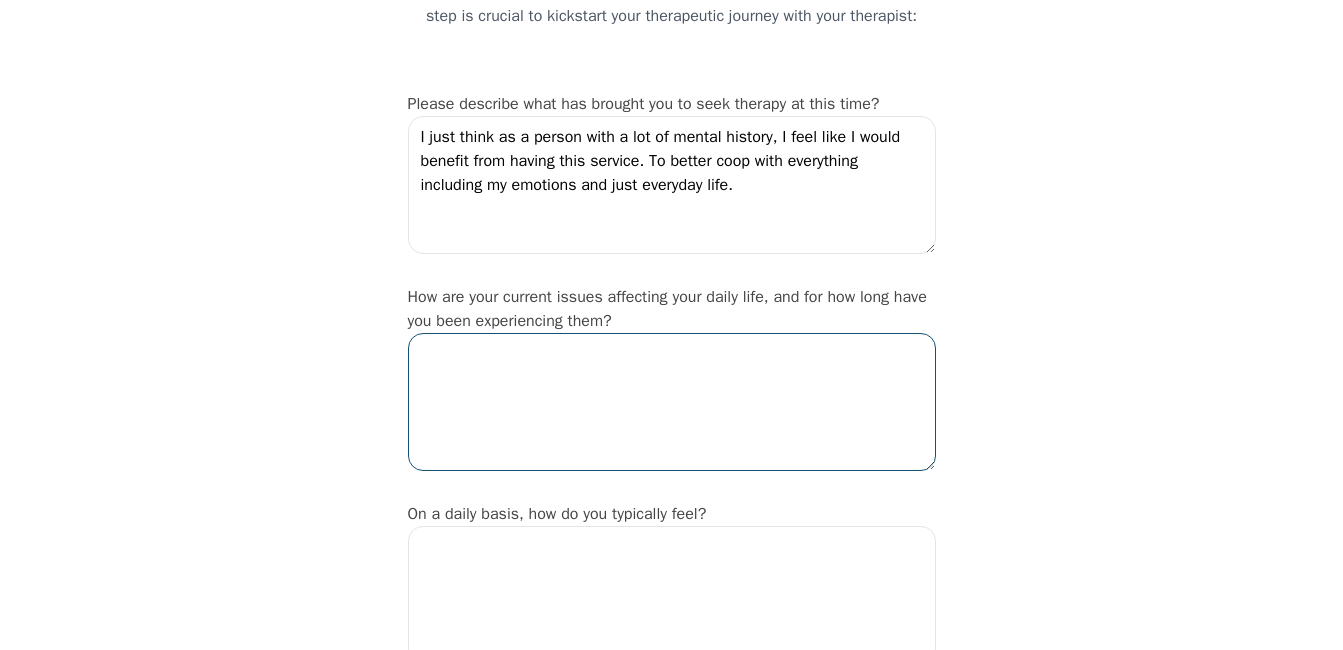 click at bounding box center (672, 402) 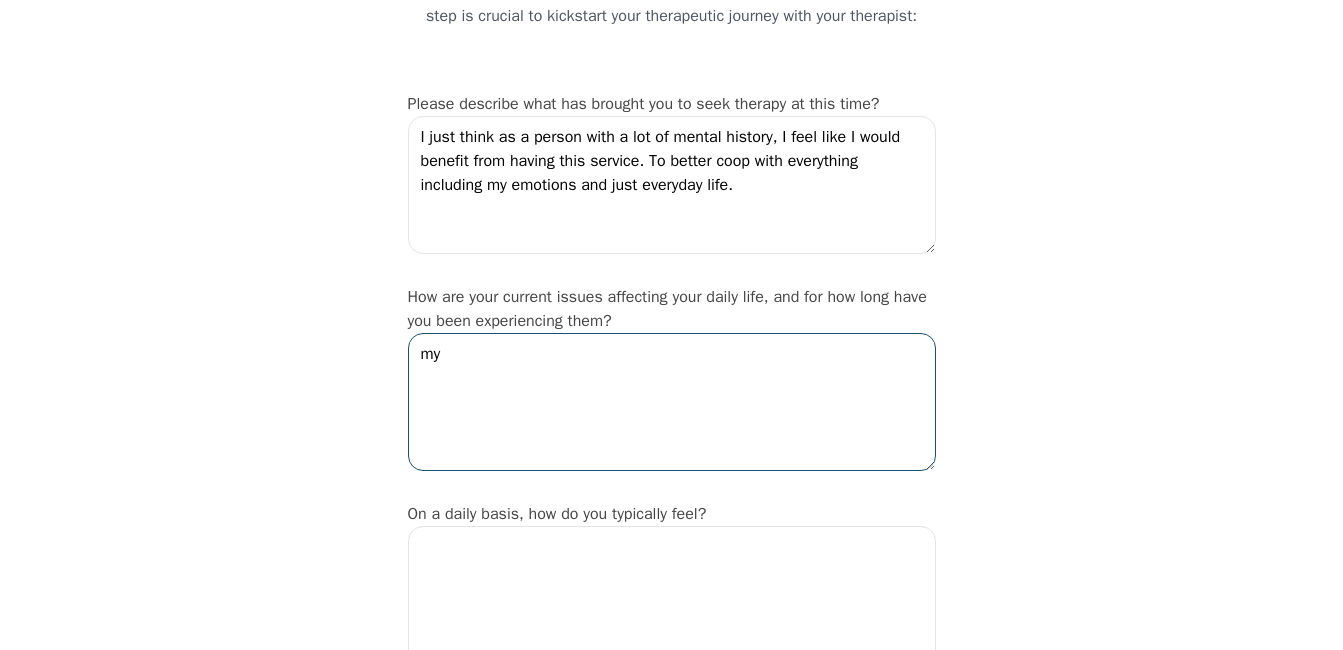 type on "m" 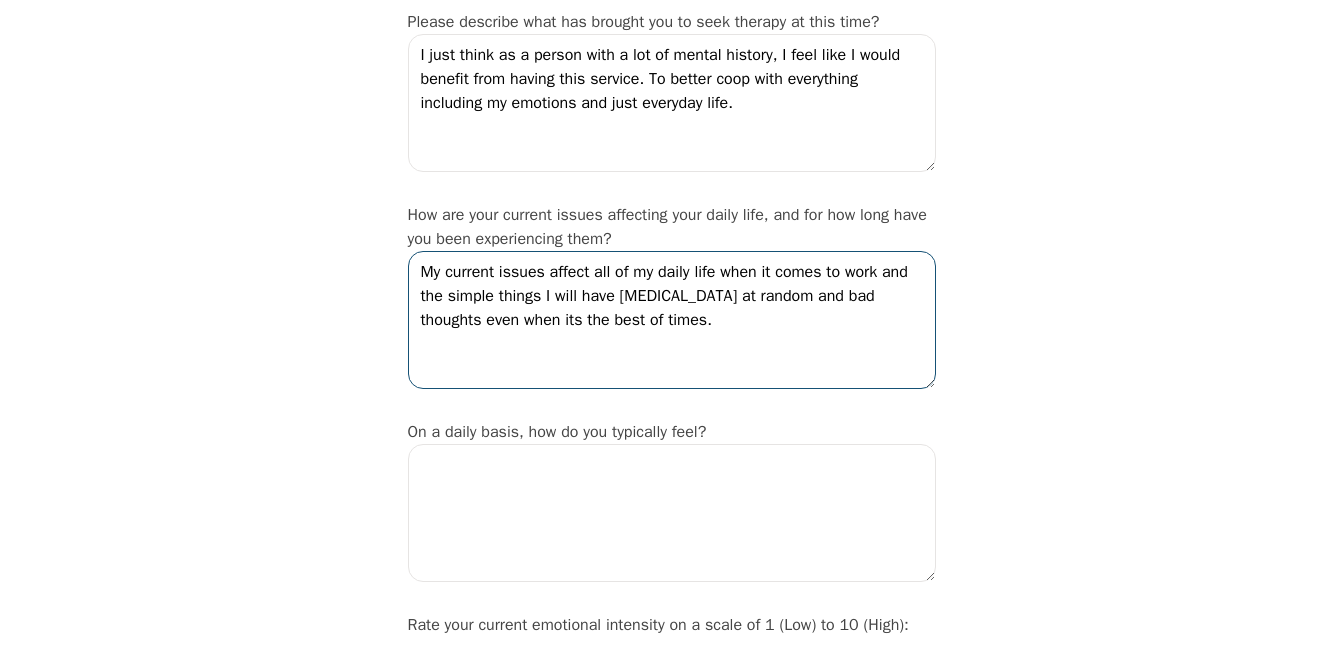 scroll, scrollTop: 400, scrollLeft: 0, axis: vertical 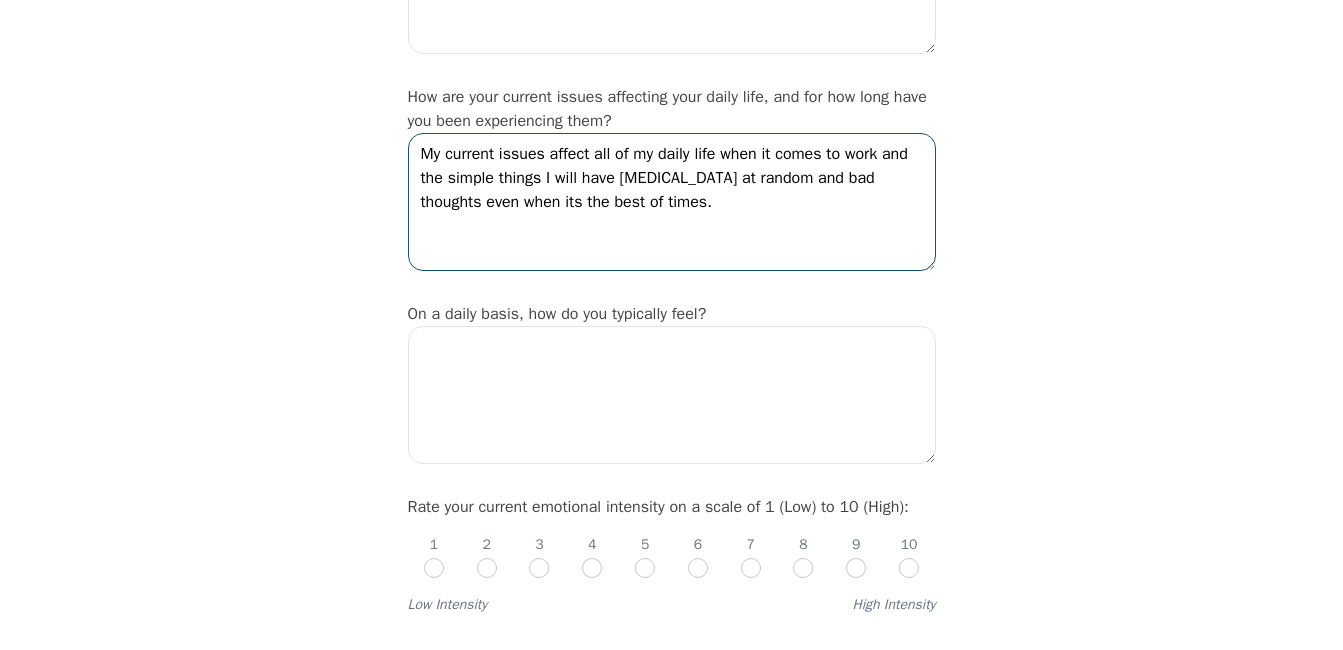 type on "My current issues affect all of my daily life when it comes to work and the simple things I will have [MEDICAL_DATA] at random and bad thoughts even when its the best of times." 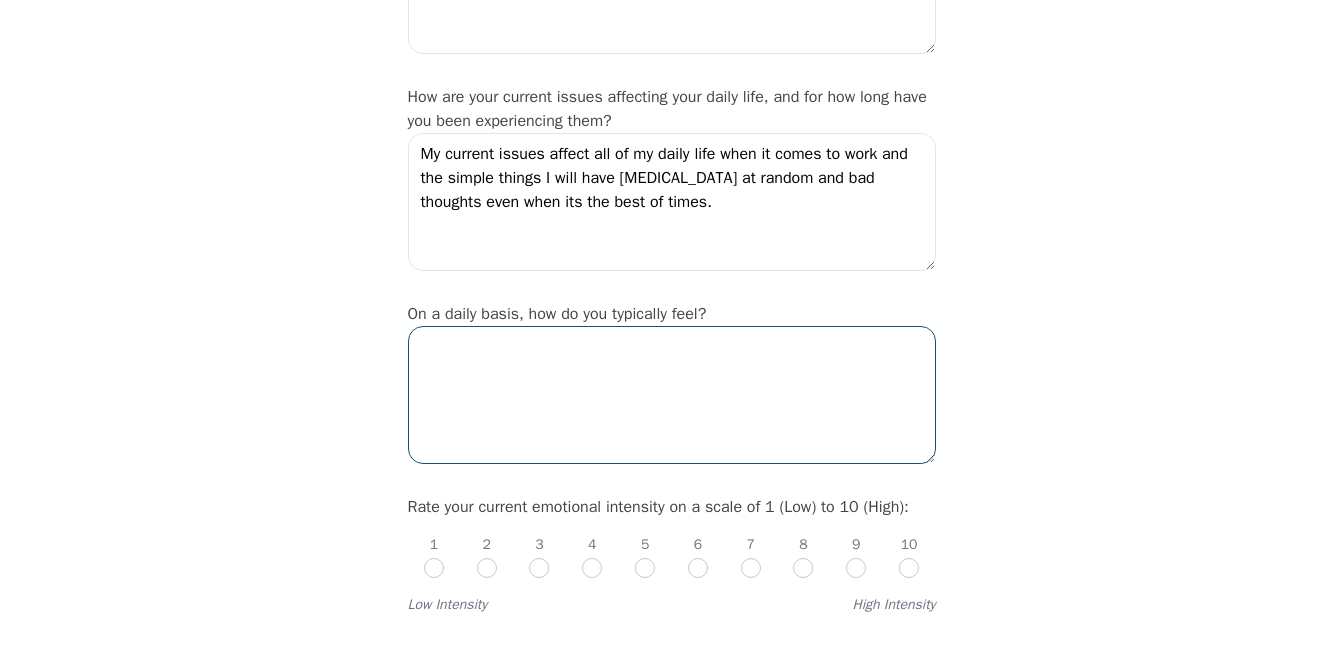 click at bounding box center (672, 395) 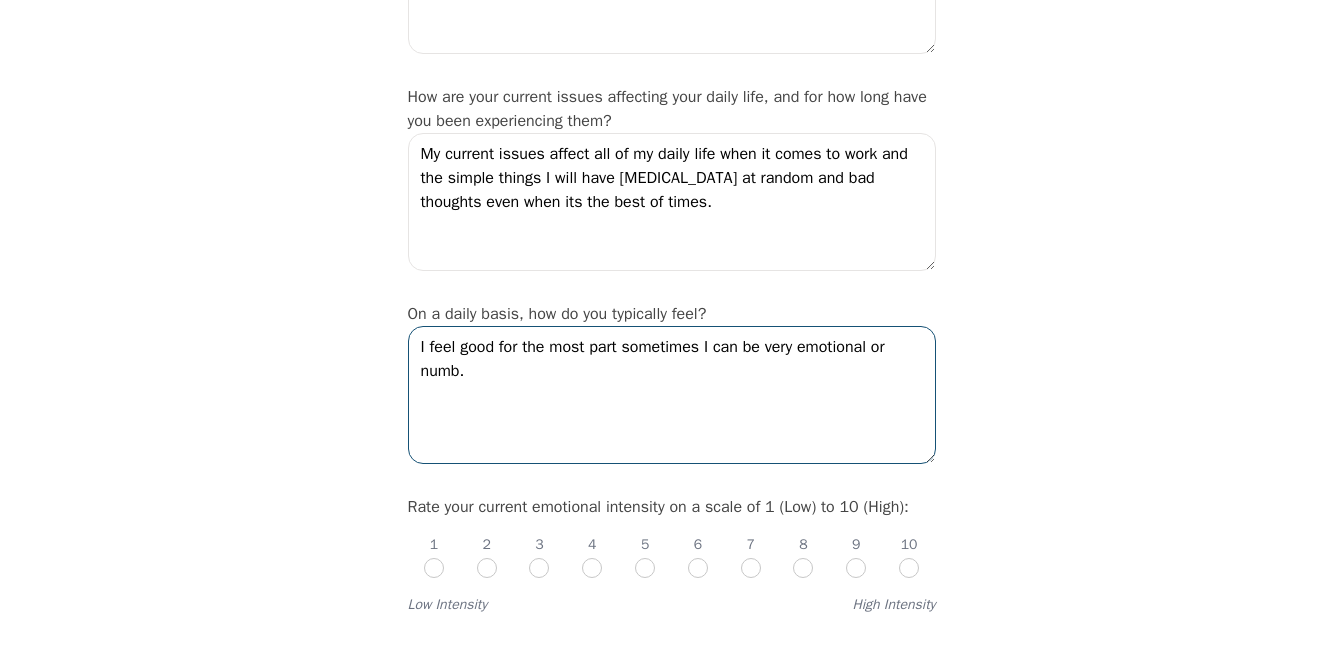type on "I feel good for the most part sometimes I can be very emotional or numb." 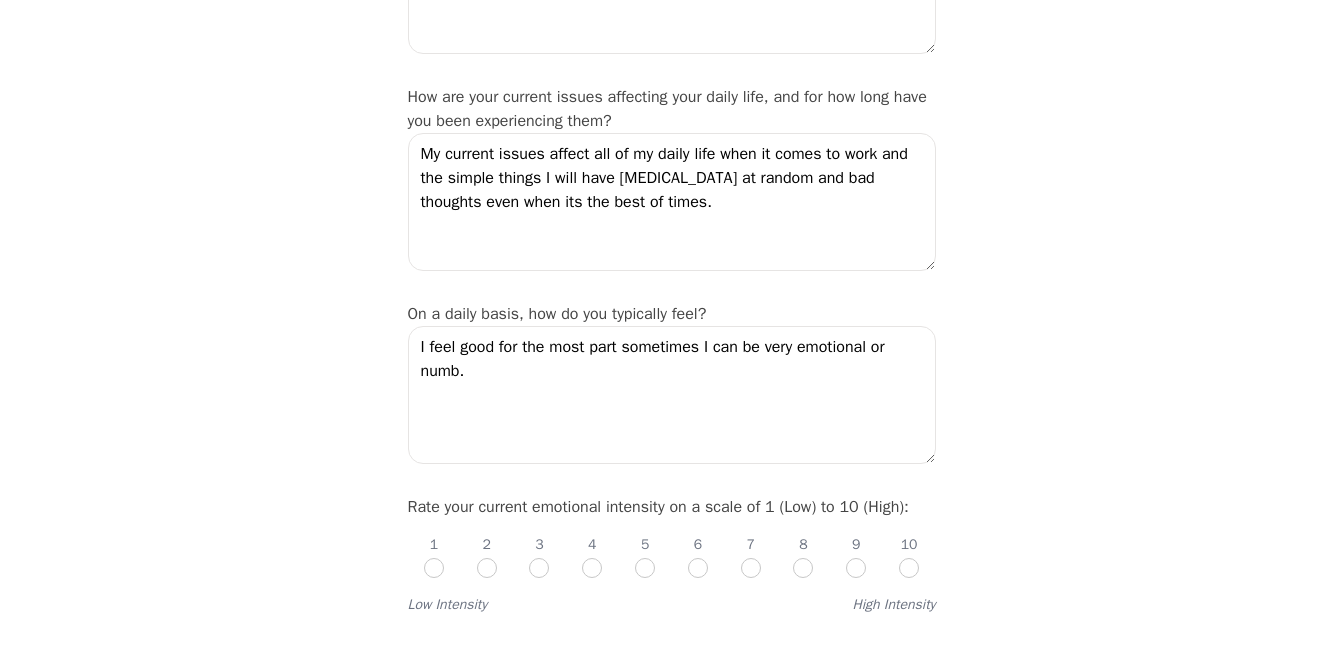 click on "7" at bounding box center [751, 557] 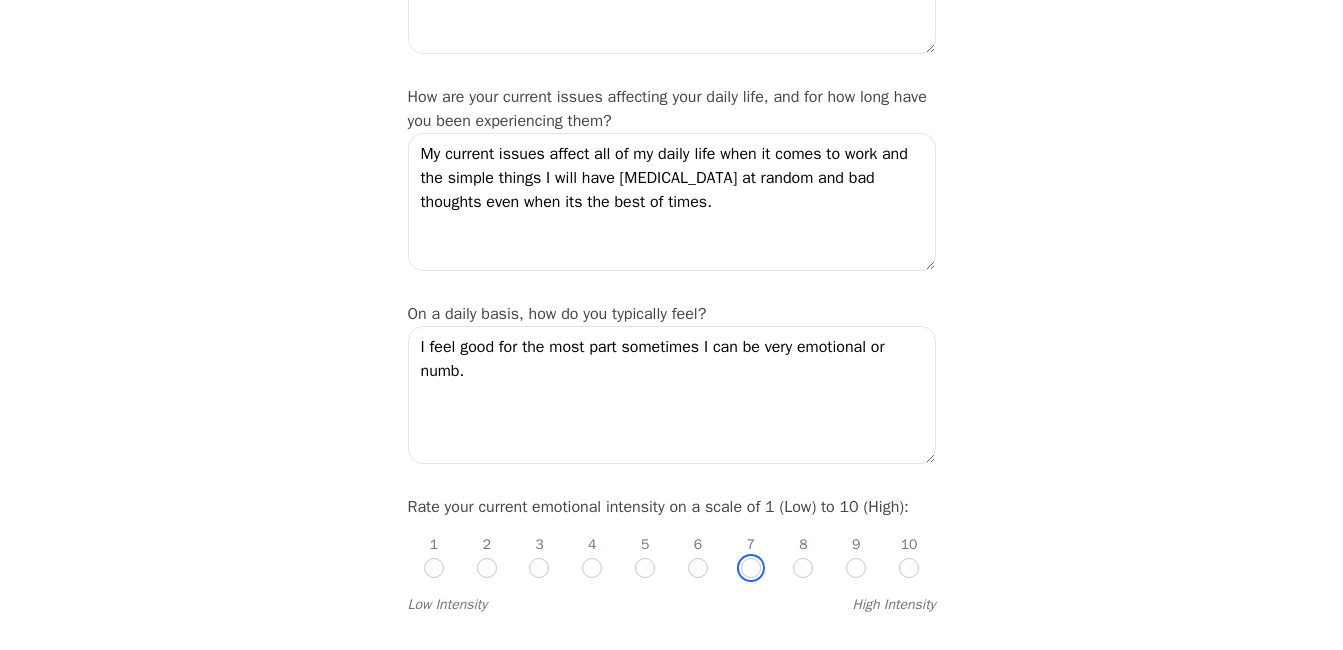 click at bounding box center [751, 568] 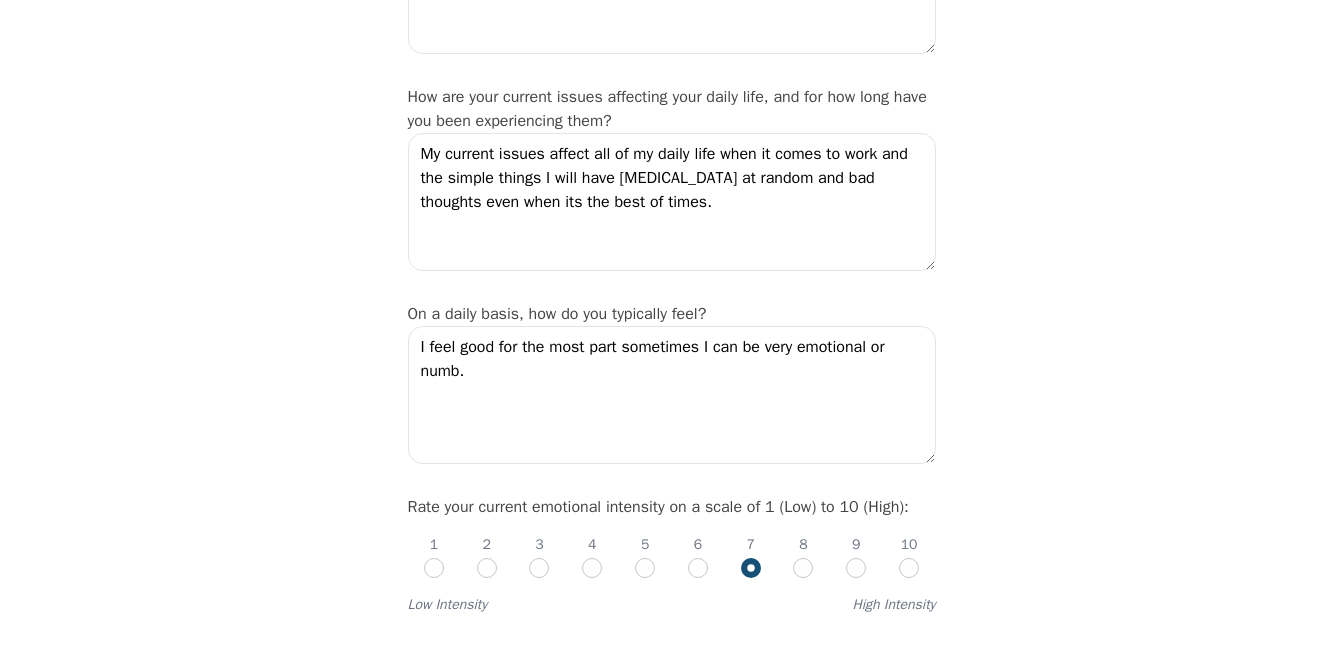 radio on "true" 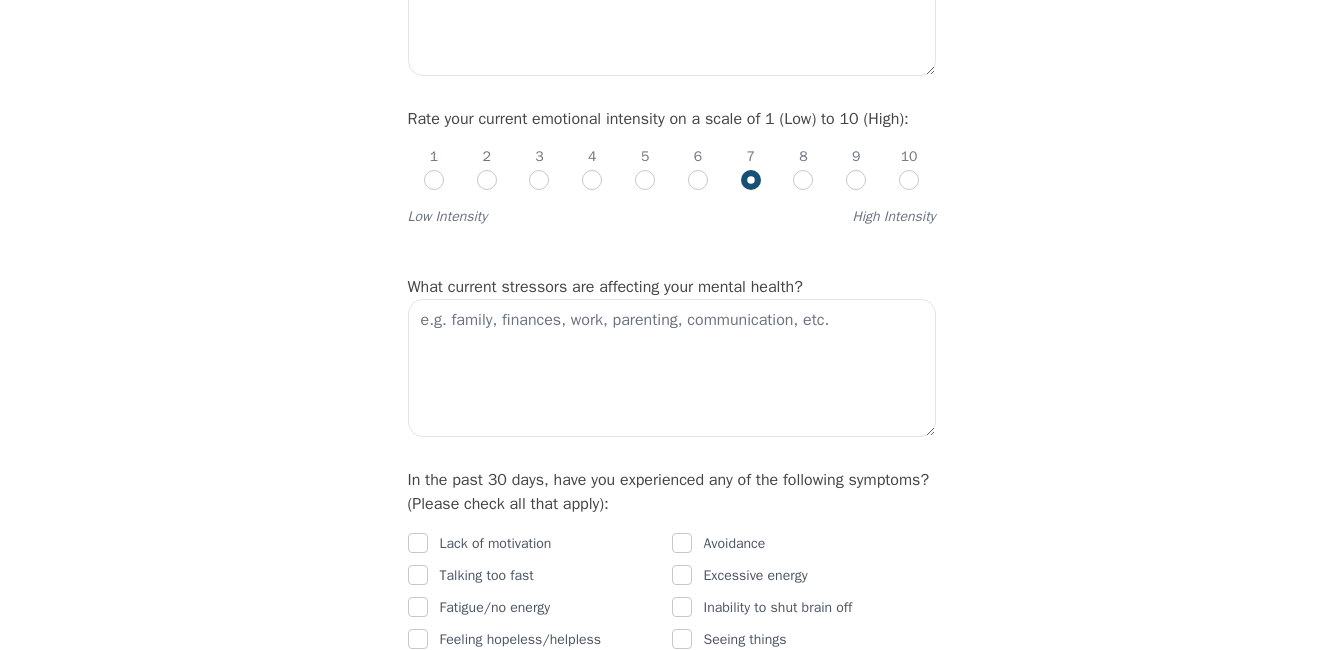 scroll, scrollTop: 800, scrollLeft: 0, axis: vertical 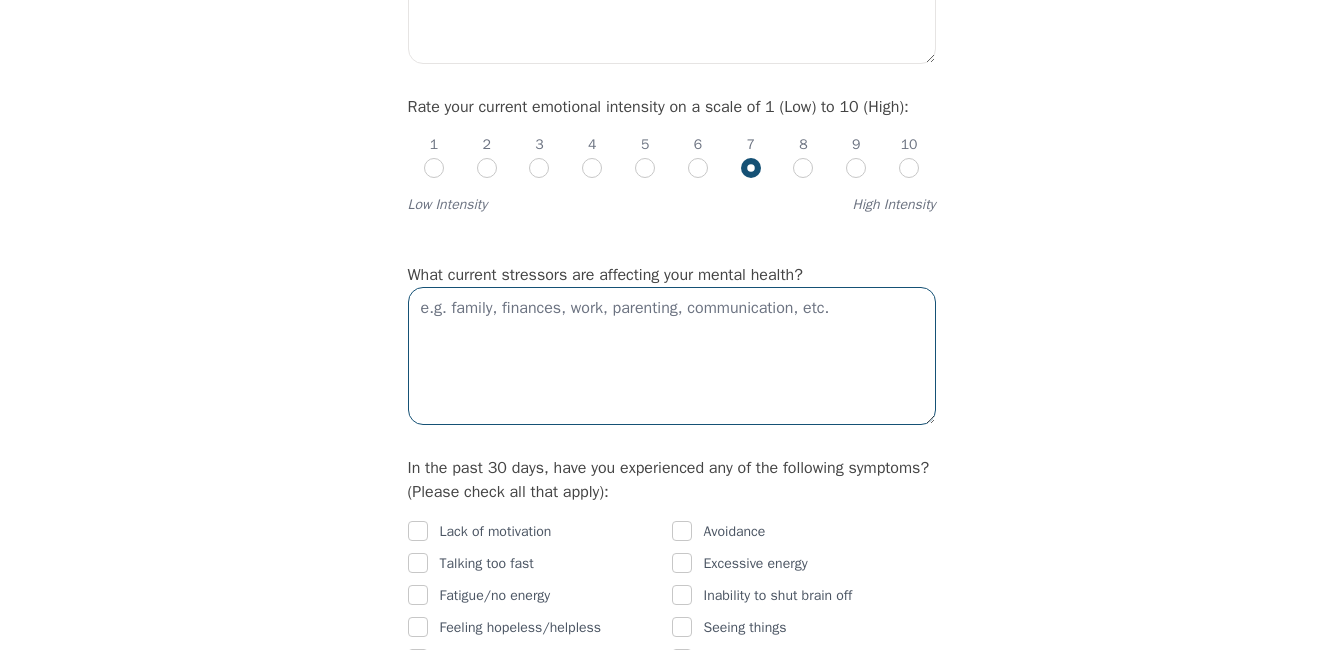 click at bounding box center [672, 356] 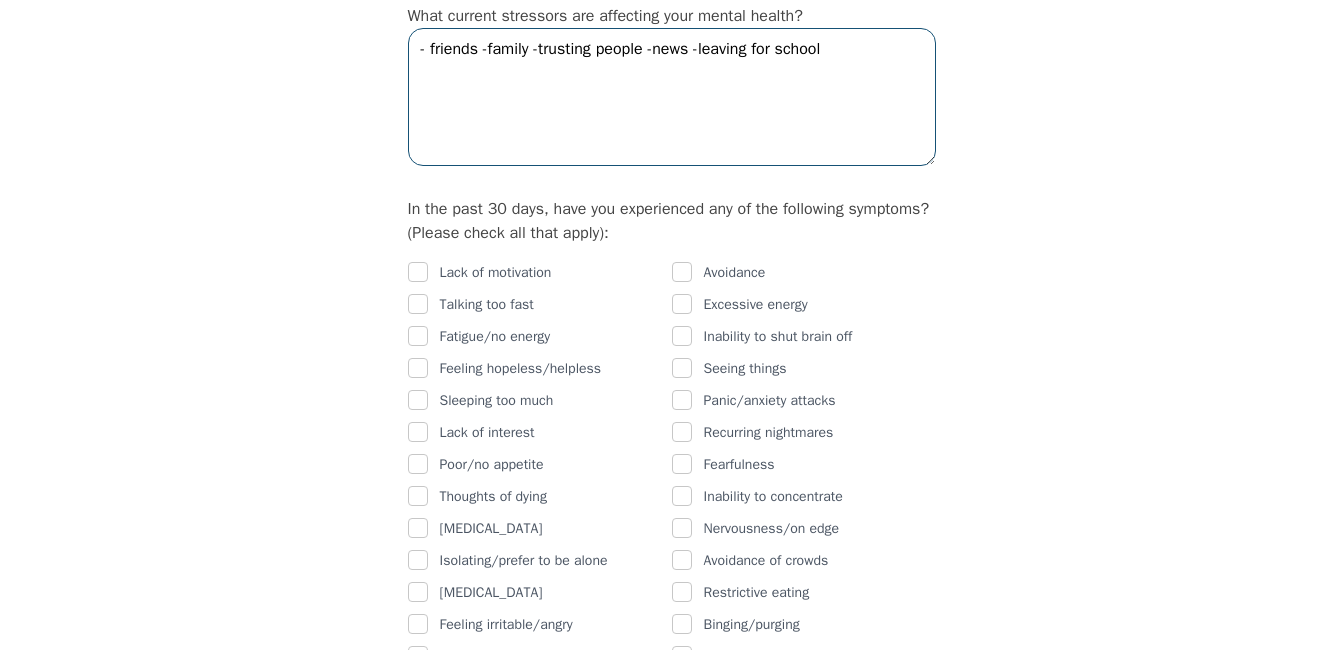 scroll, scrollTop: 1100, scrollLeft: 0, axis: vertical 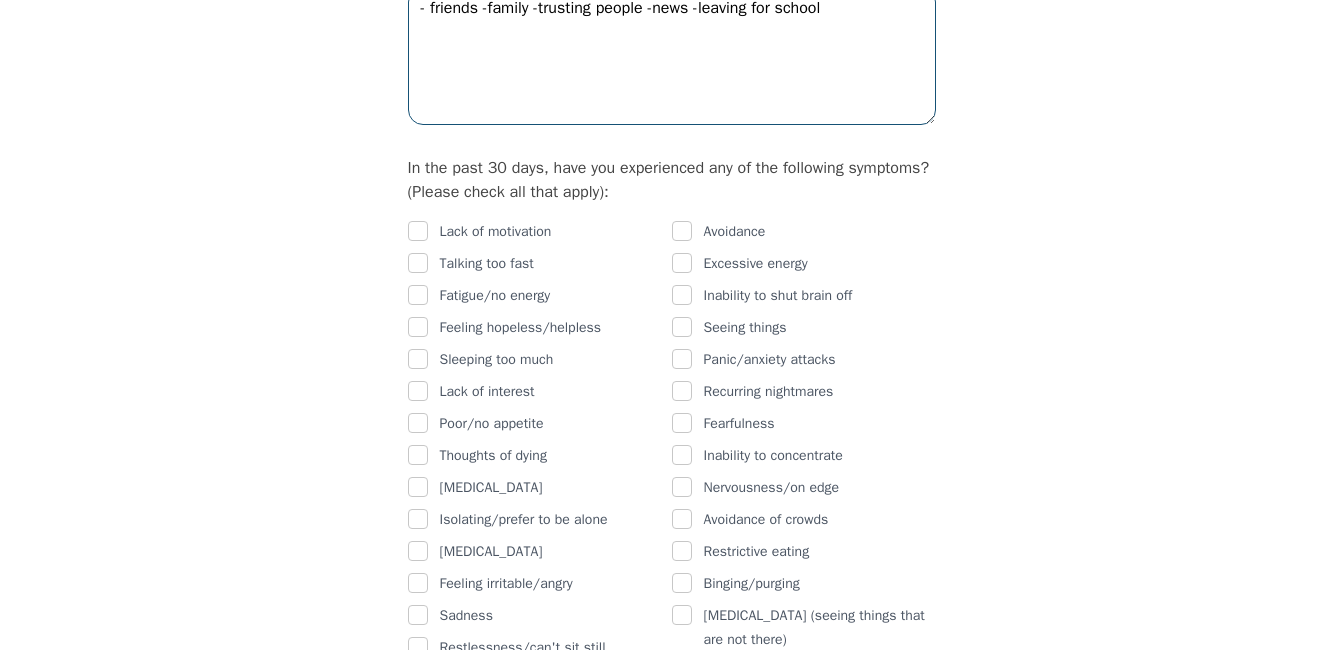 type on "- friends -family -trusting people -news -leaving for school" 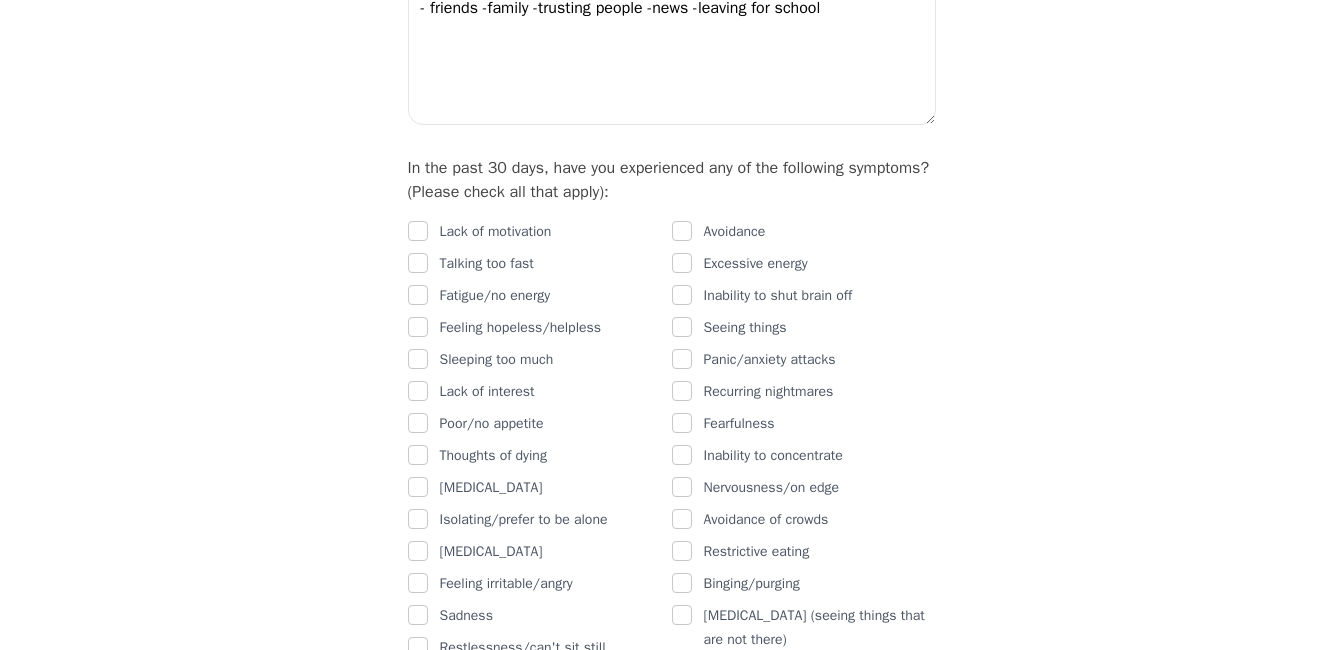click at bounding box center (418, 232) 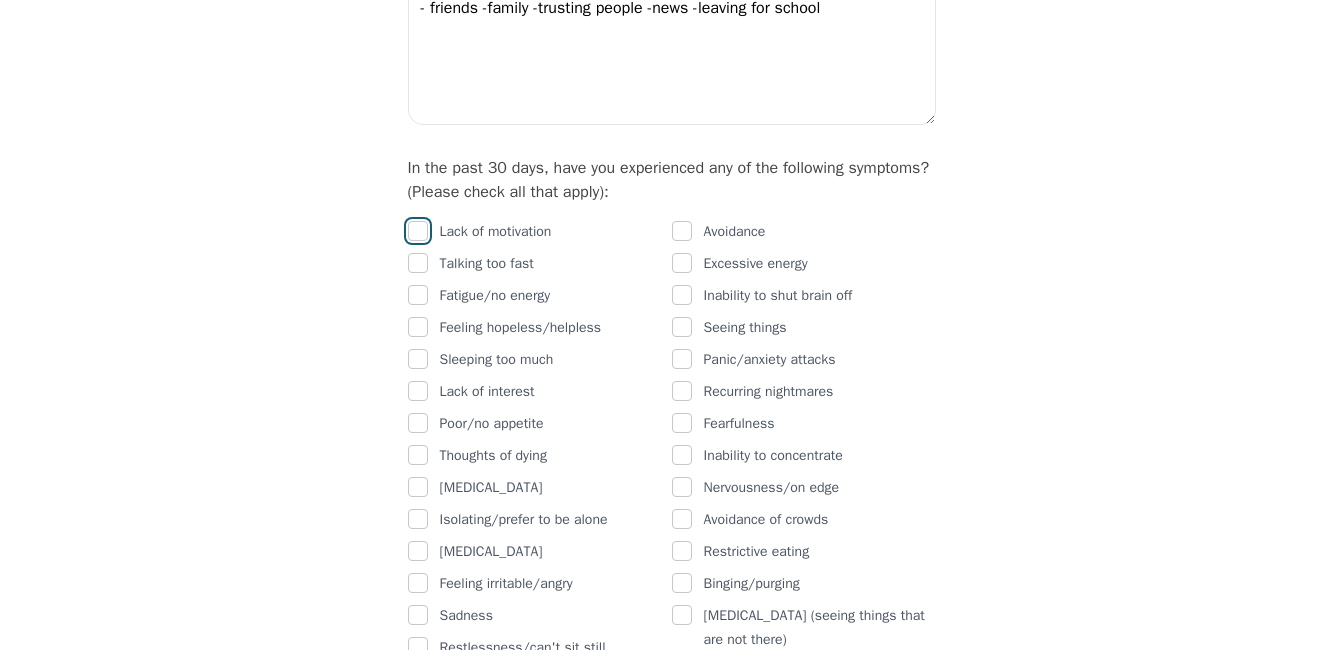 click at bounding box center (418, 231) 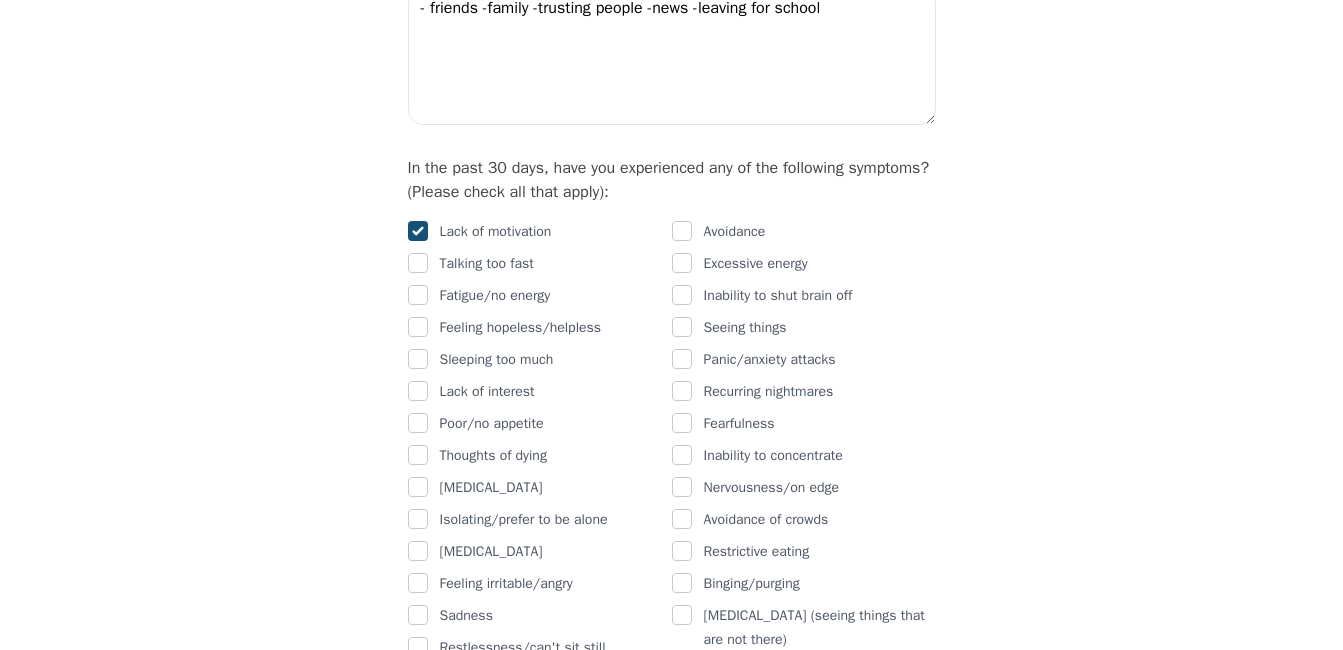 checkbox on "true" 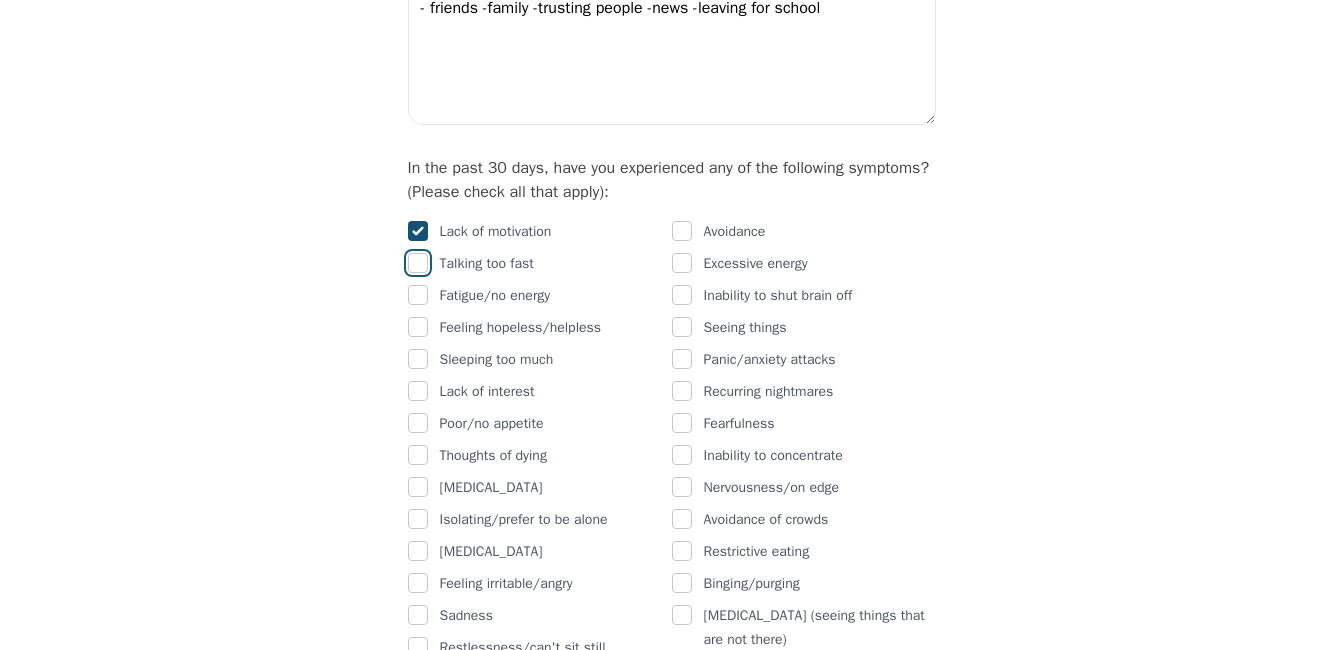 click at bounding box center (418, 263) 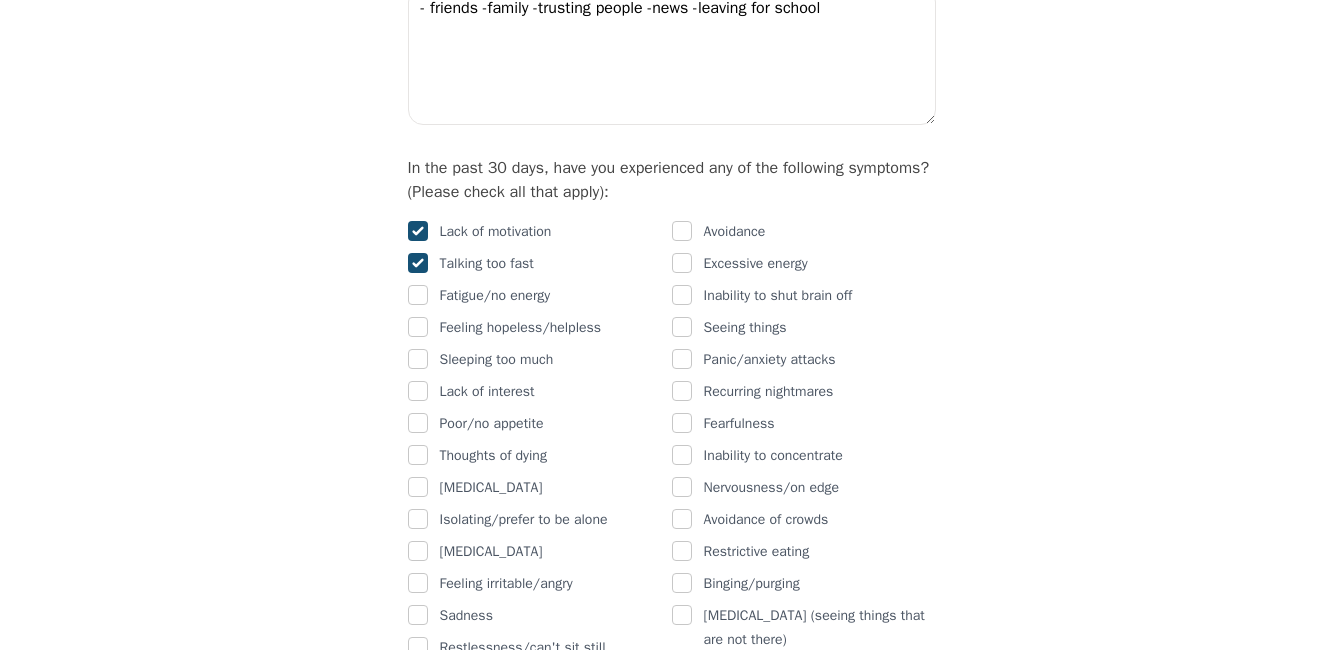 click at bounding box center [418, 263] 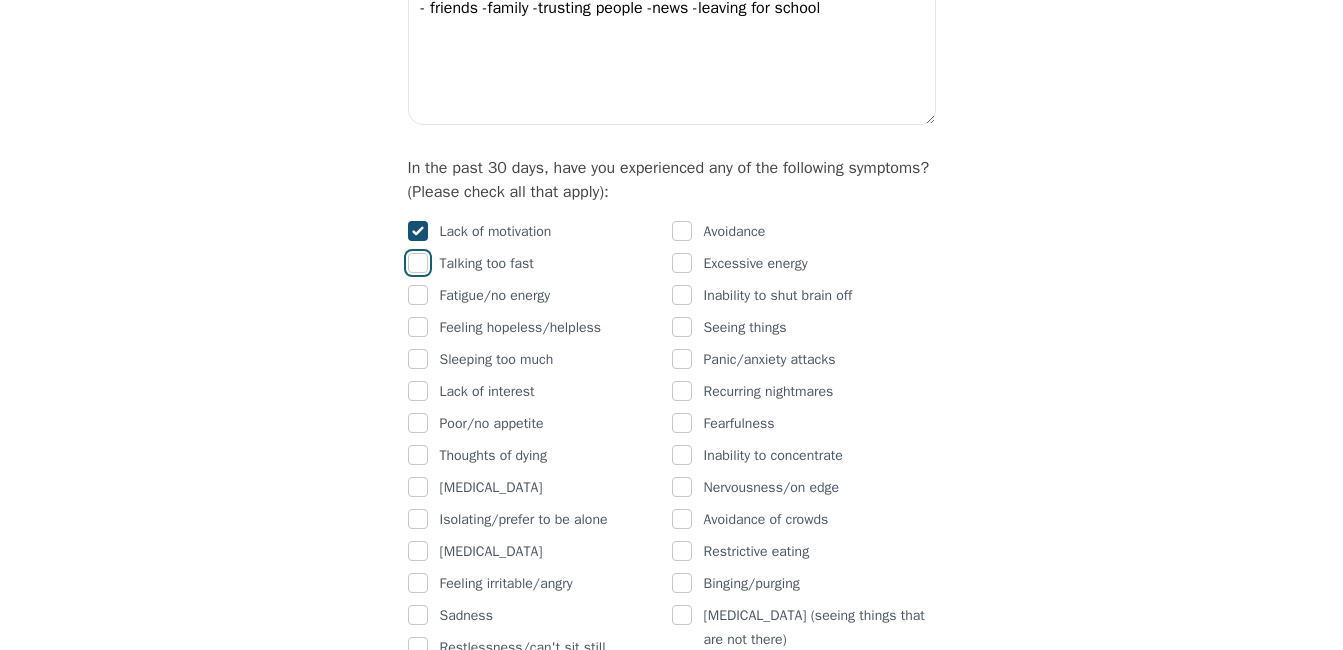 checkbox on "false" 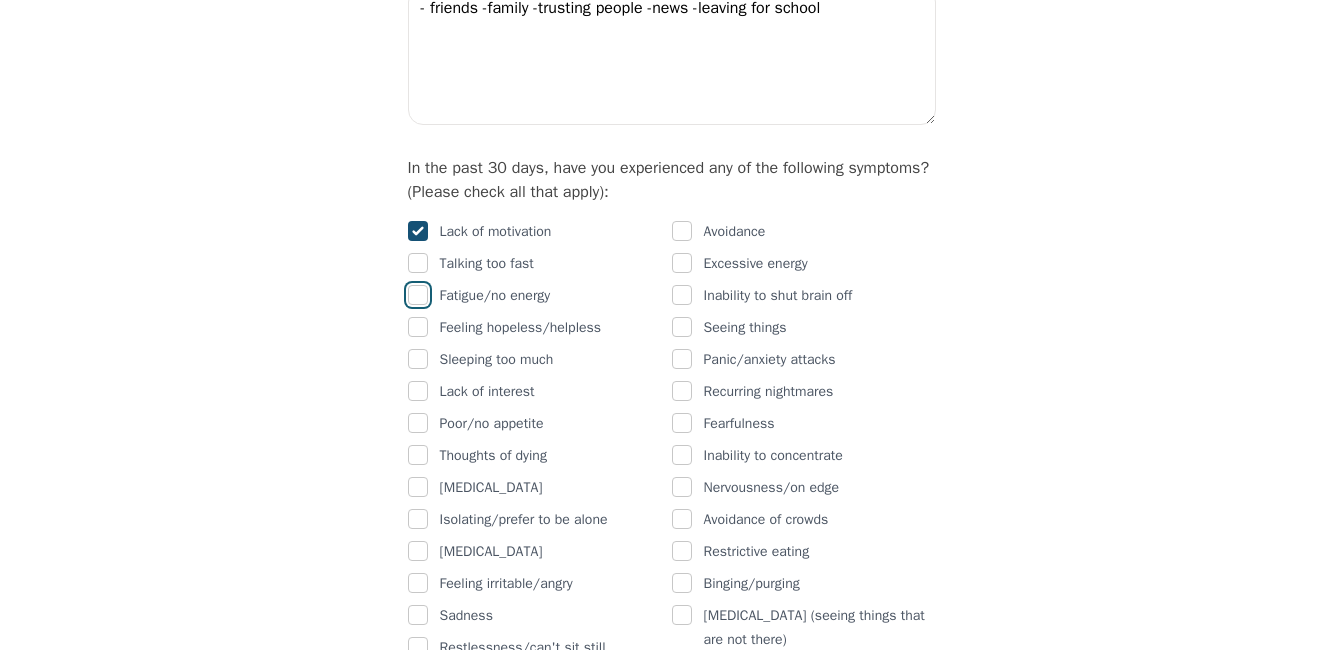 click at bounding box center [418, 295] 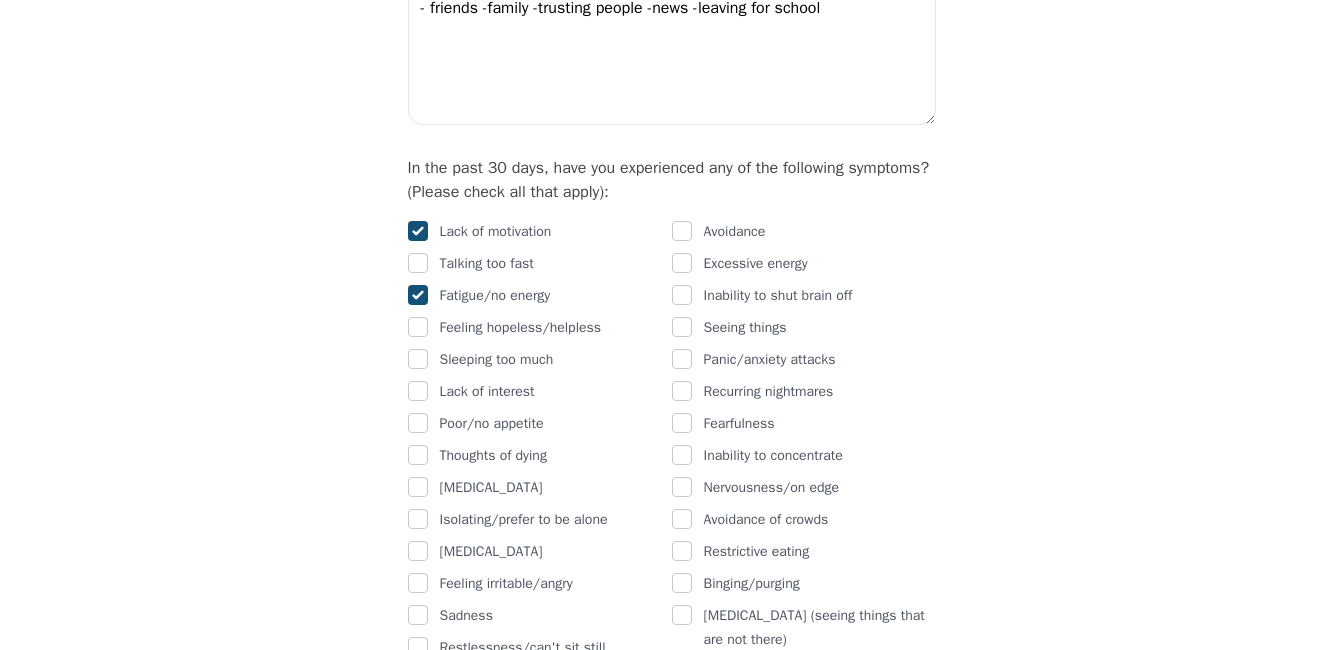 checkbox on "true" 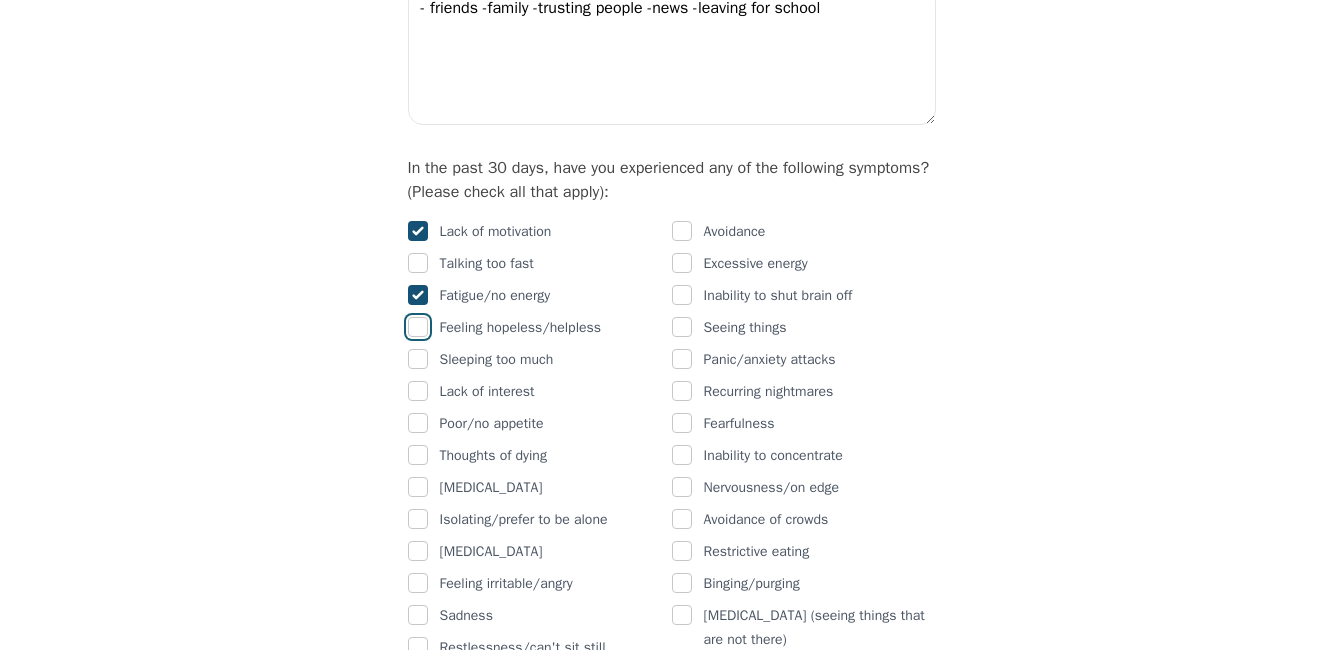 drag, startPoint x: 418, startPoint y: 359, endPoint x: 587, endPoint y: 316, distance: 174.38463 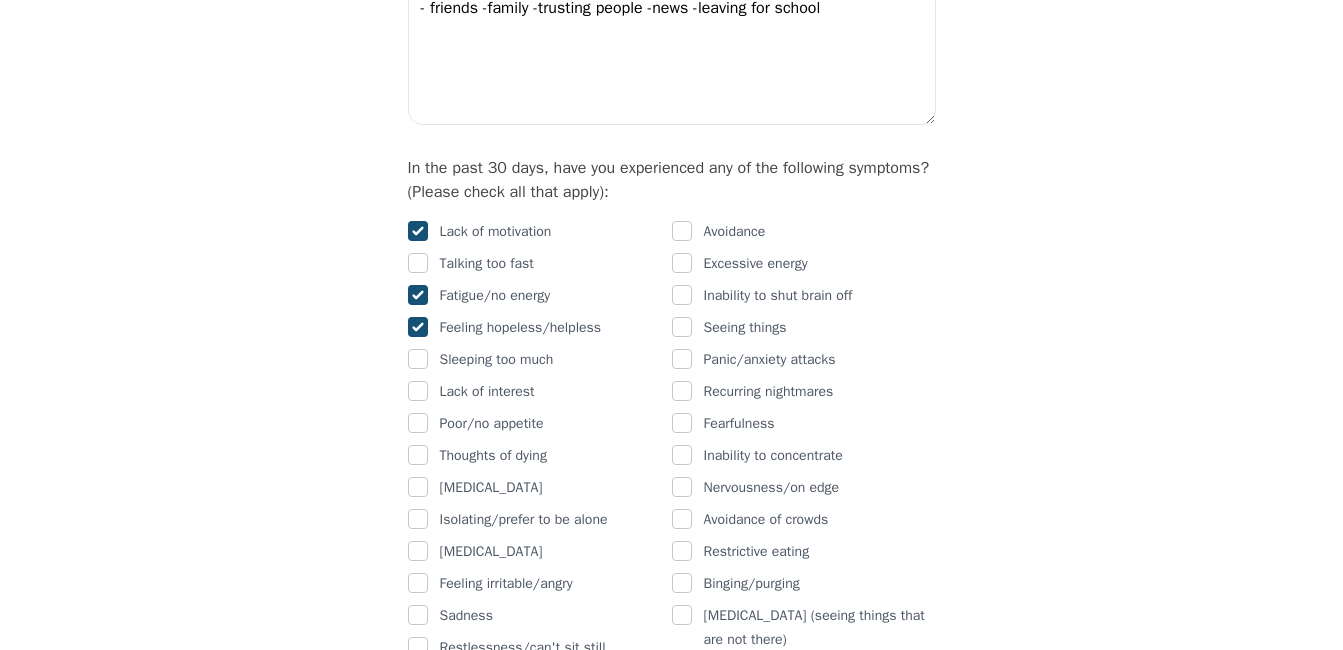 click on "Avoidance" at bounding box center (804, 232) 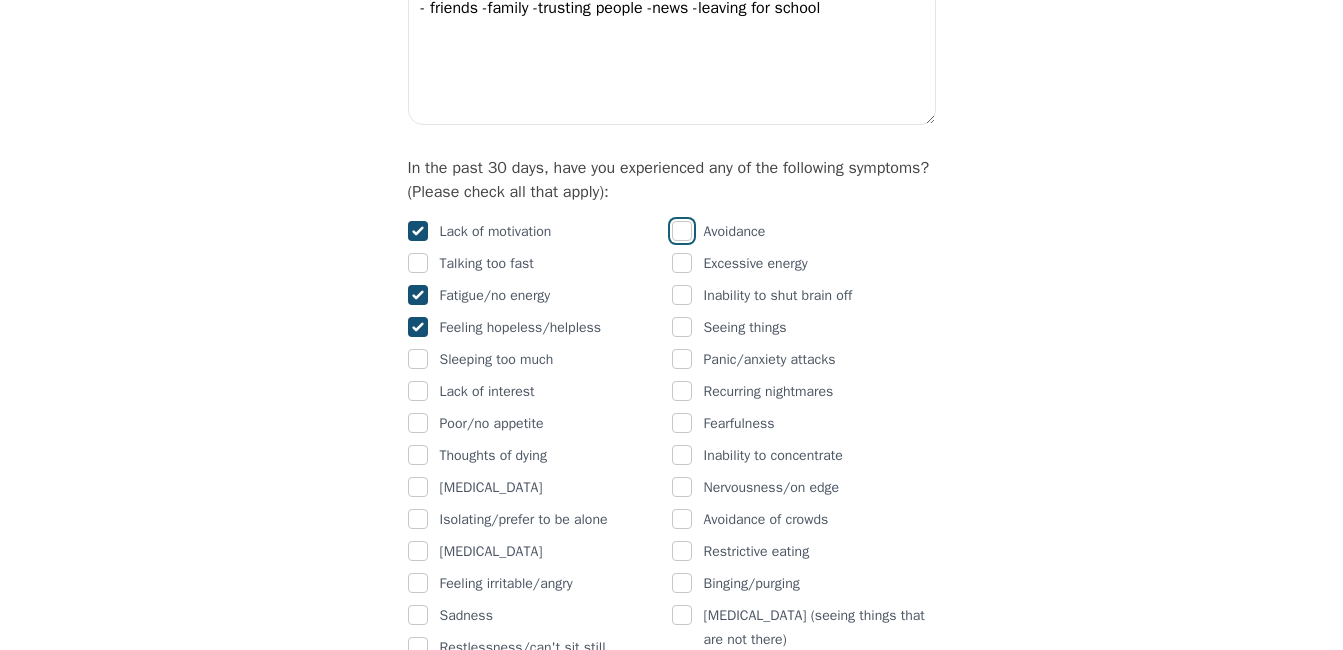 click at bounding box center [682, 231] 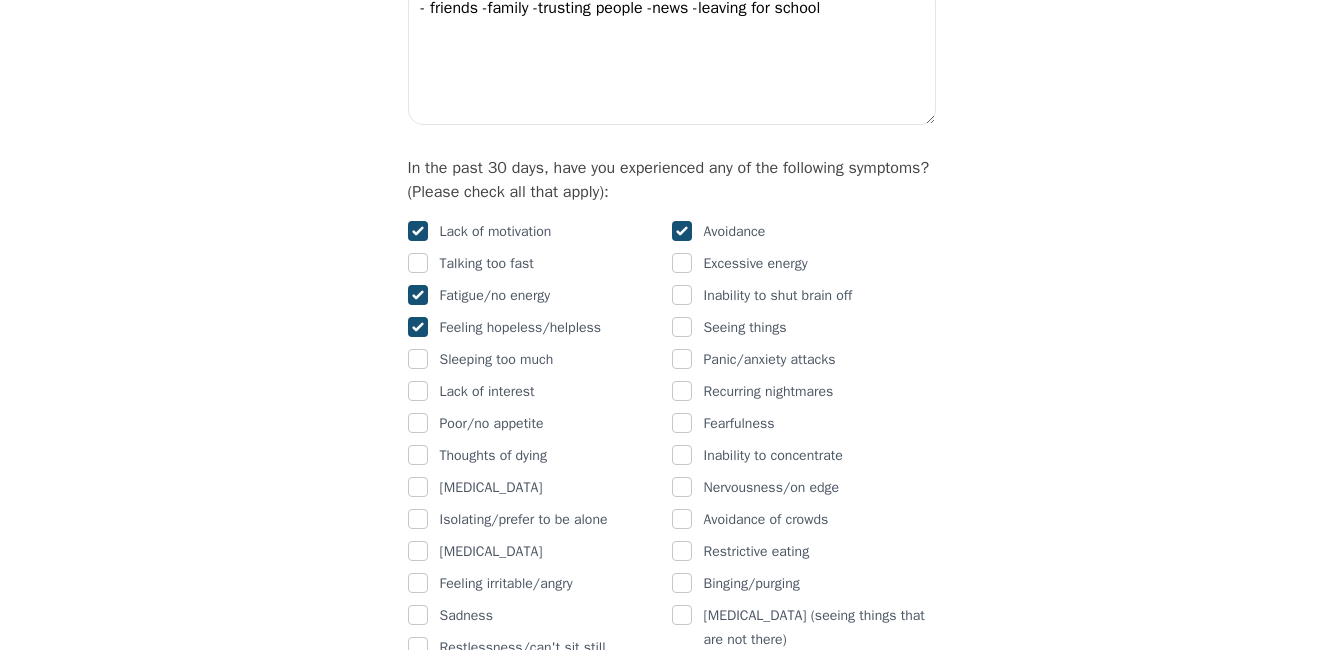 checkbox on "true" 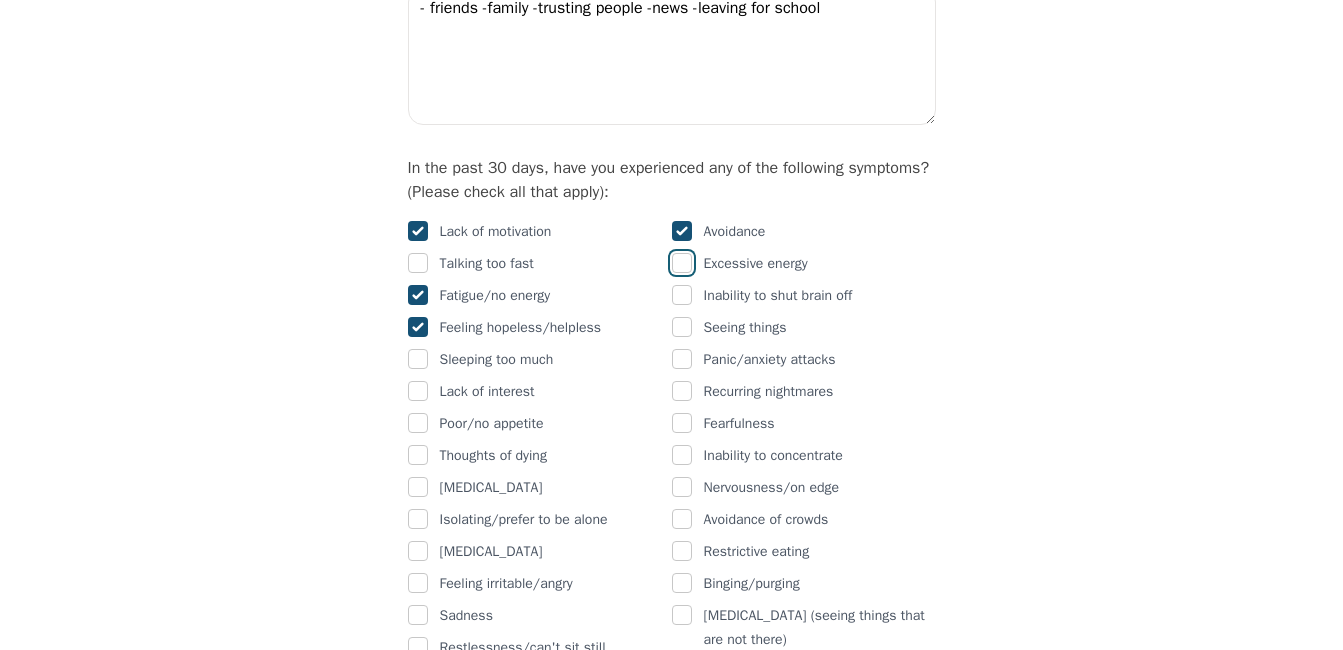 click at bounding box center [682, 263] 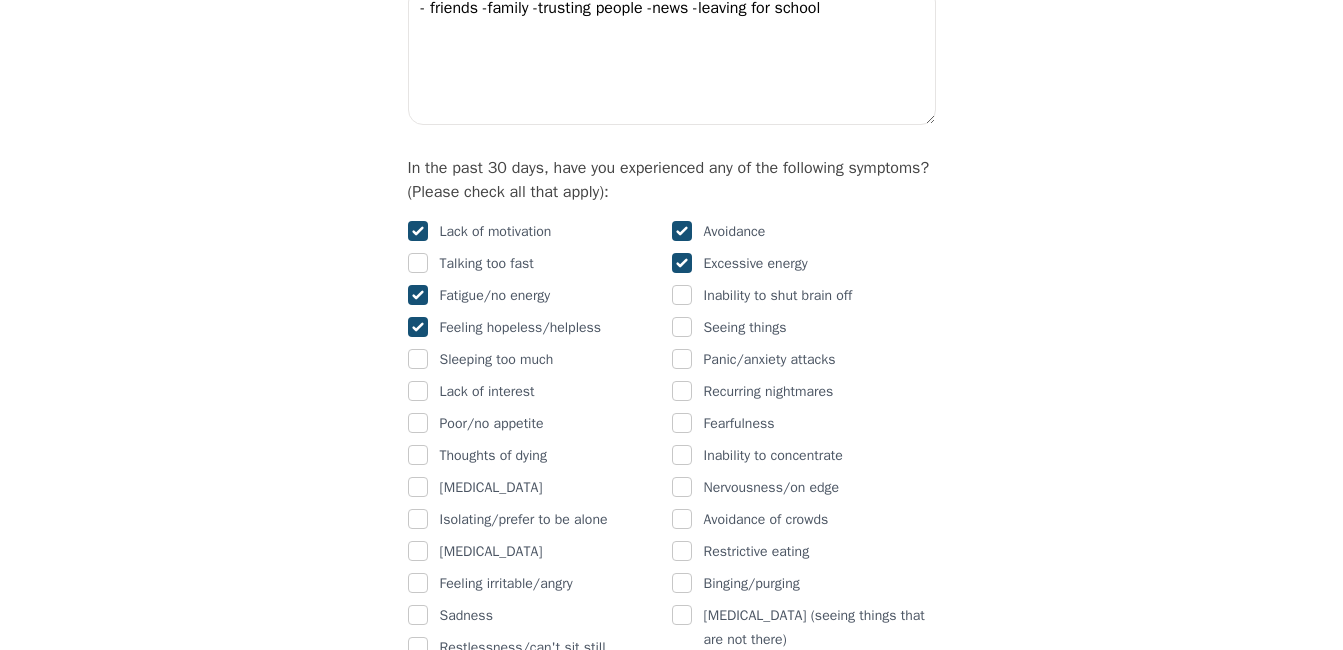 checkbox on "true" 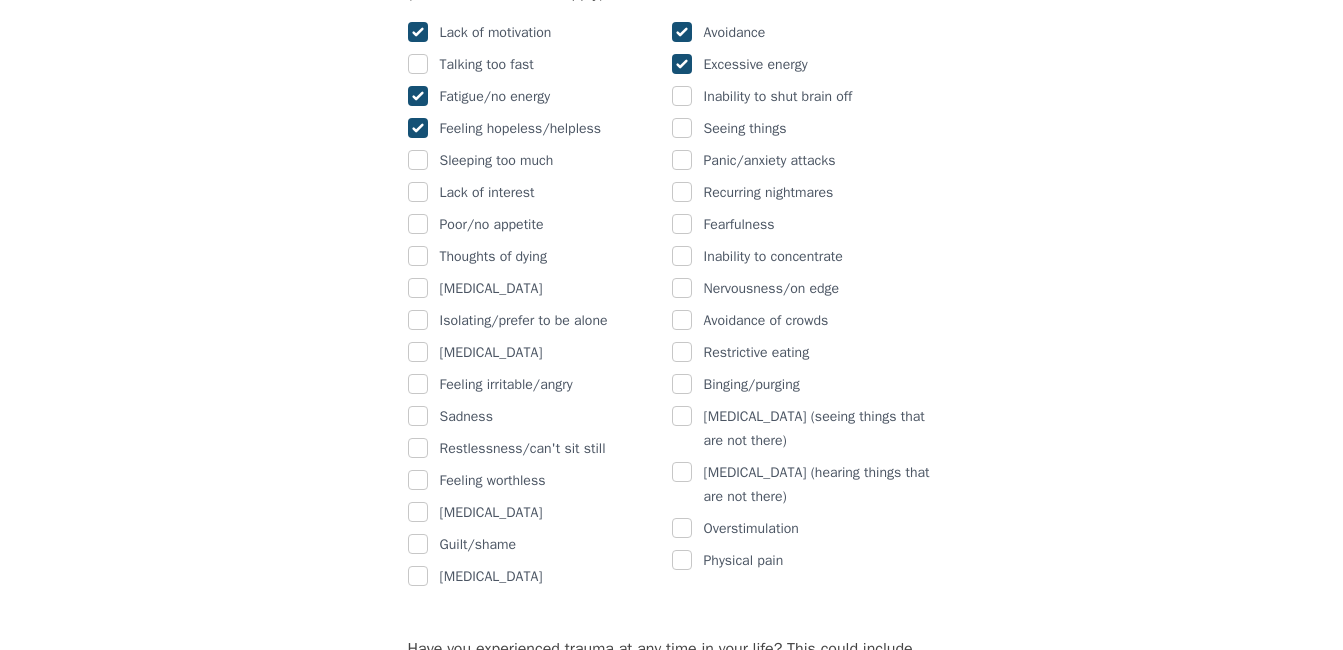 scroll, scrollTop: 1300, scrollLeft: 0, axis: vertical 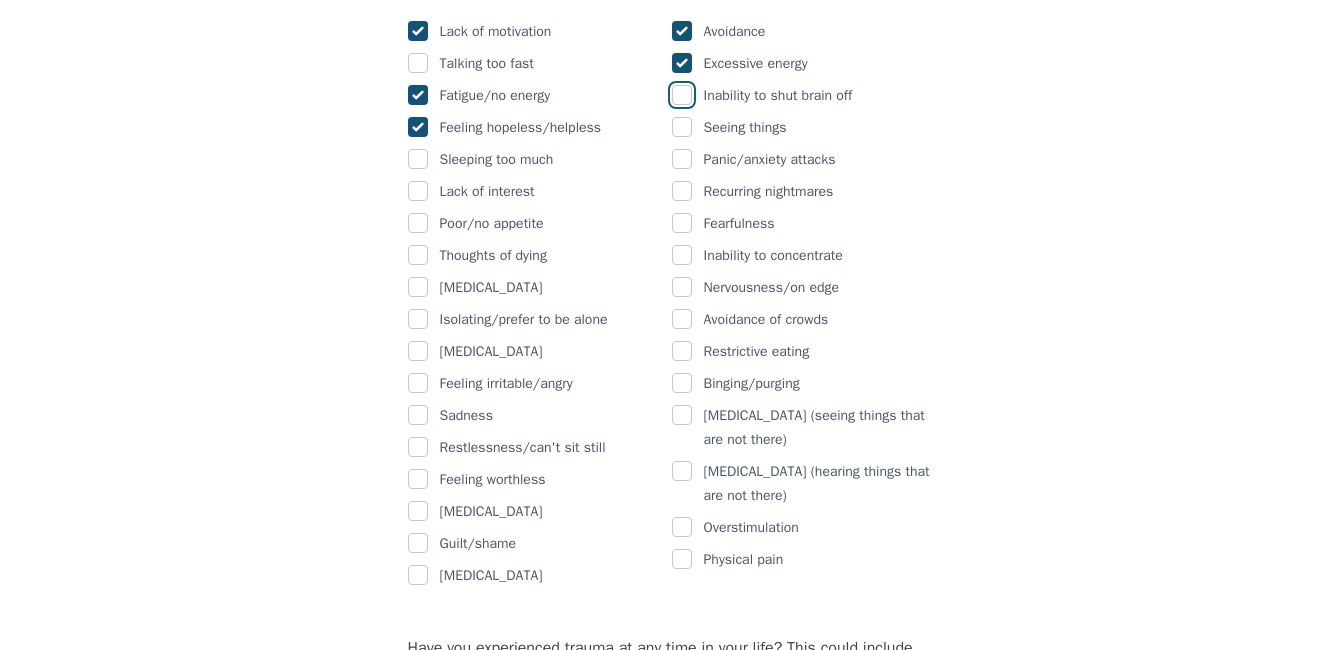click at bounding box center (682, 95) 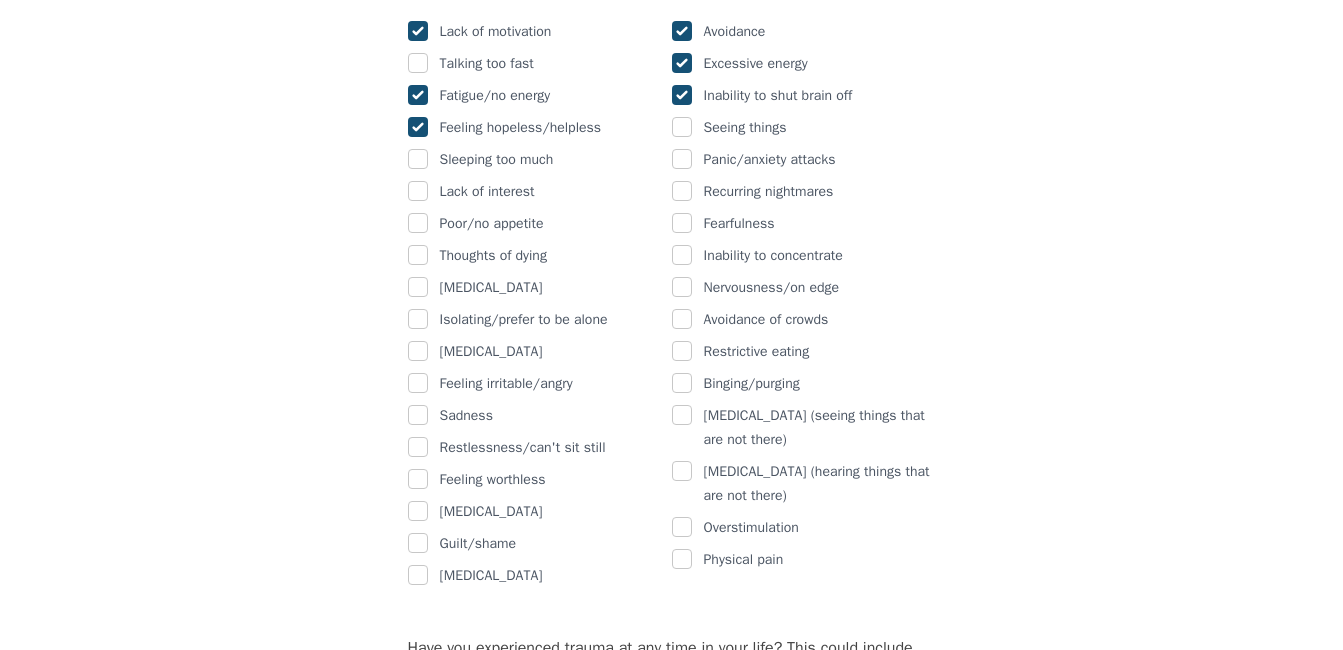checkbox on "true" 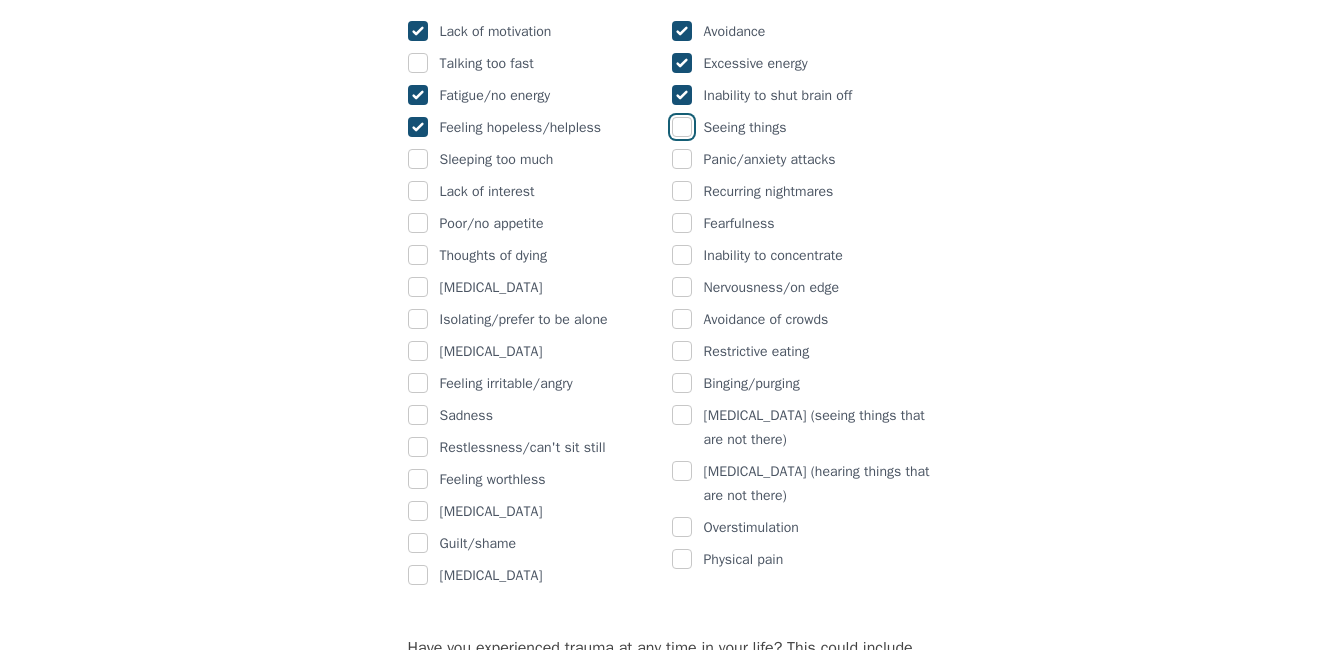 click at bounding box center [682, 127] 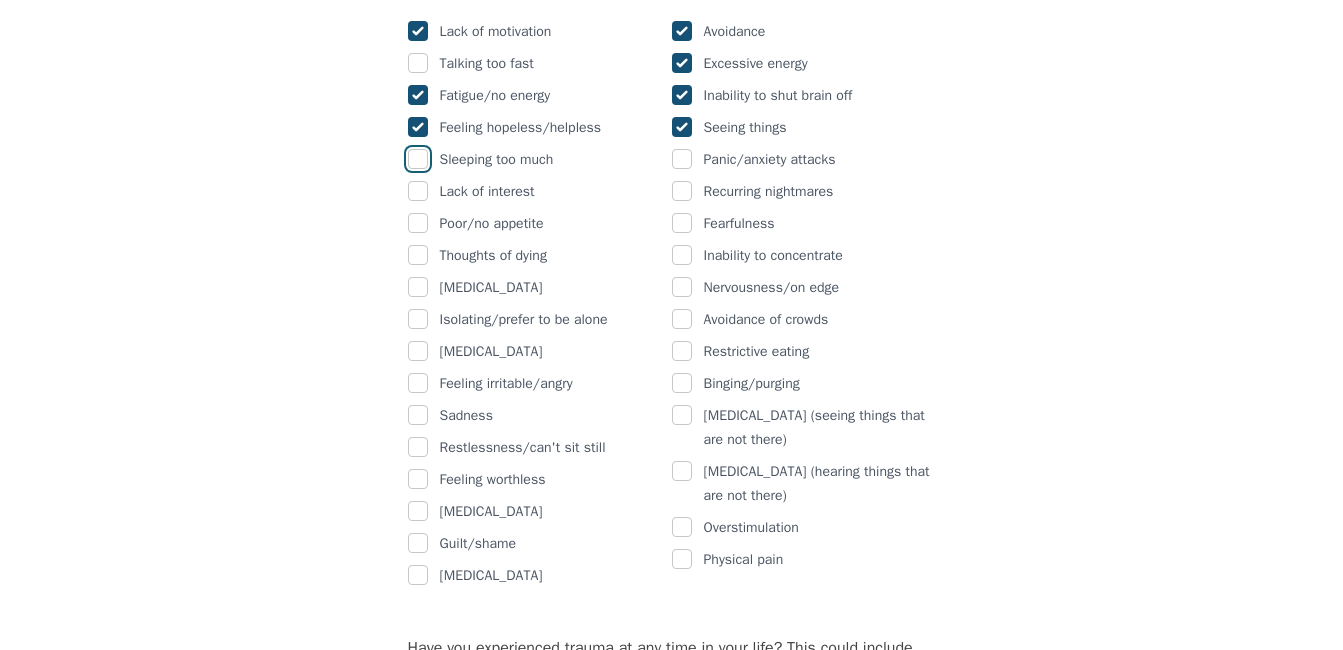 click at bounding box center [418, 159] 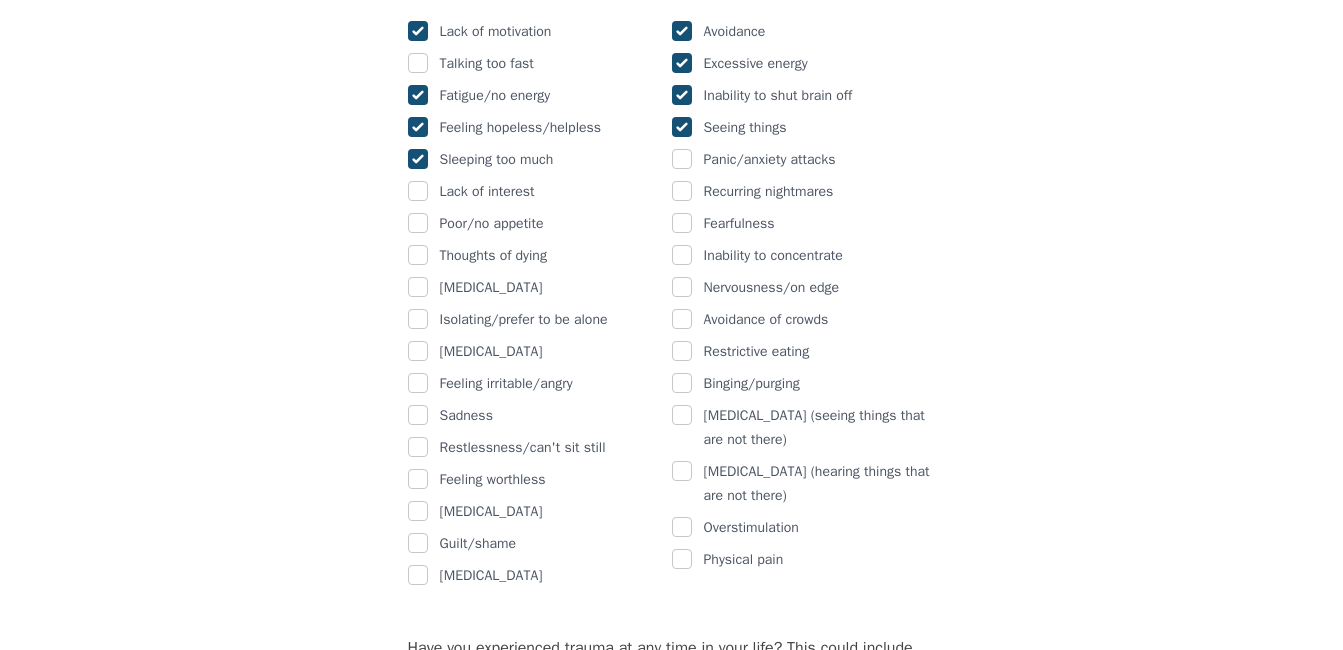 checkbox on "true" 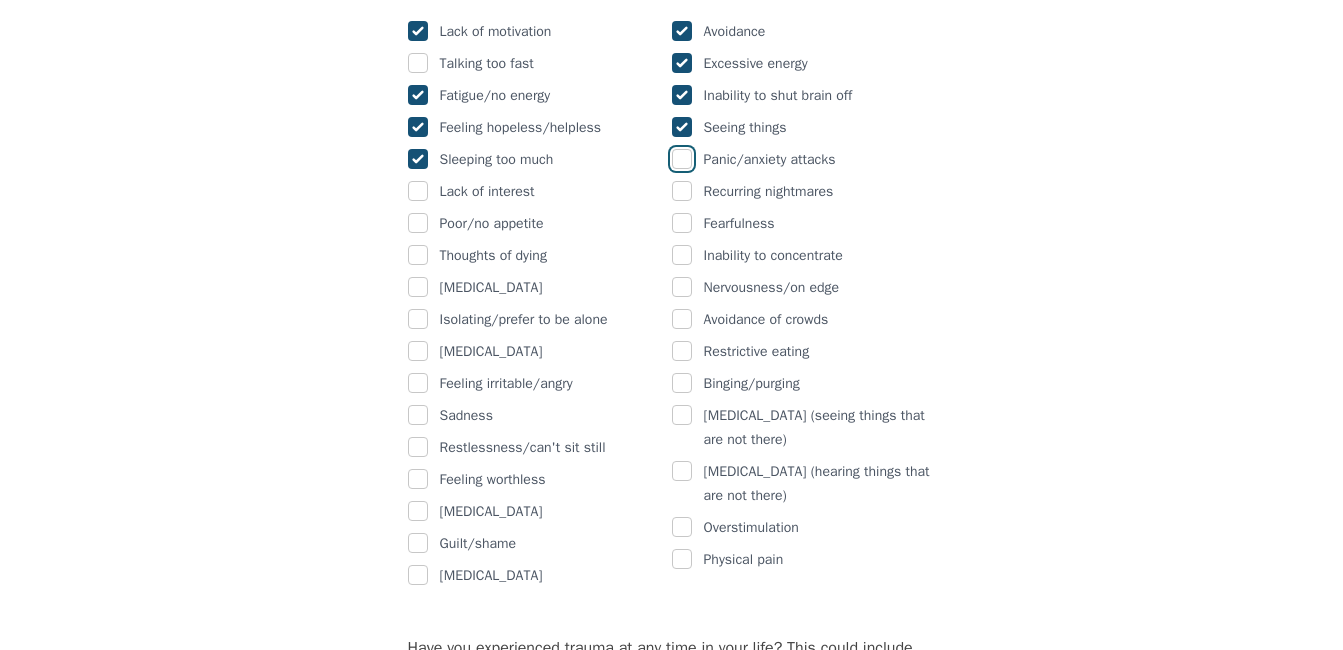 click at bounding box center [682, 159] 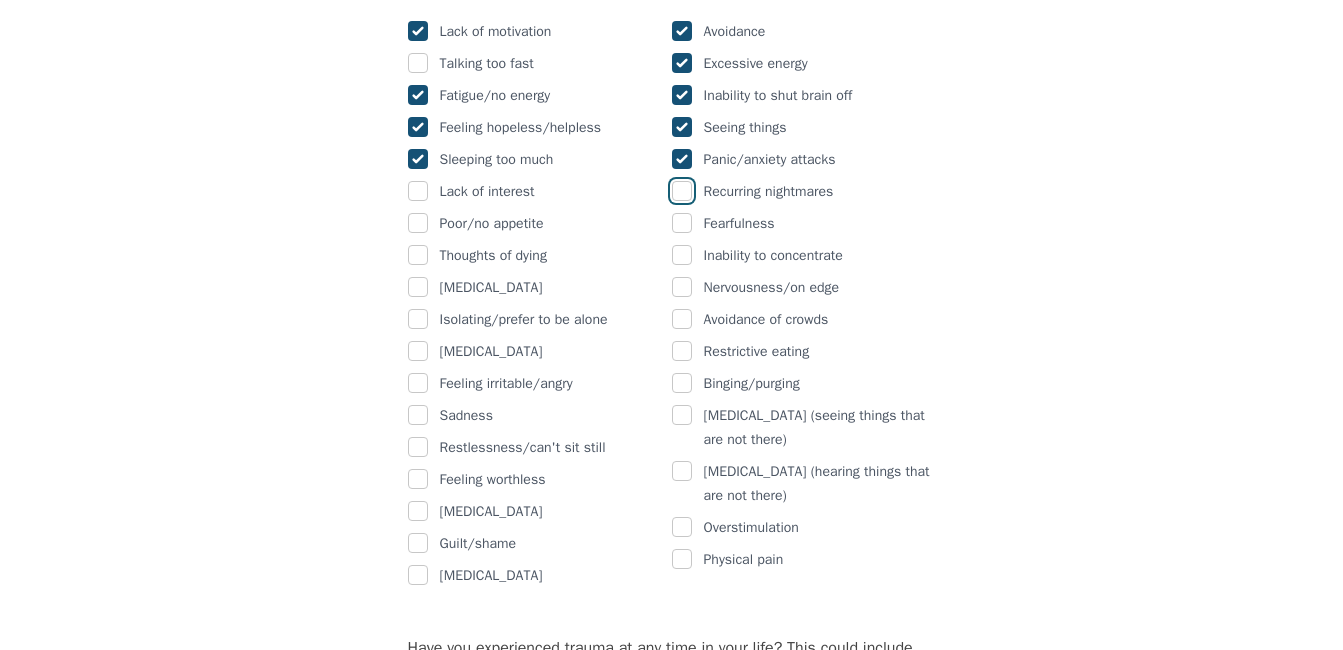 click at bounding box center [682, 191] 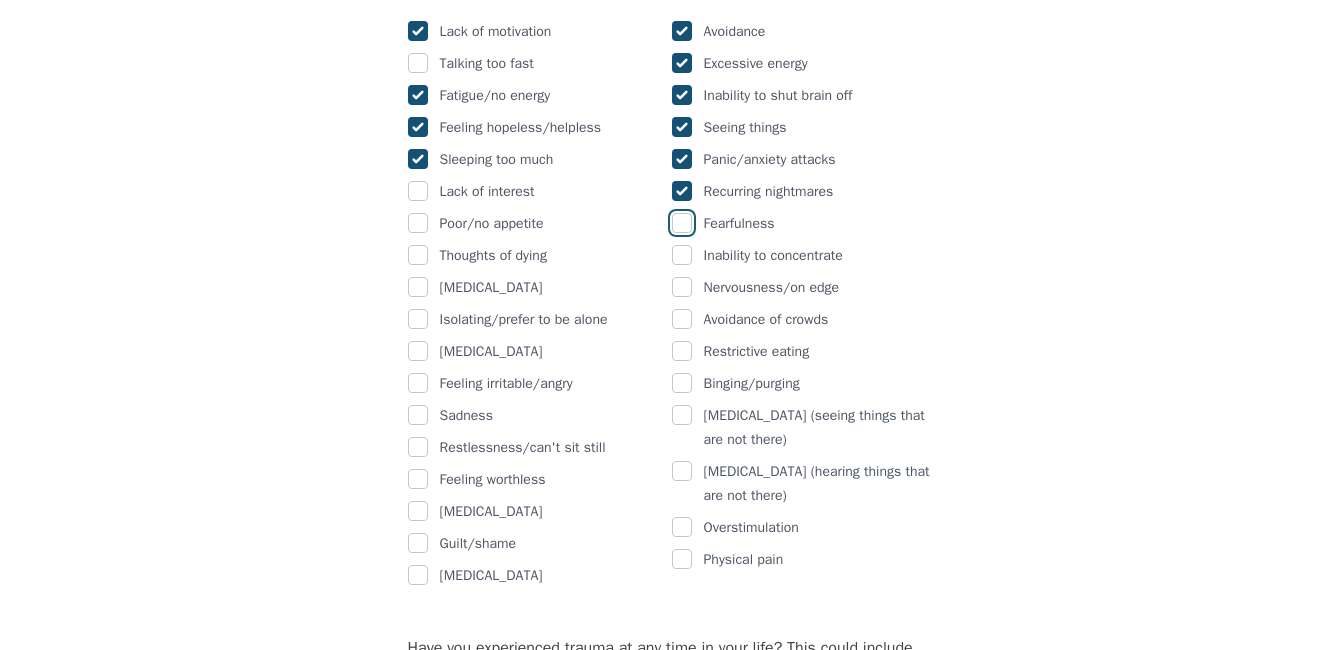 click at bounding box center (682, 223) 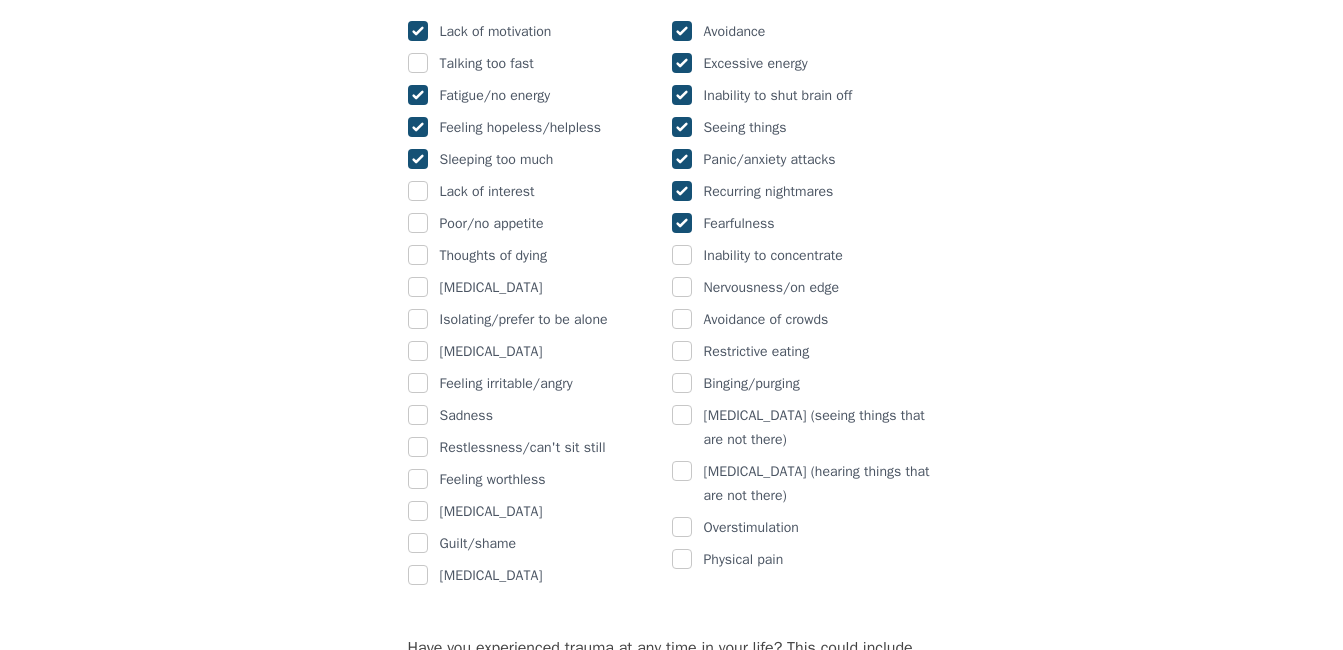 checkbox on "true" 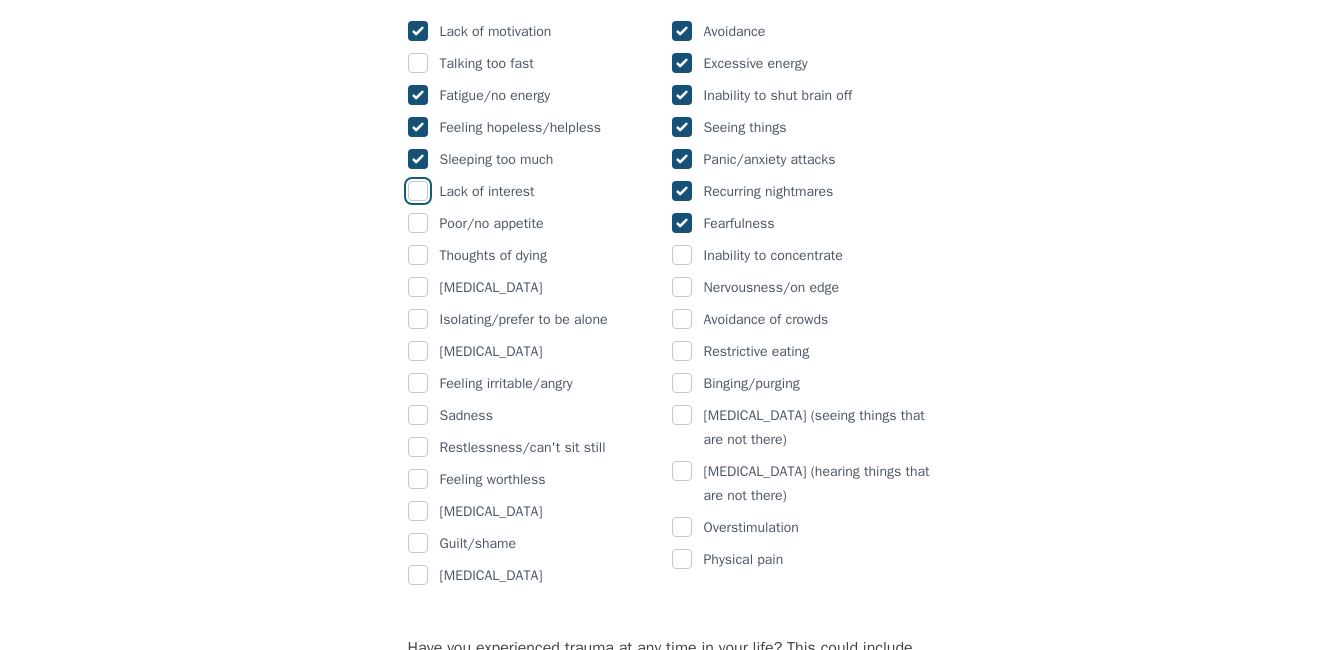 click at bounding box center (418, 191) 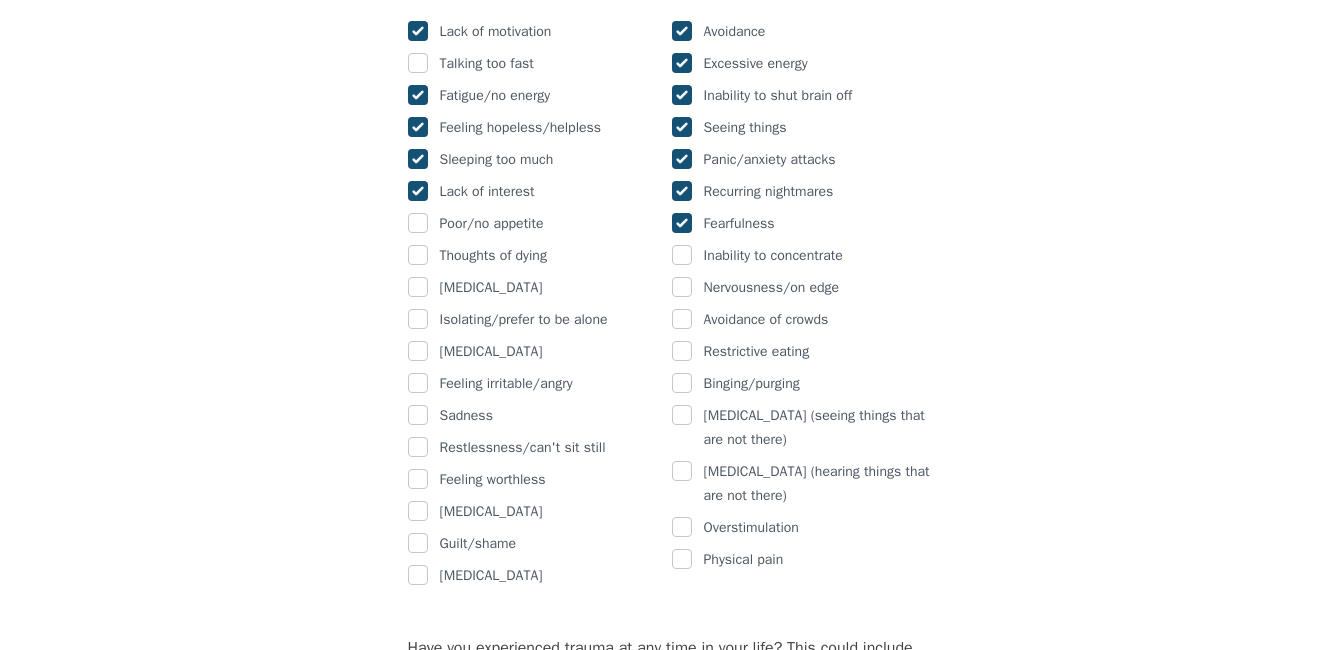 checkbox on "true" 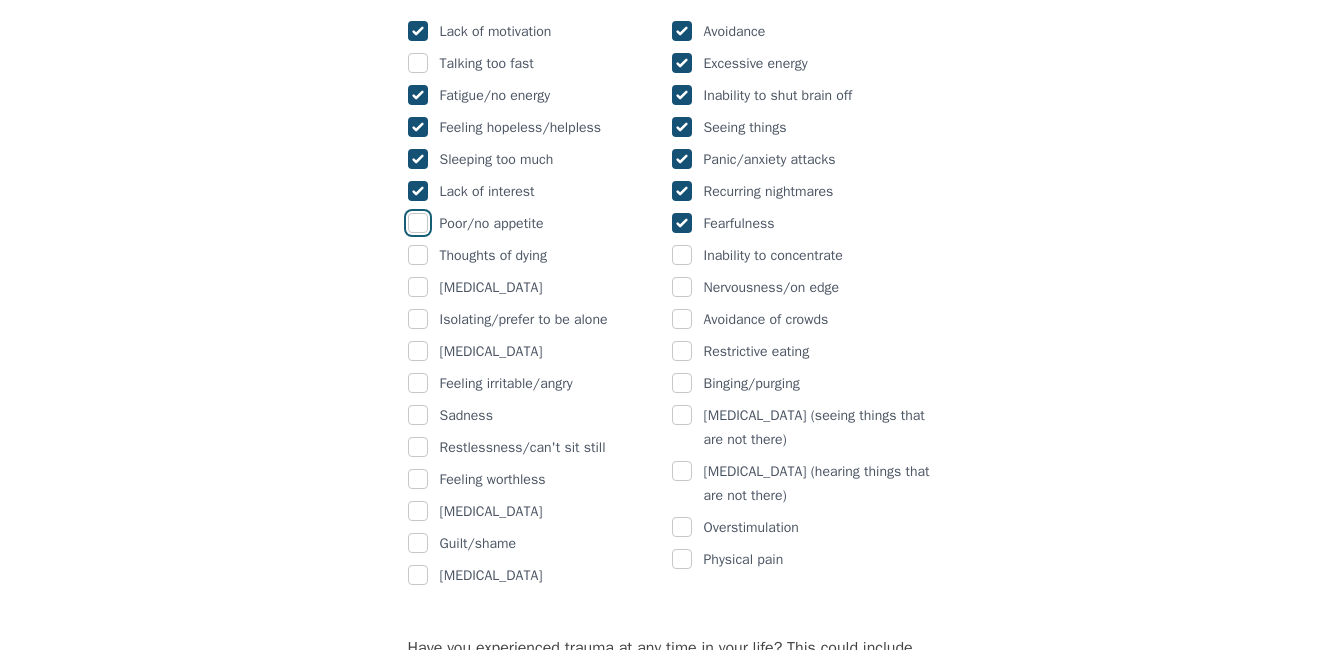 click at bounding box center [418, 223] 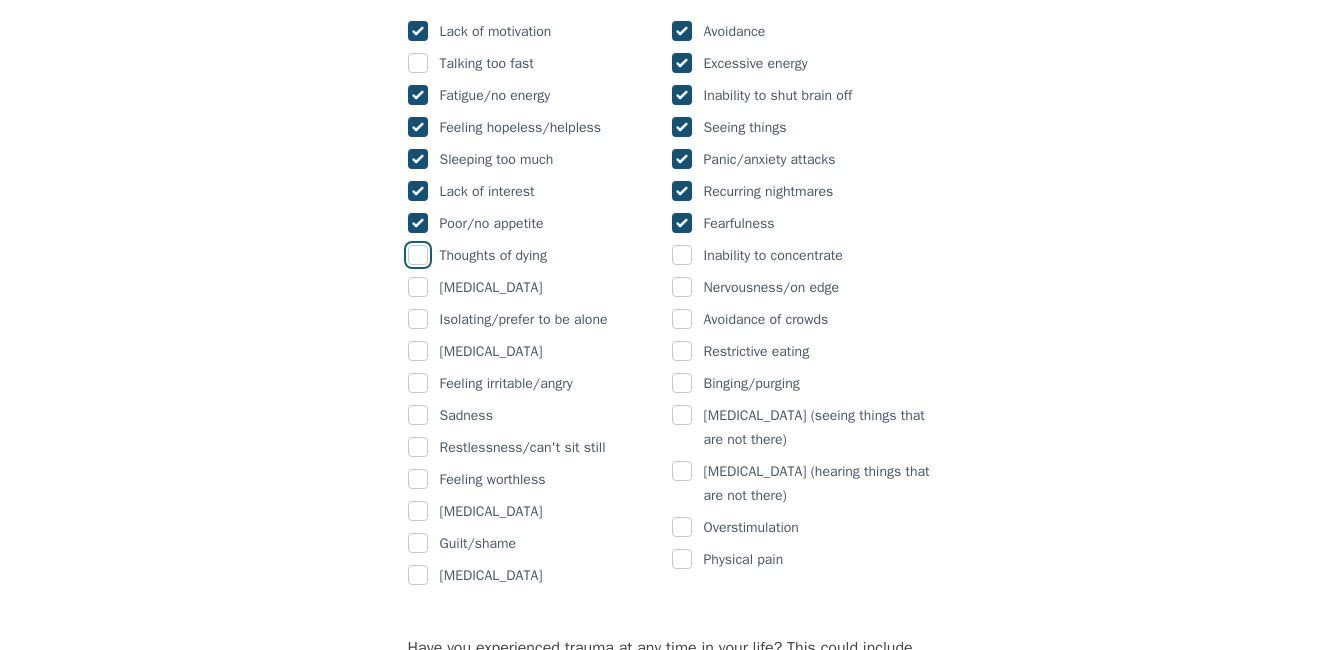 click at bounding box center [418, 255] 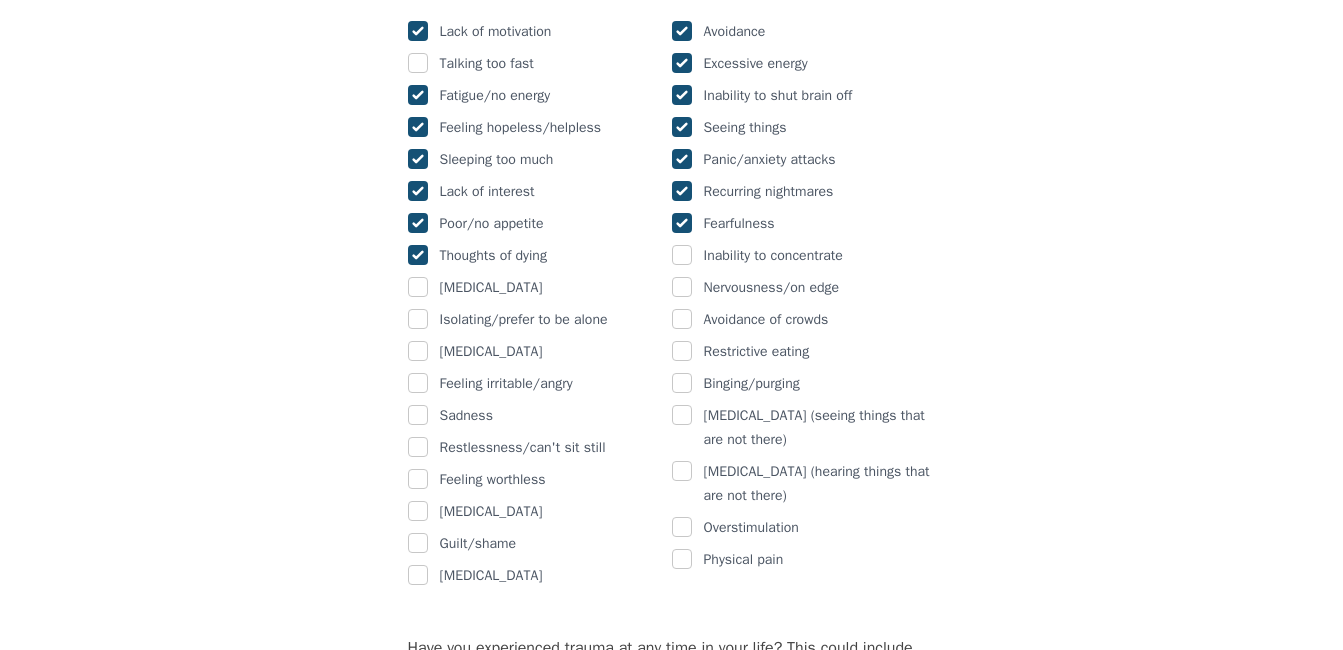 checkbox on "true" 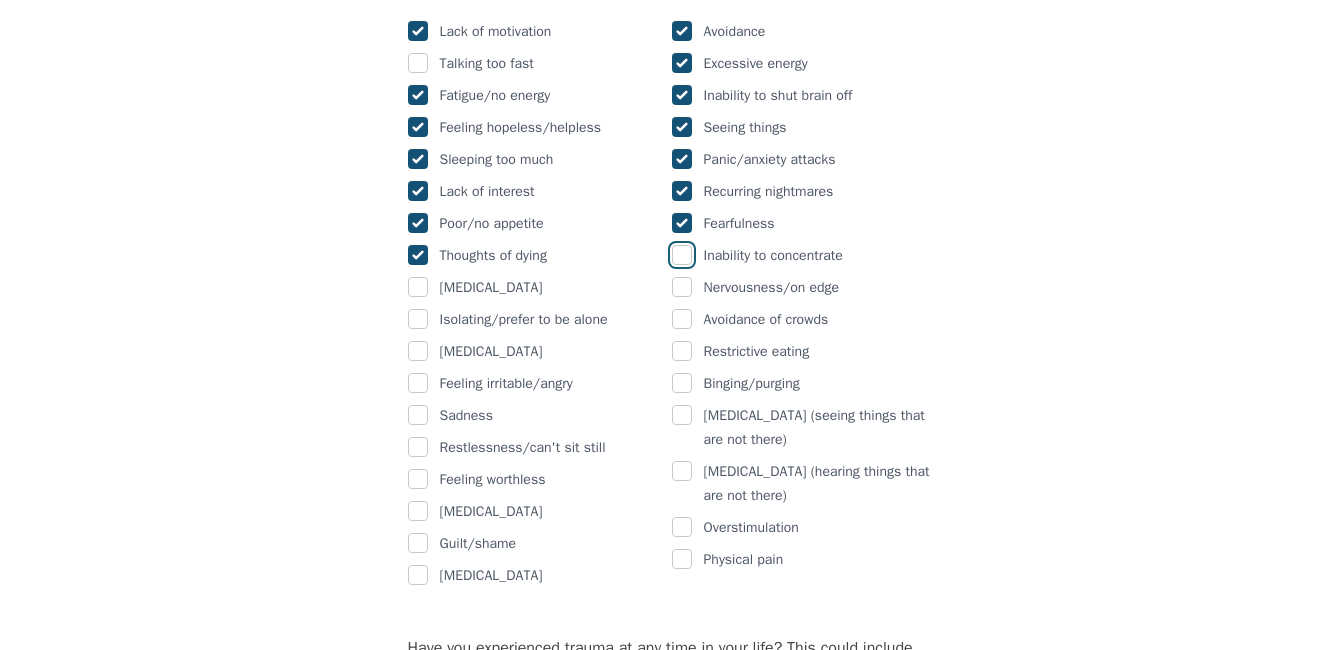 click at bounding box center [682, 255] 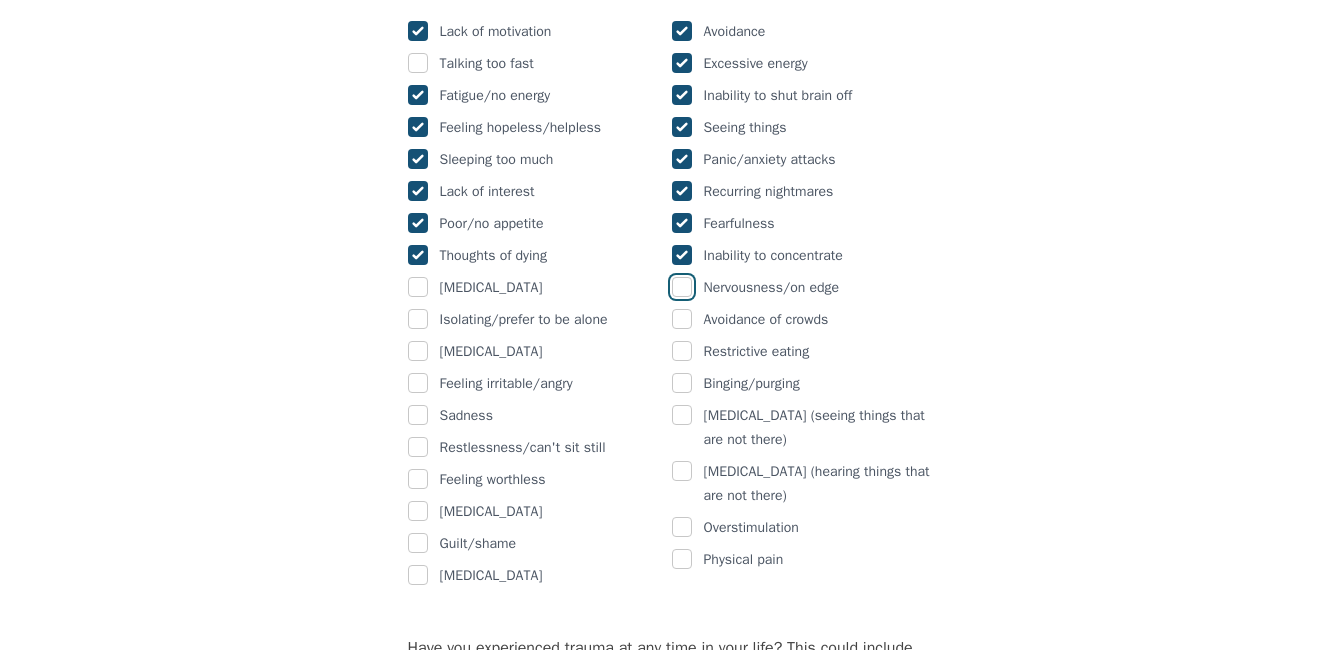 click at bounding box center (682, 287) 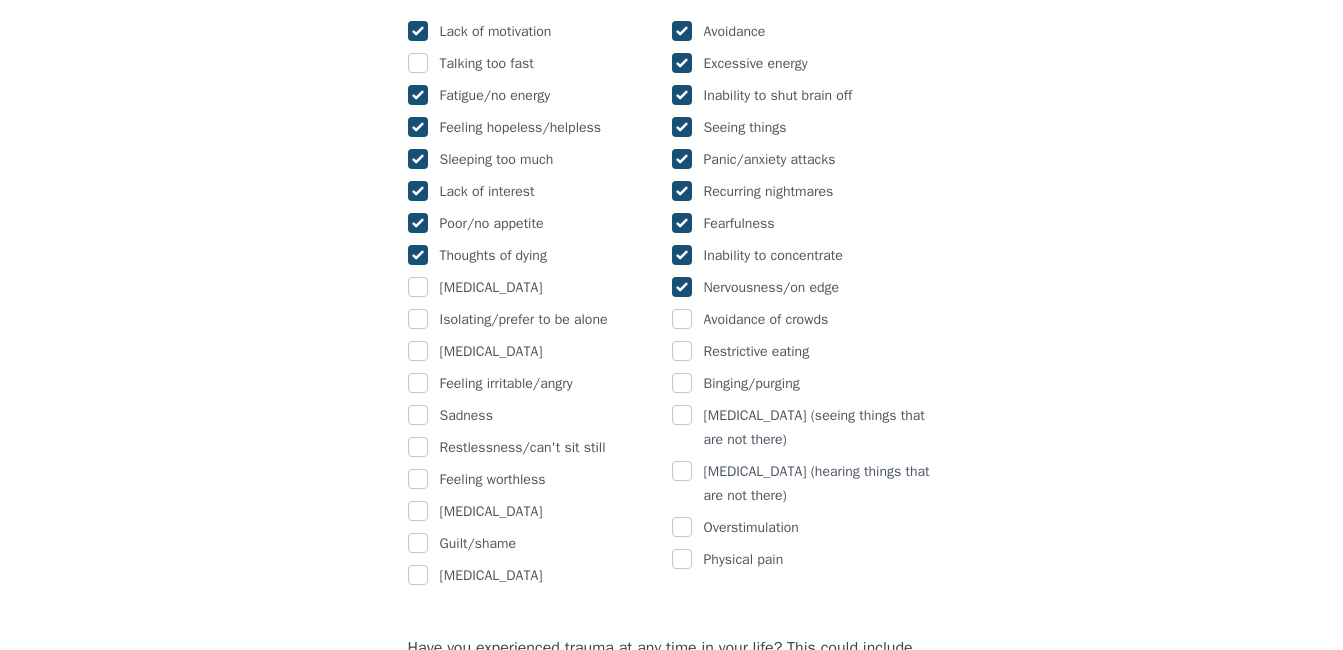 checkbox on "true" 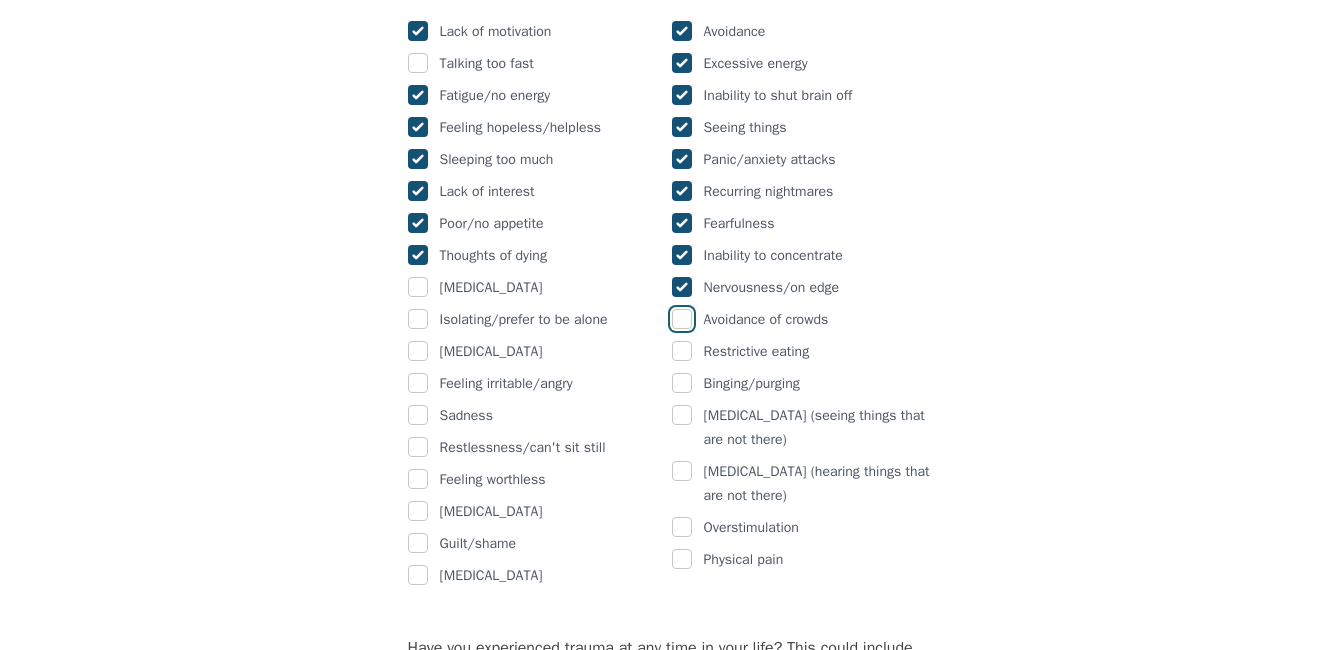 click at bounding box center (682, 319) 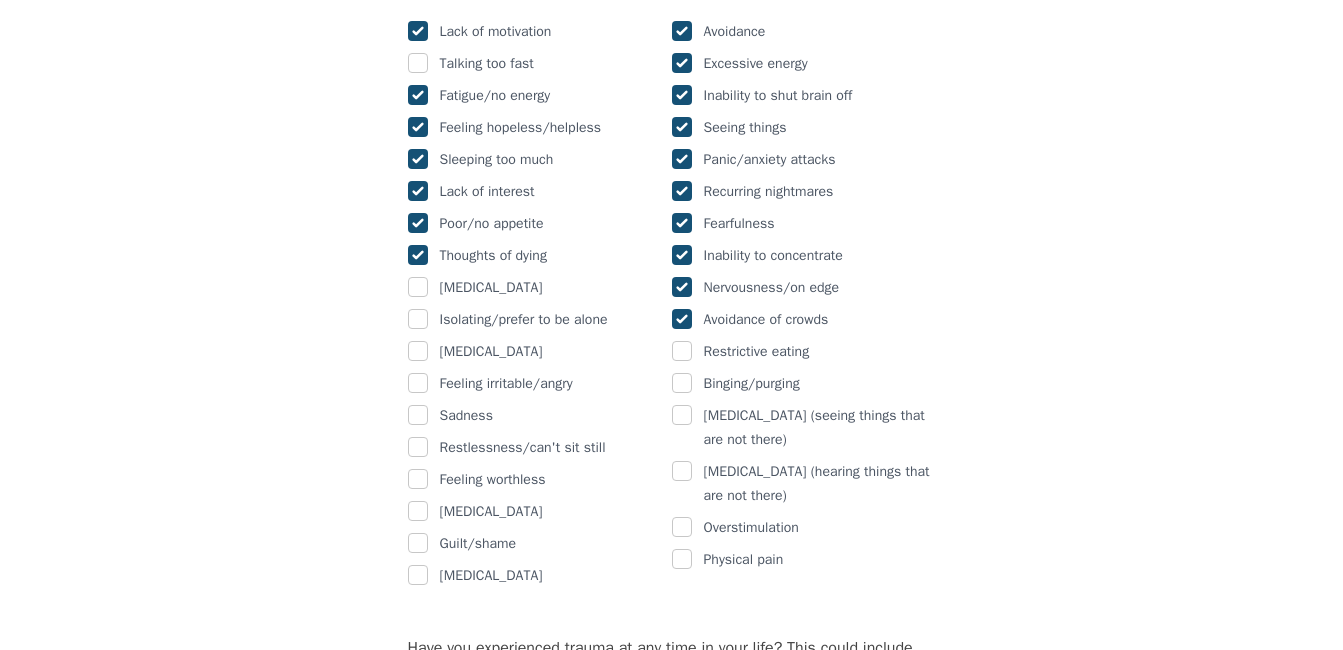 click at bounding box center (682, 319) 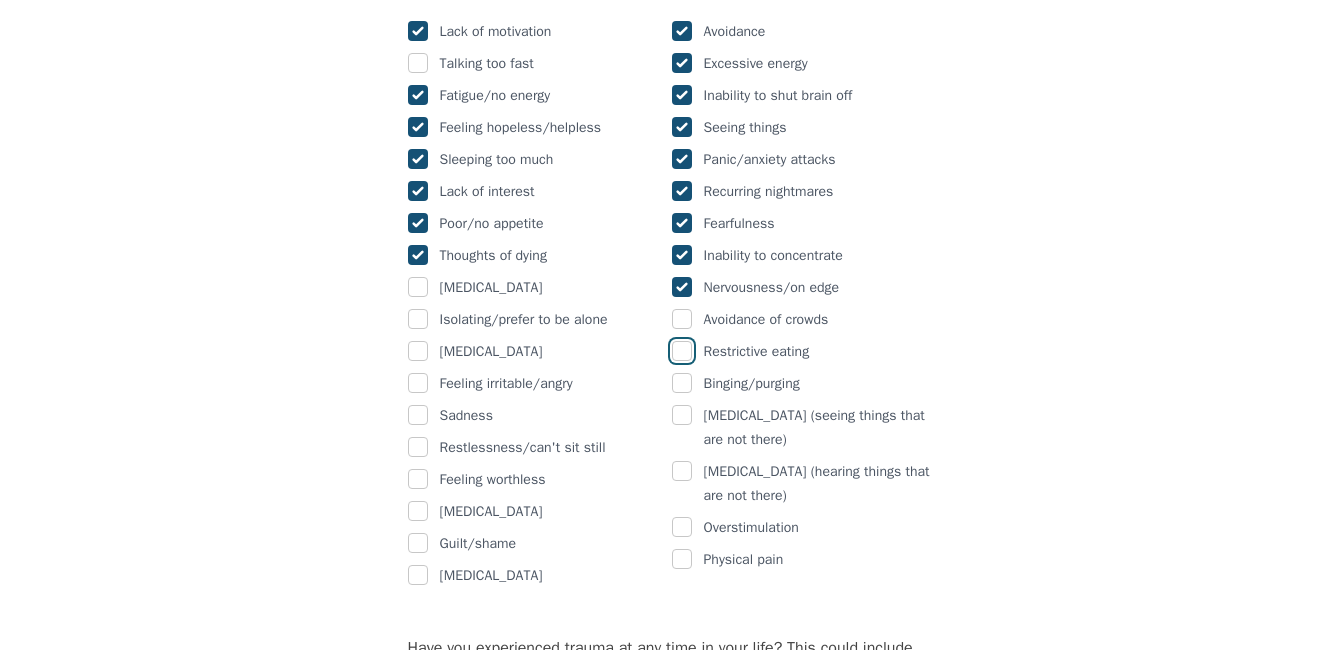 click at bounding box center [682, 351] 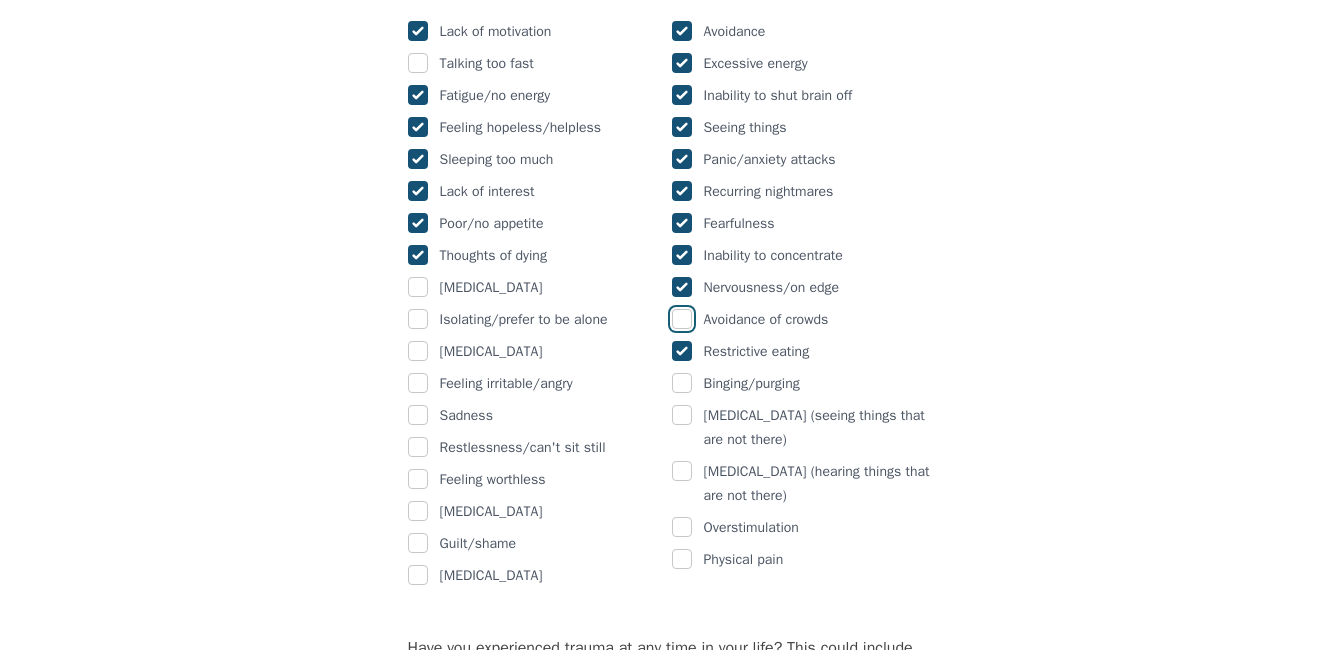 click at bounding box center [682, 319] 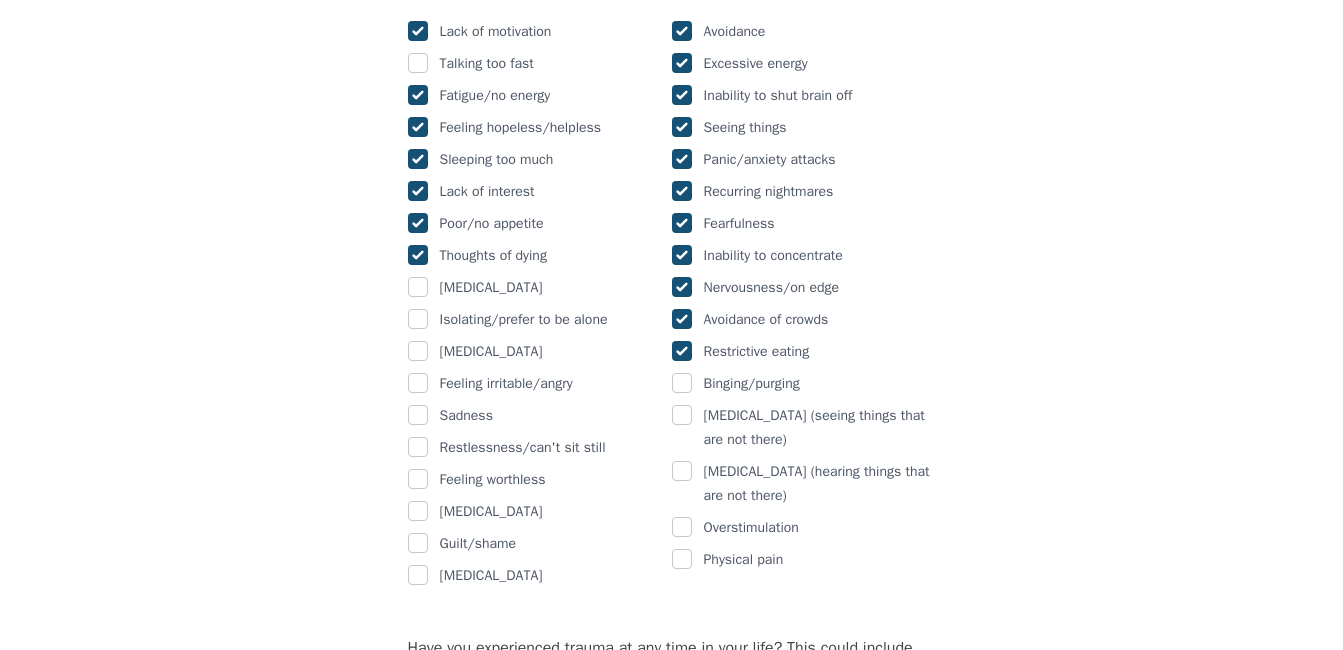 checkbox on "true" 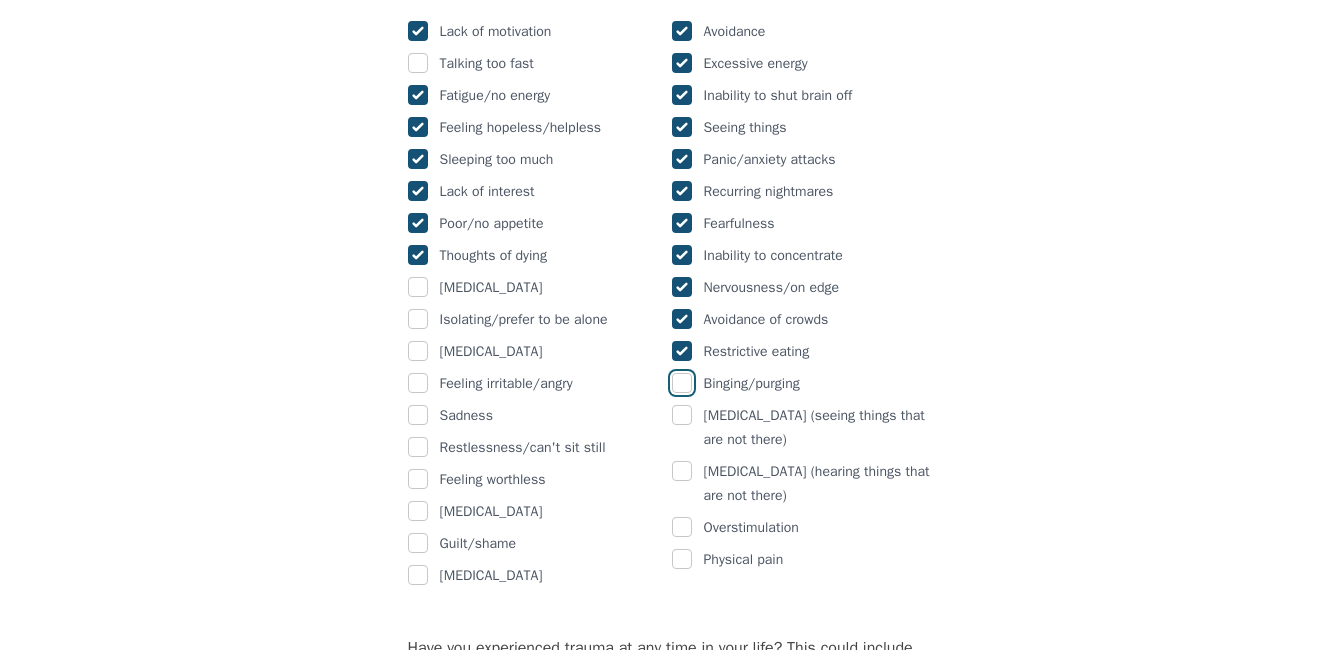 click at bounding box center (682, 383) 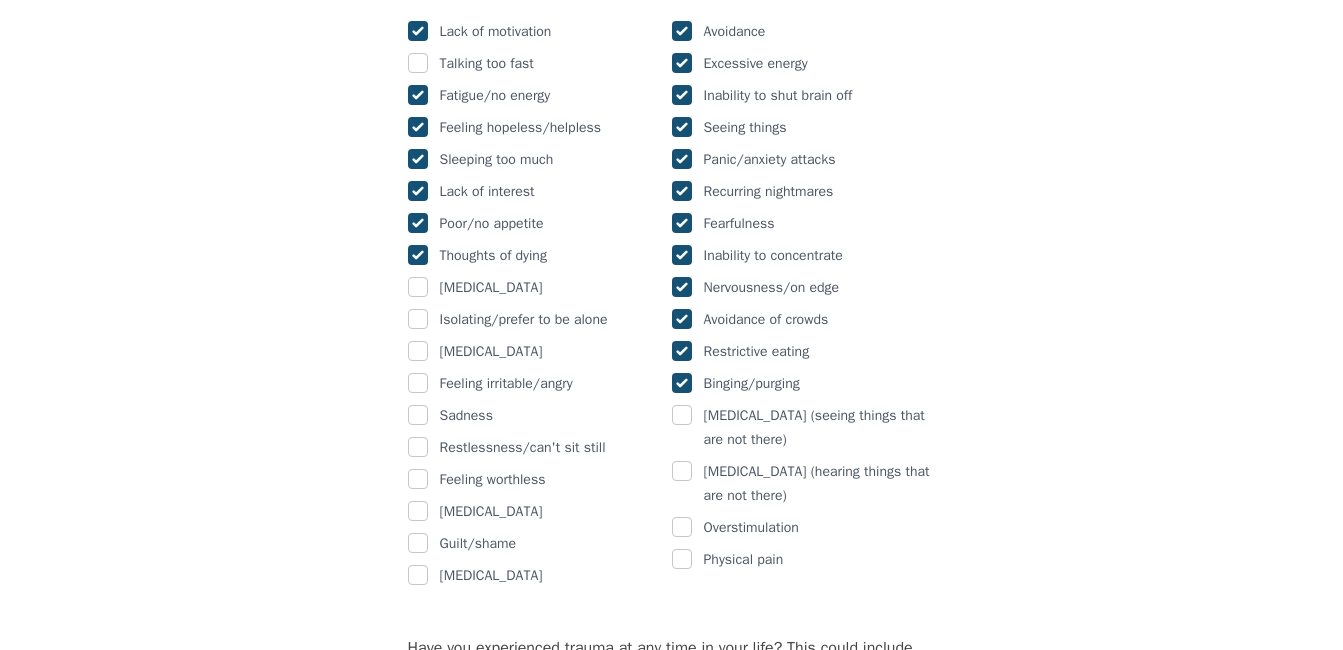 click on "[MEDICAL_DATA] (seeing things that are not there)" at bounding box center [804, 428] 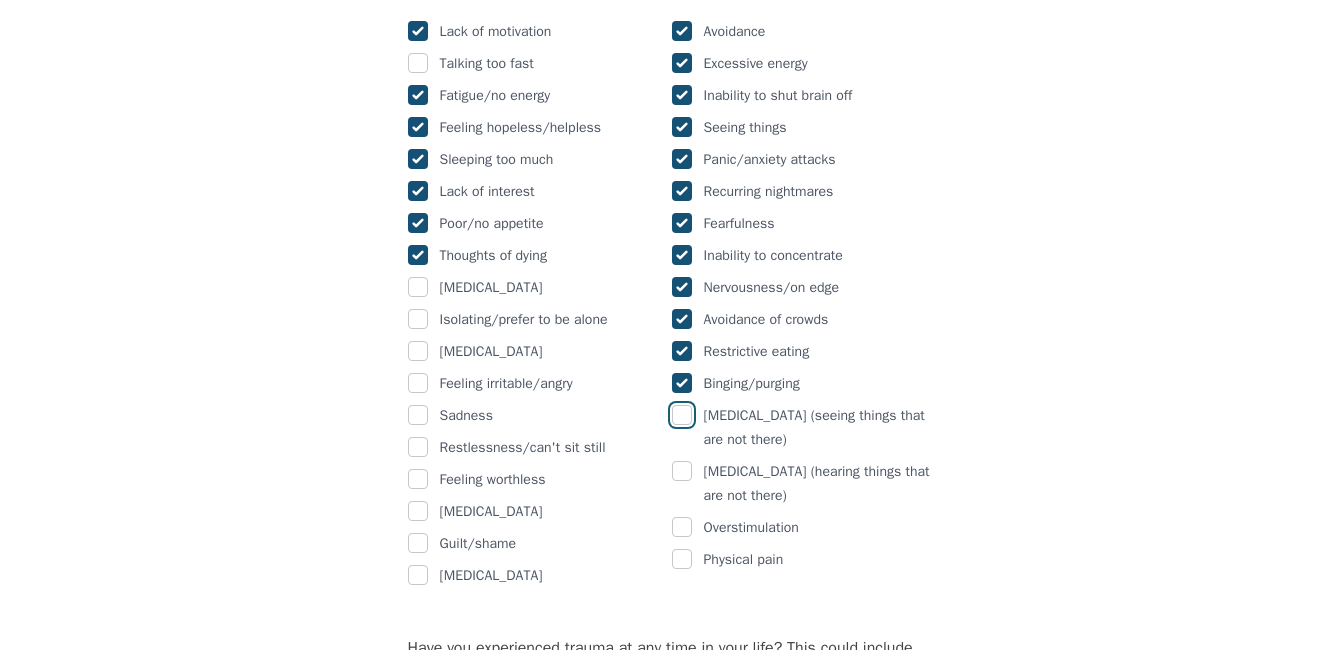 click at bounding box center [682, 415] 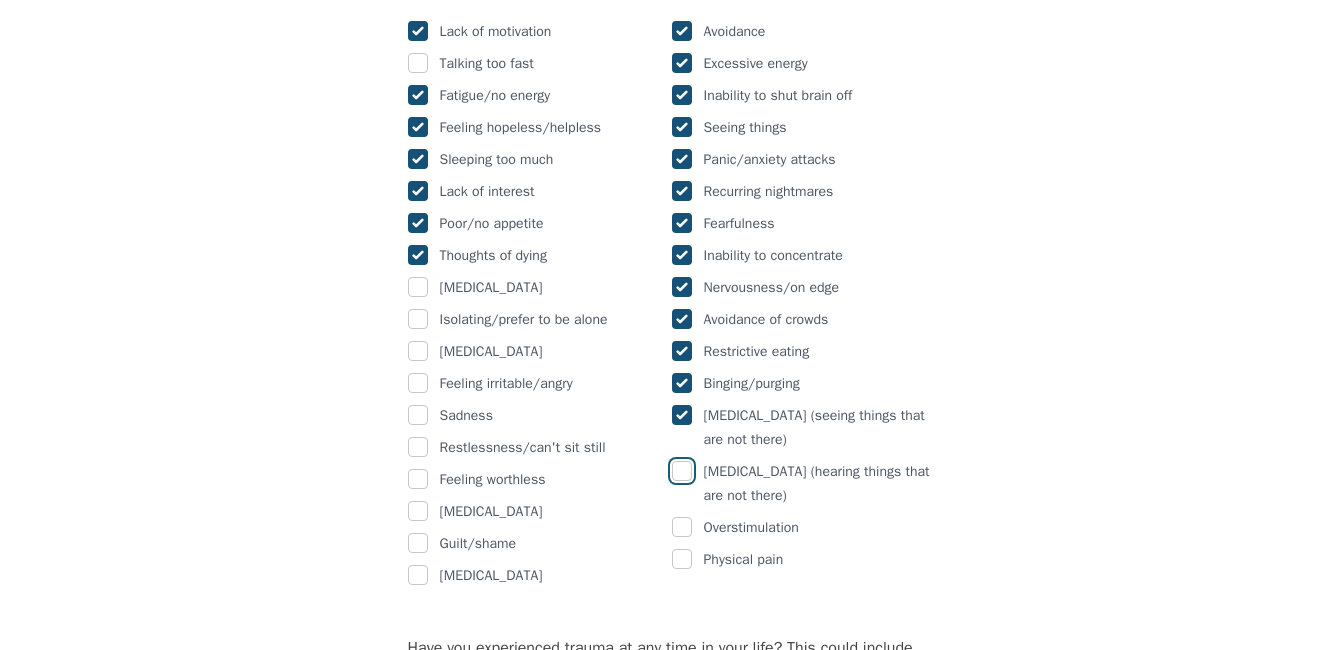 drag, startPoint x: 681, startPoint y: 506, endPoint x: 688, endPoint y: 532, distance: 26.925823 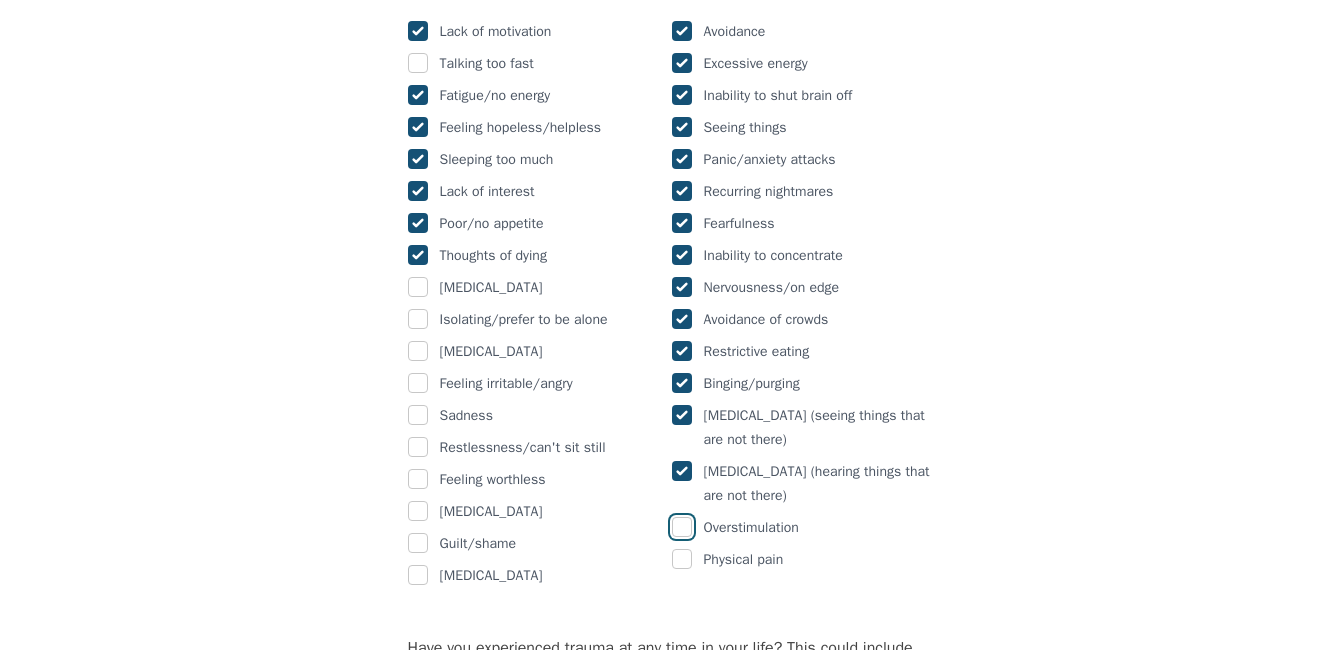 click at bounding box center [682, 527] 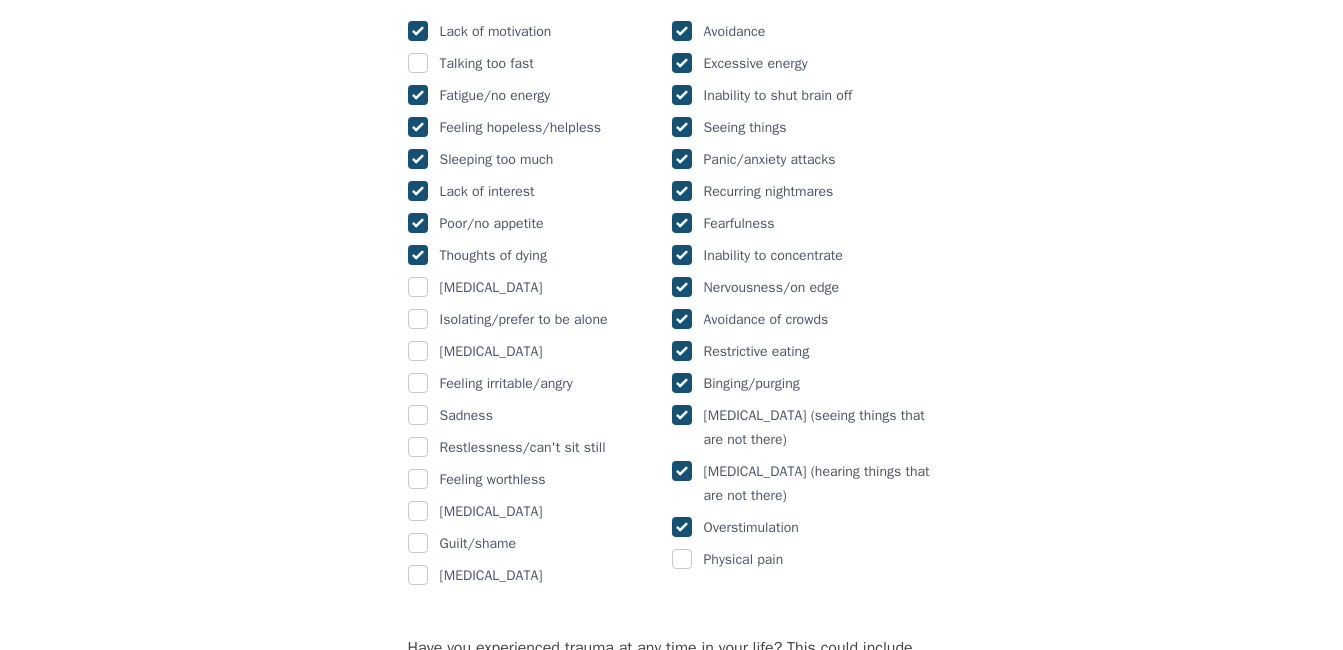 checkbox on "true" 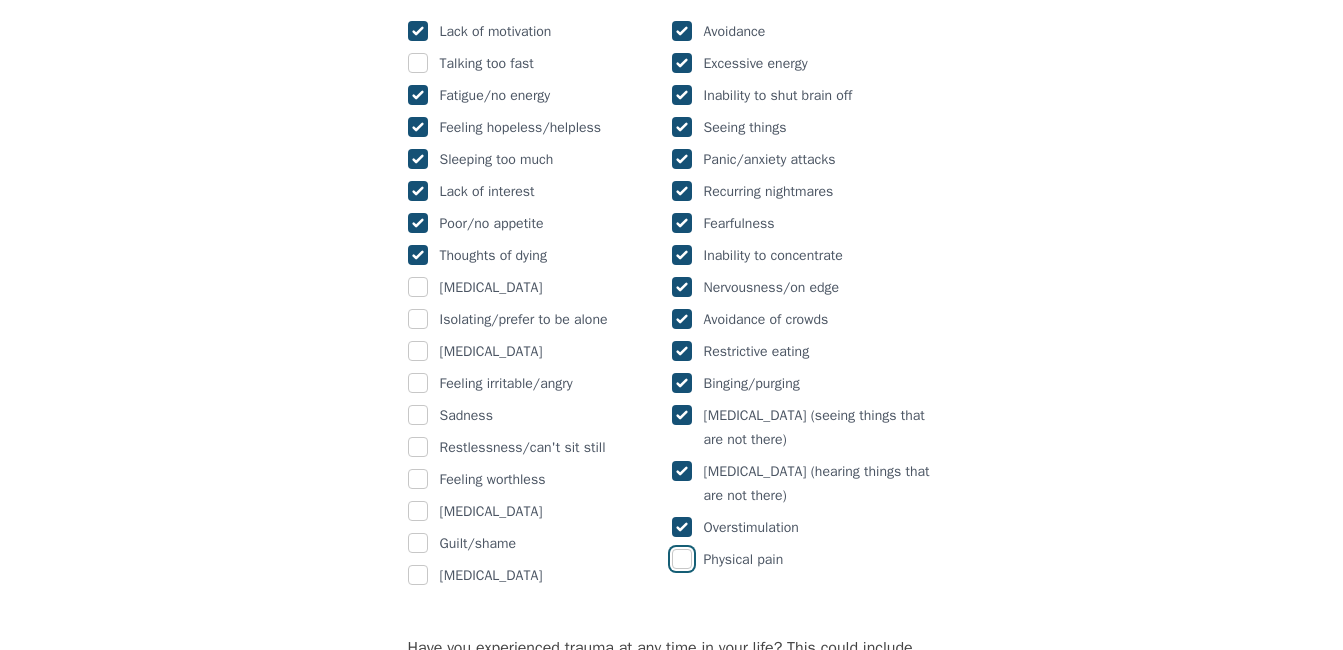click at bounding box center [682, 559] 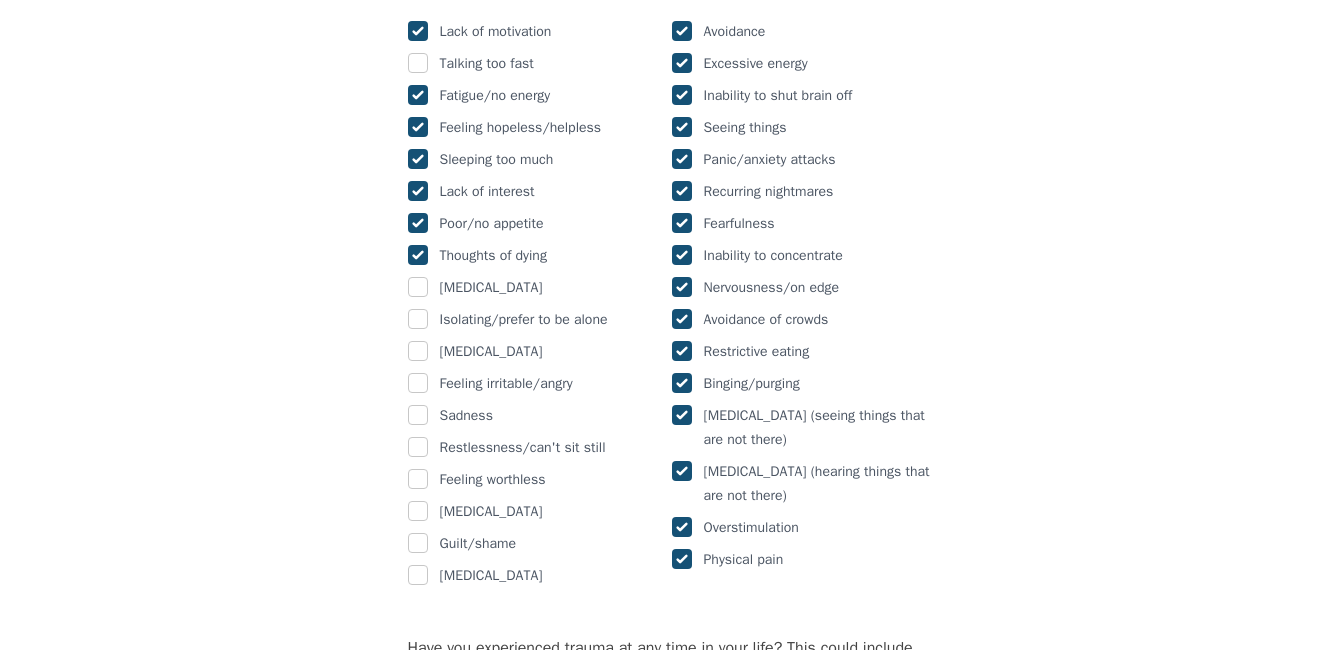 click at bounding box center (682, 559) 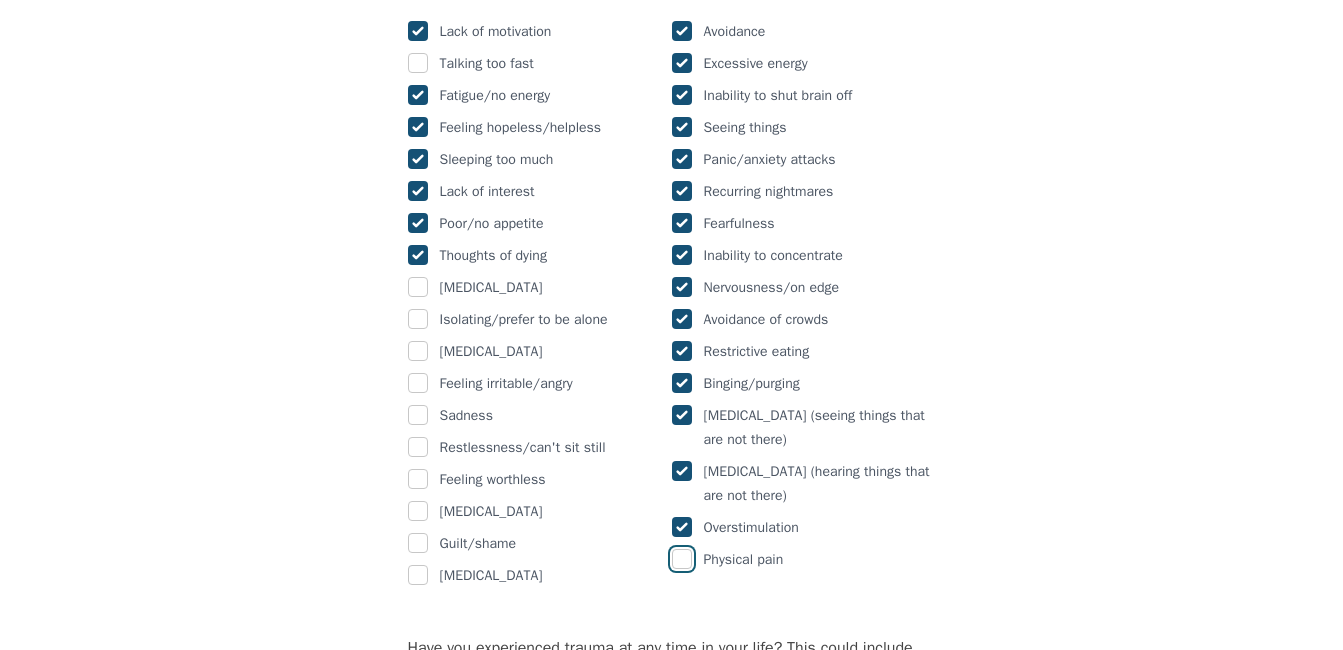checkbox on "false" 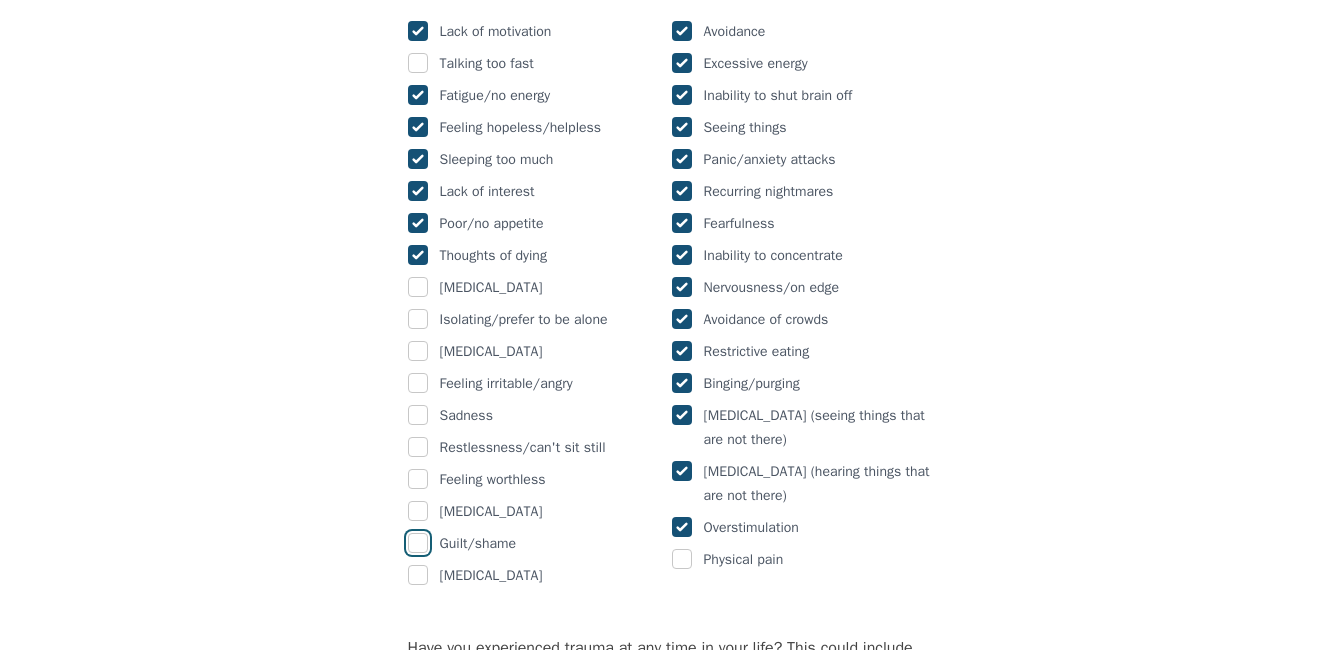 click at bounding box center (418, 543) 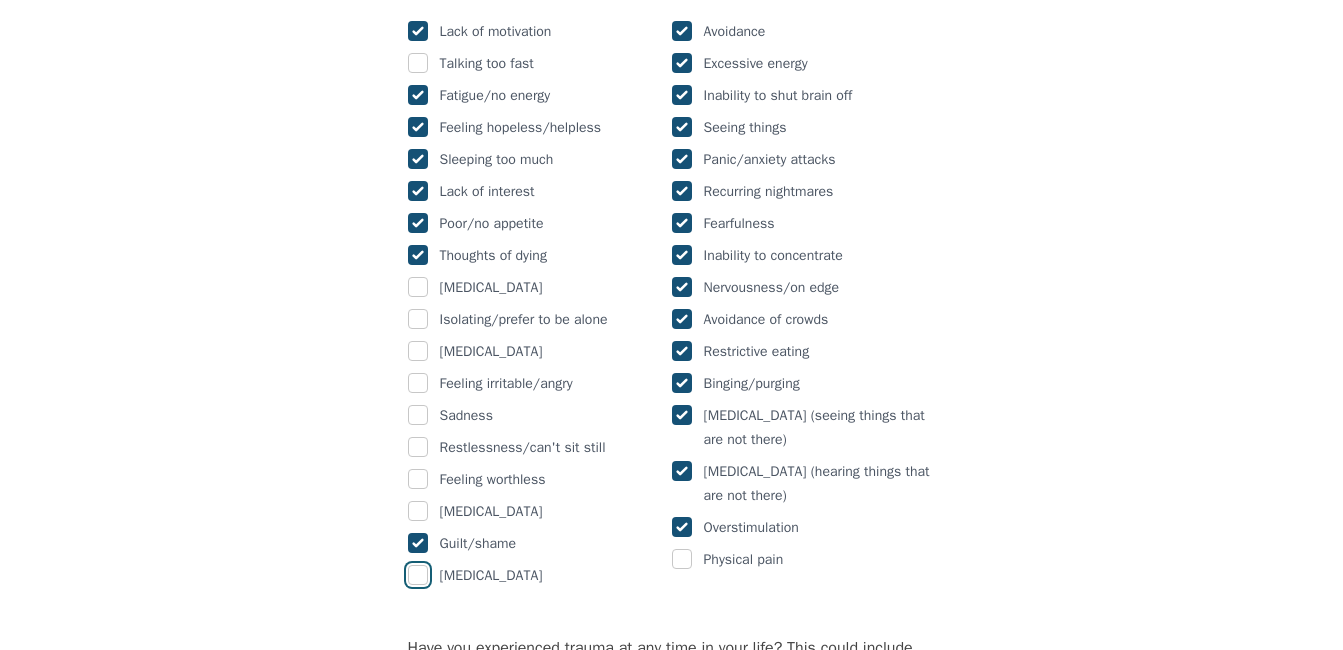 click at bounding box center (418, 575) 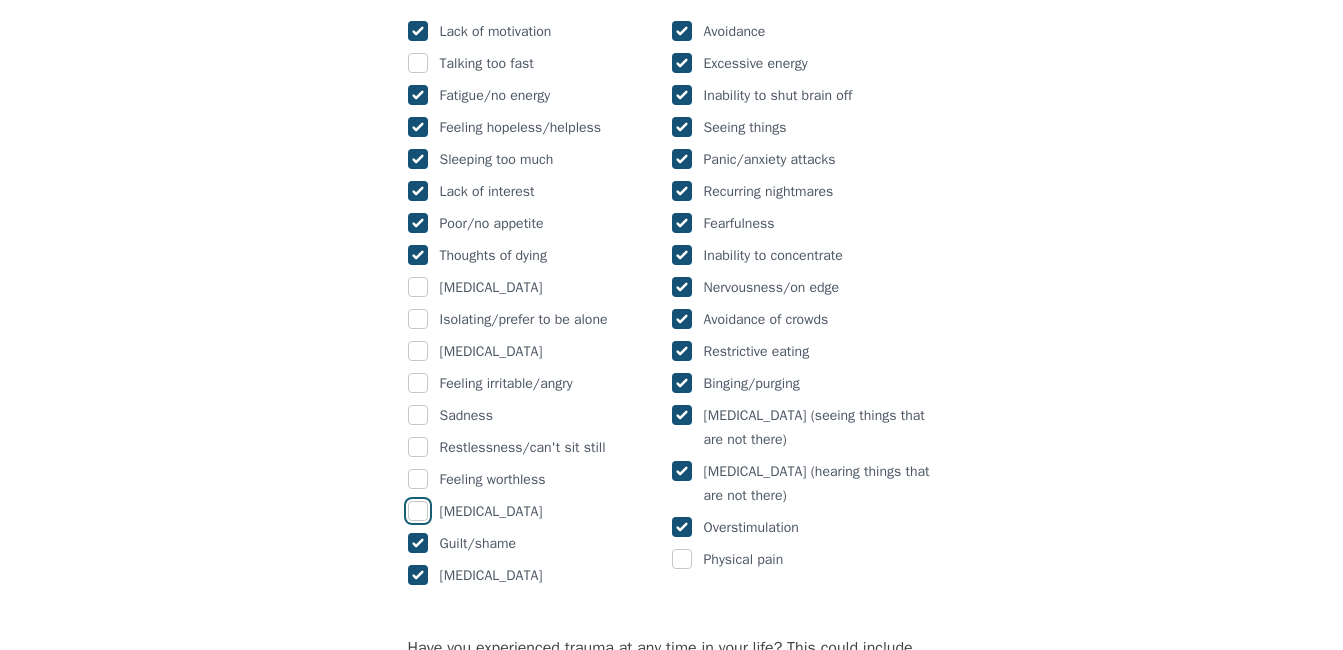 click at bounding box center [418, 511] 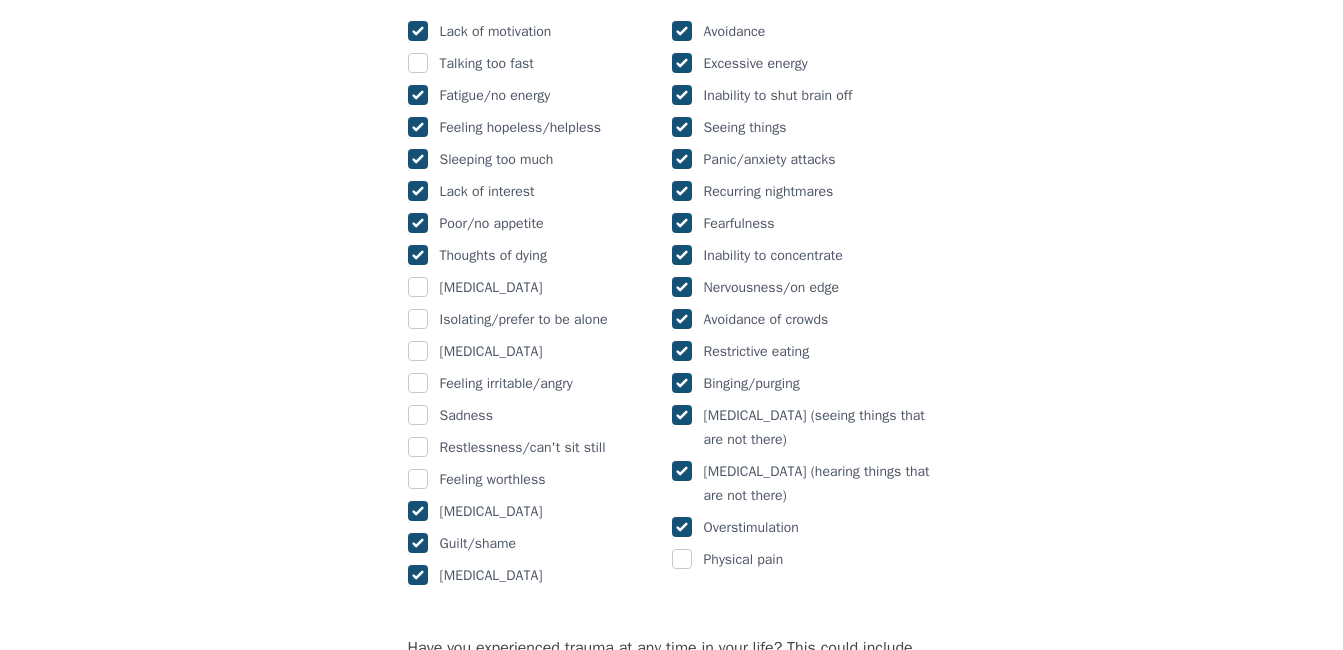 checkbox on "true" 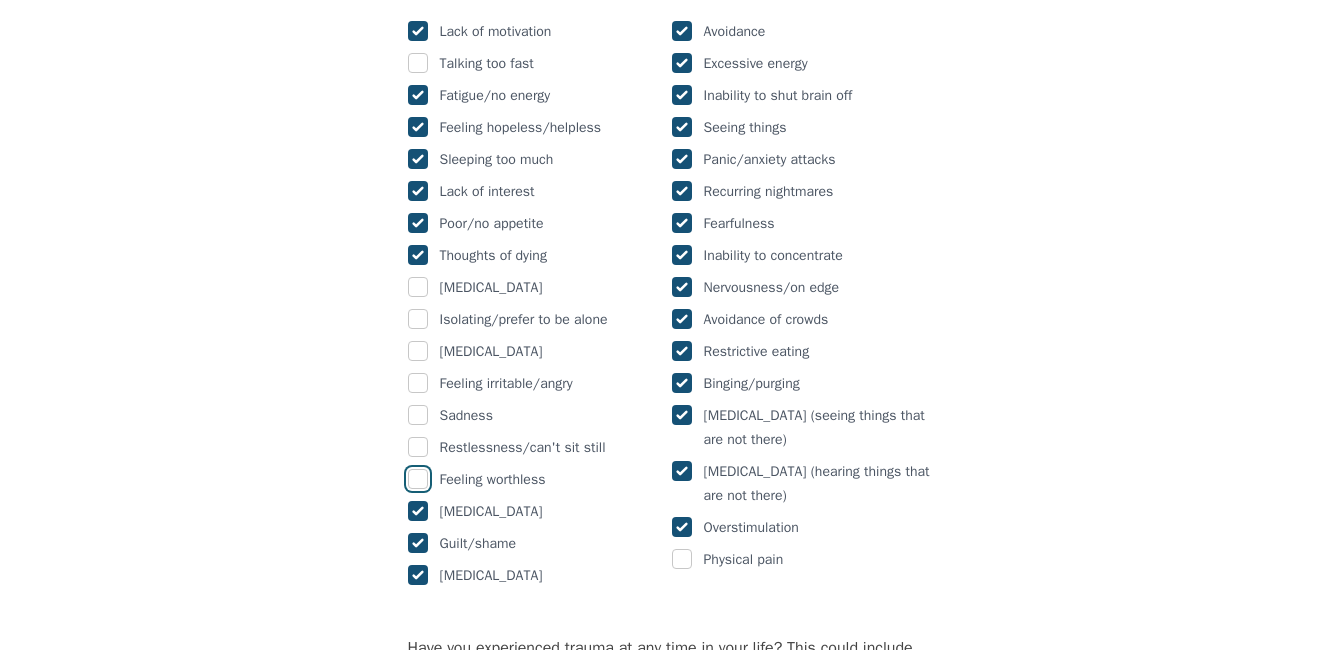 click at bounding box center (418, 479) 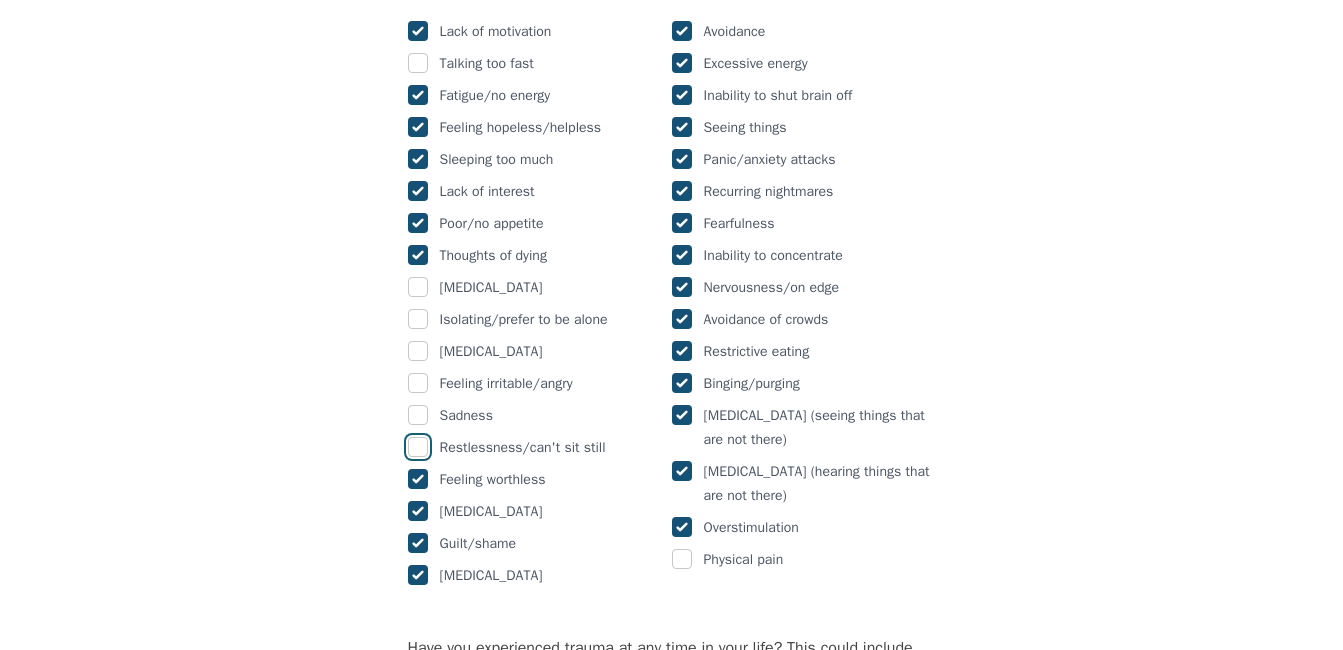 click at bounding box center (418, 447) 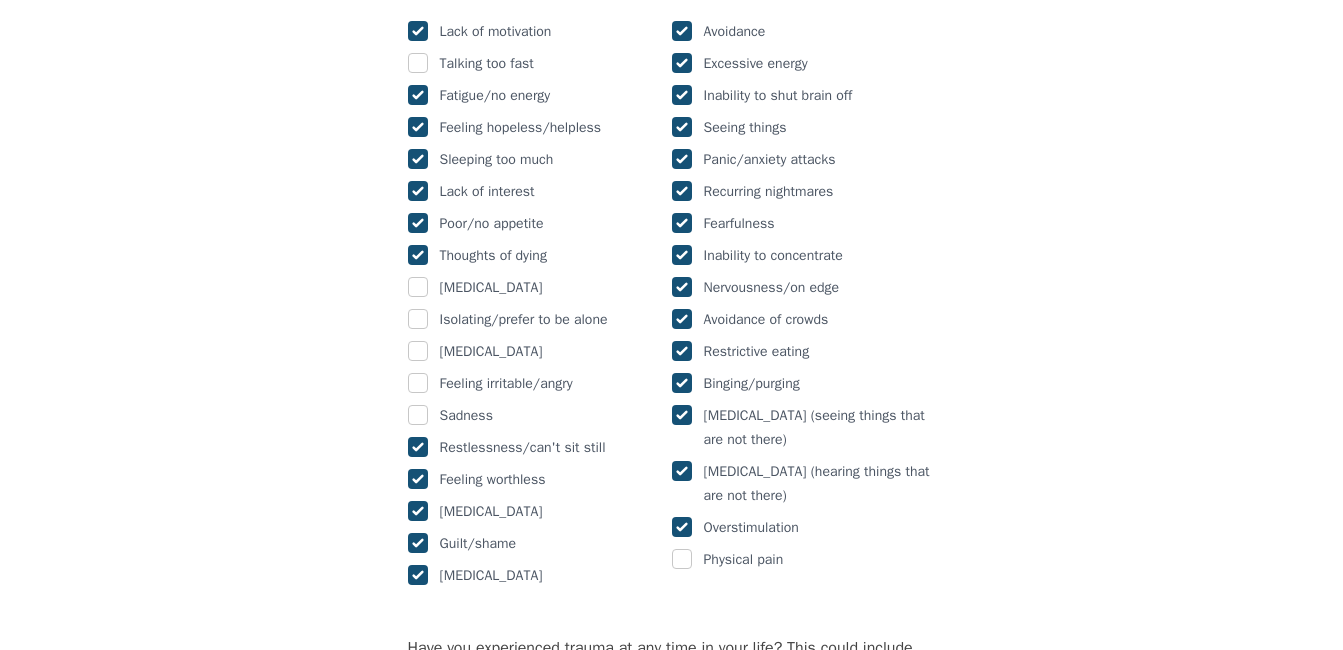 checkbox on "true" 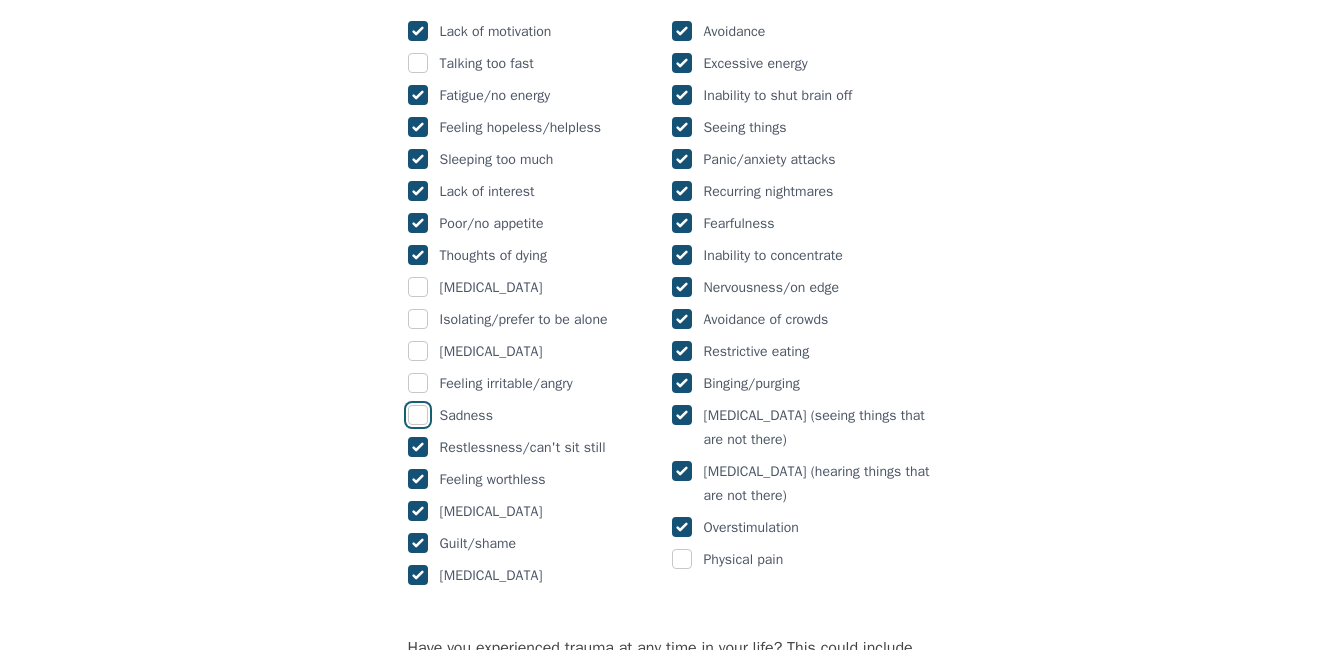 click at bounding box center (418, 415) 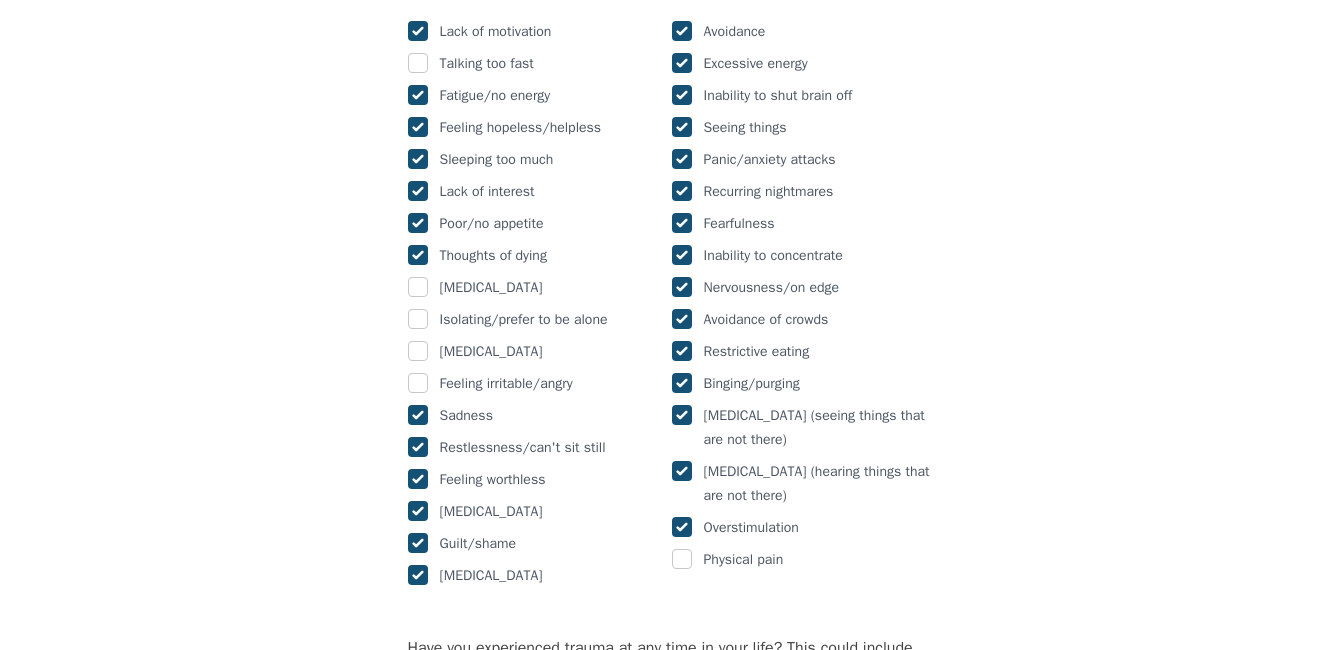 checkbox on "true" 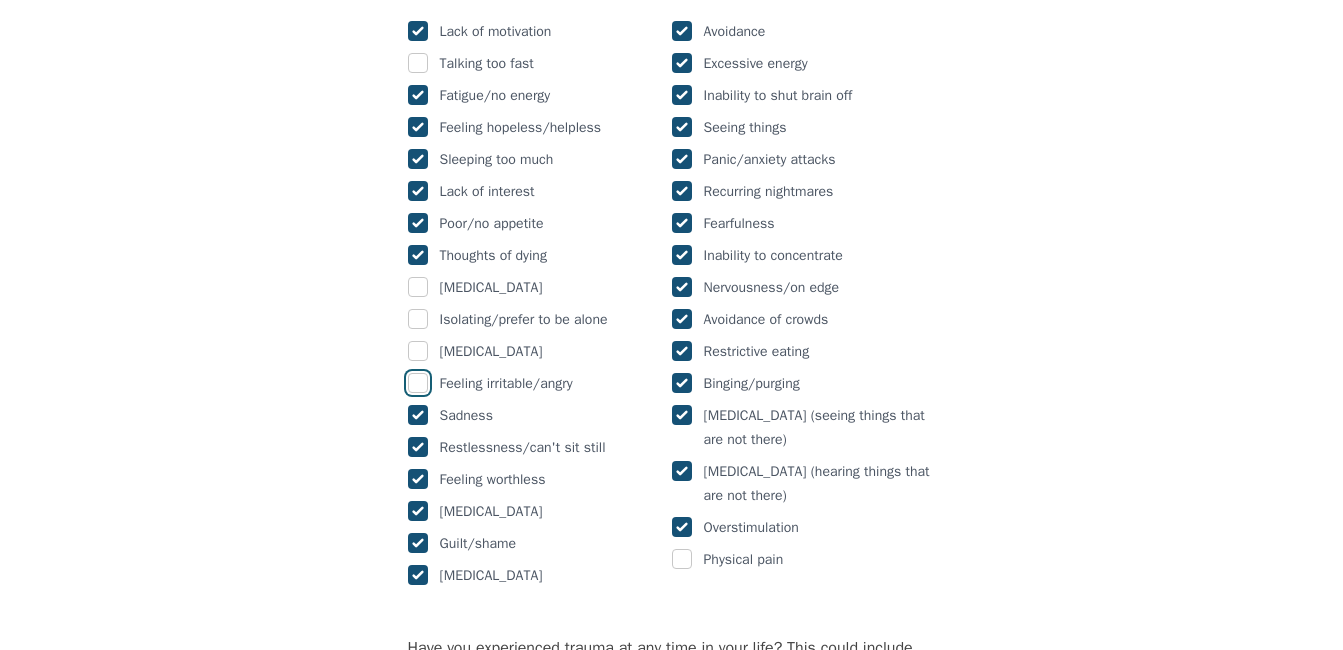click at bounding box center [418, 383] 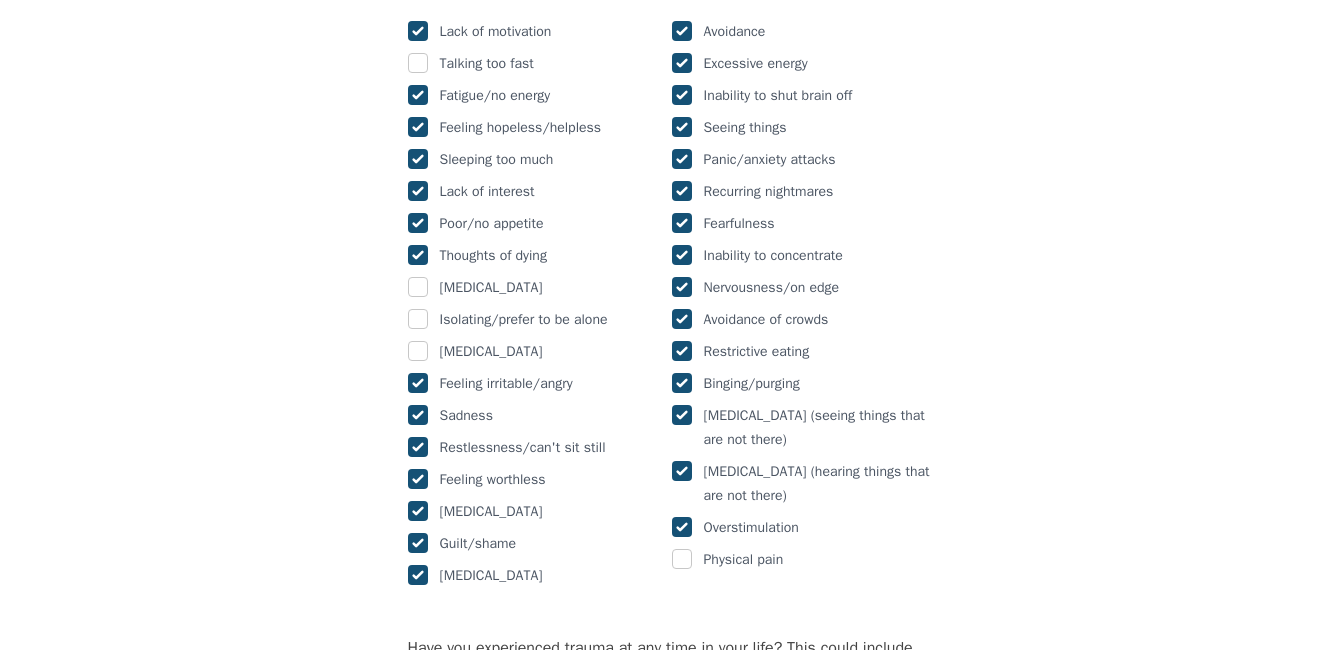 drag, startPoint x: 418, startPoint y: 394, endPoint x: 422, endPoint y: 375, distance: 19.416489 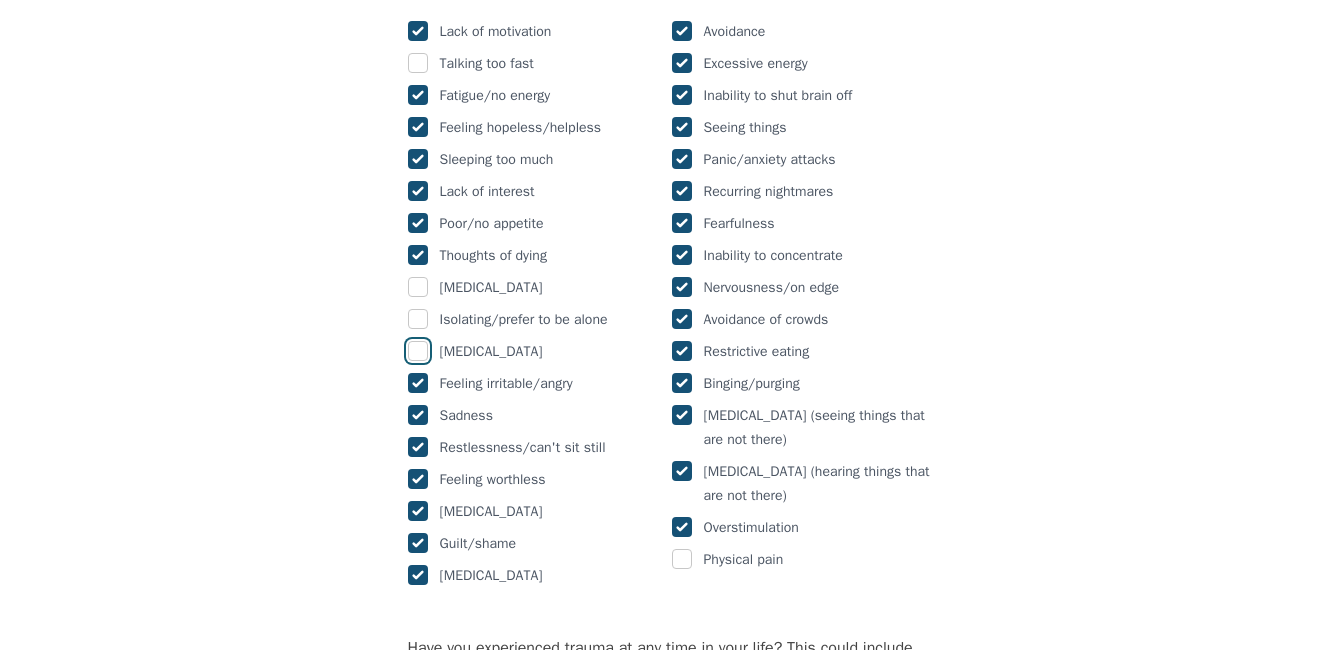 click at bounding box center [418, 351] 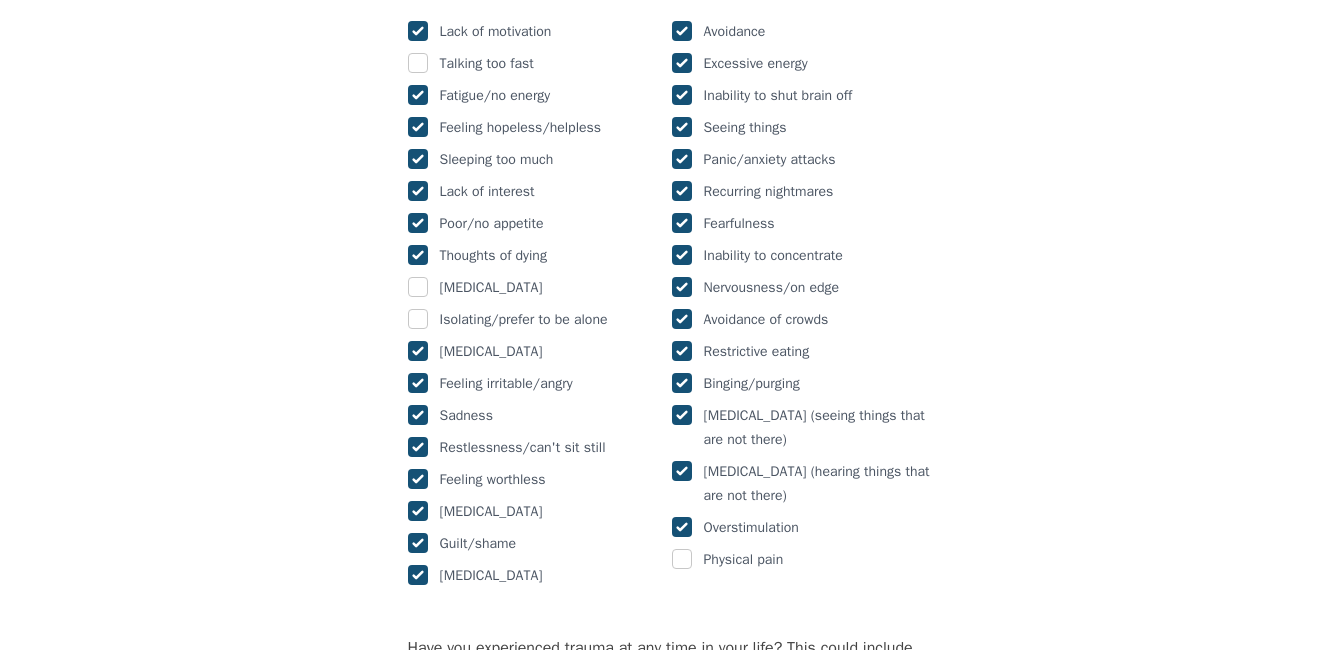 click at bounding box center [418, 351] 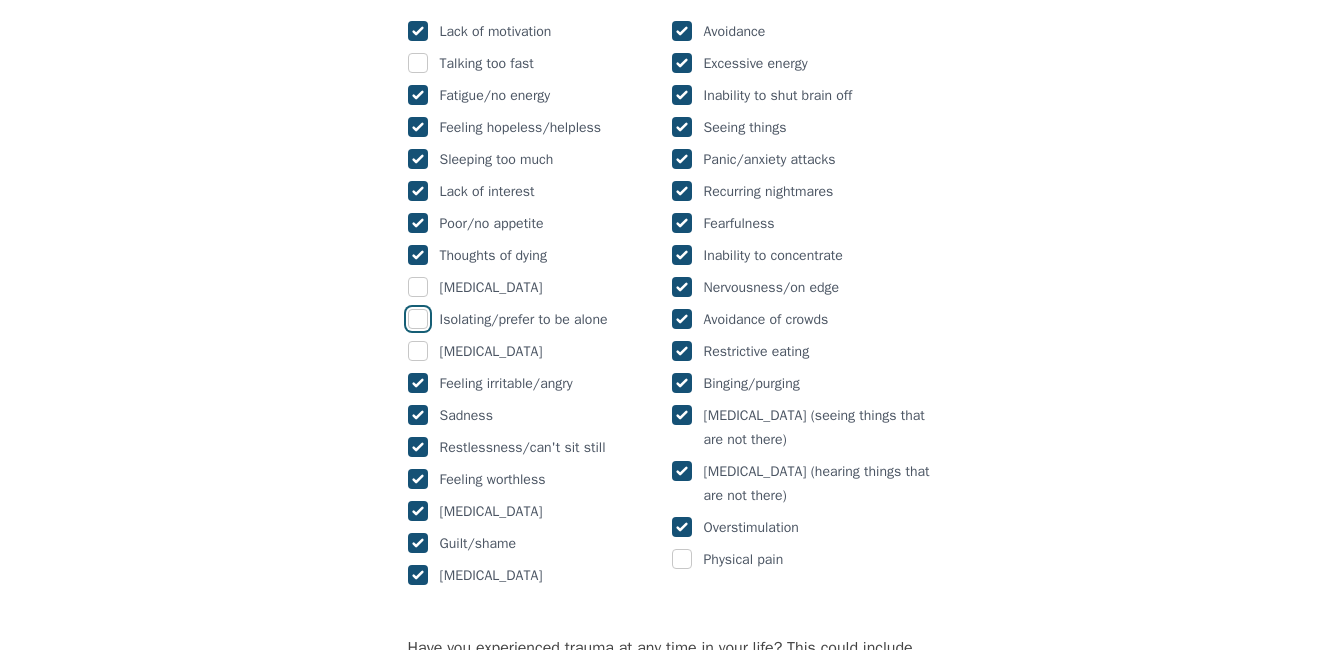 click at bounding box center (418, 319) 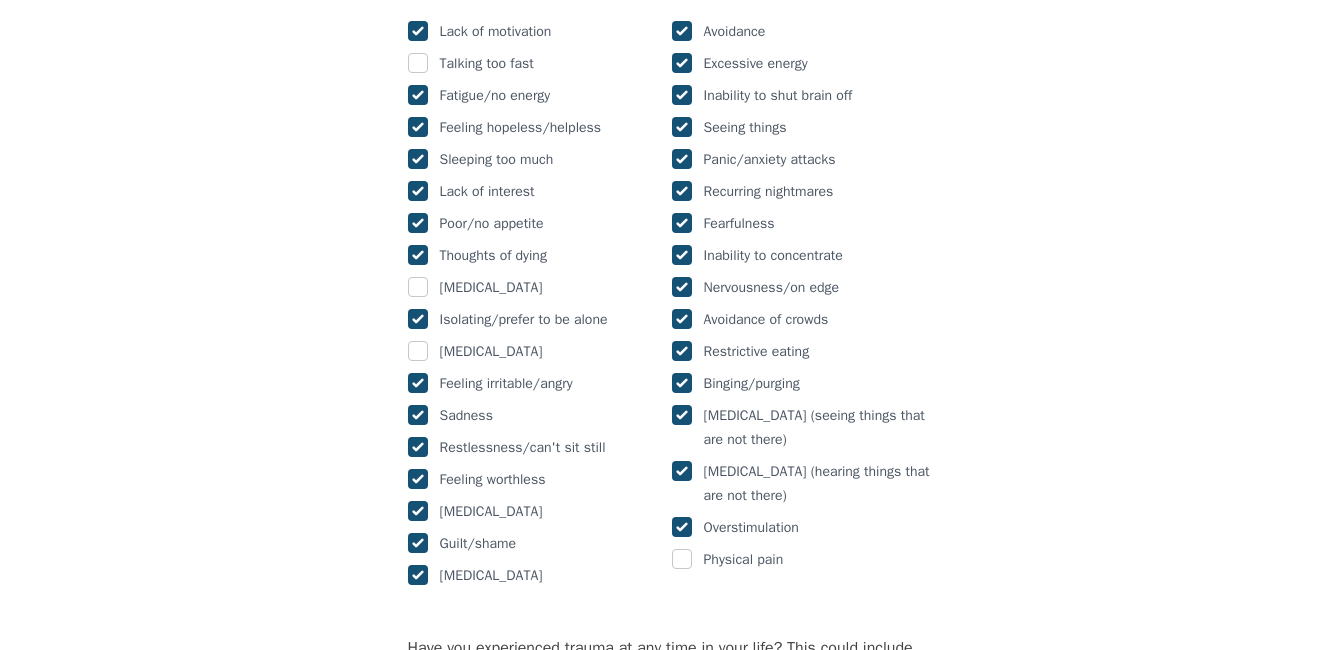 checkbox on "true" 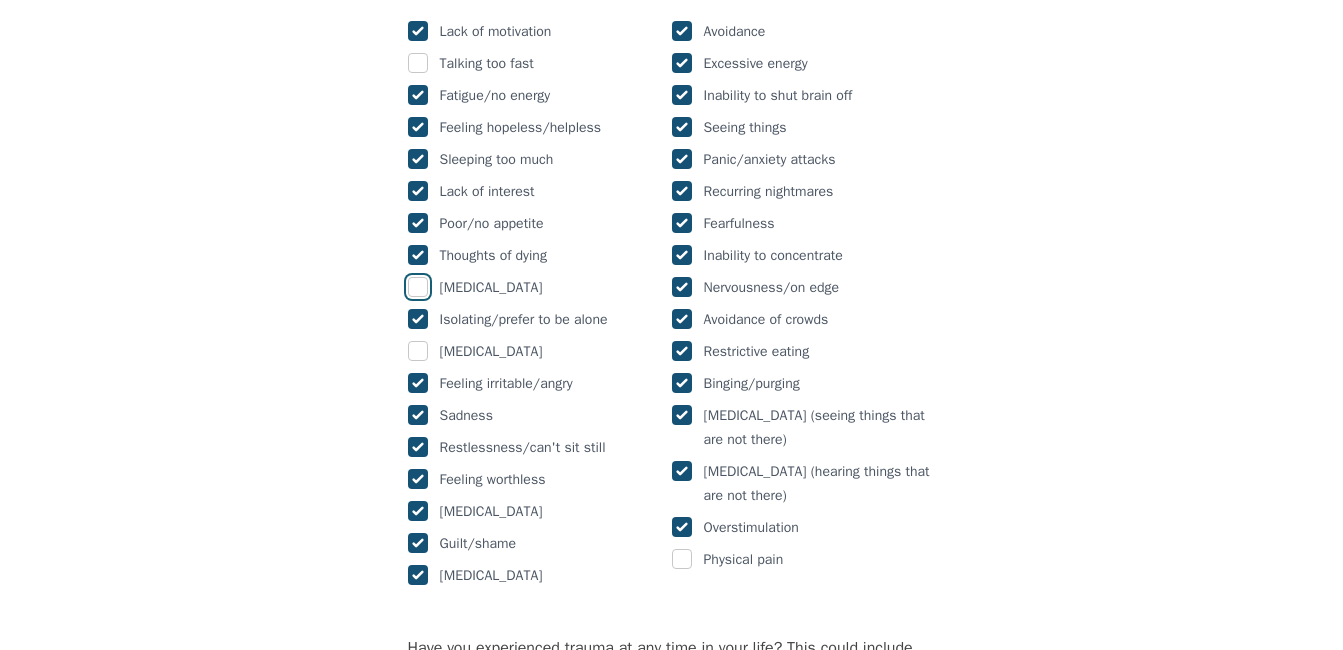 click at bounding box center (418, 287) 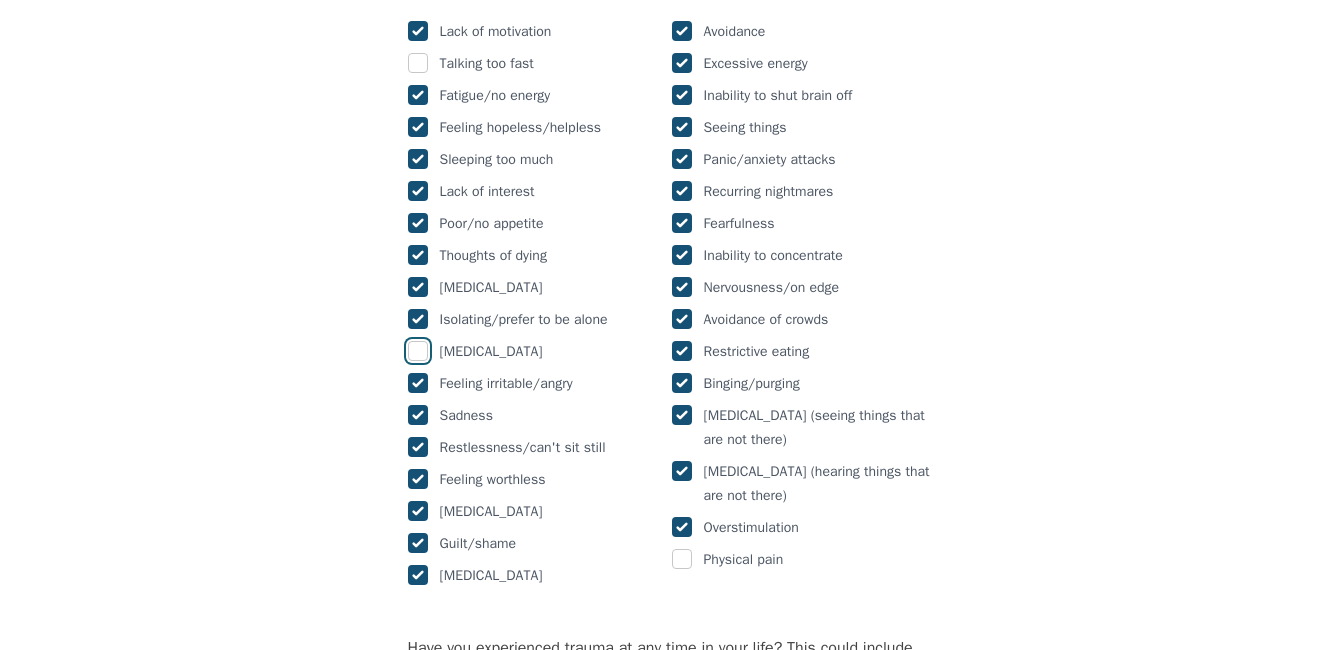 click at bounding box center [418, 351] 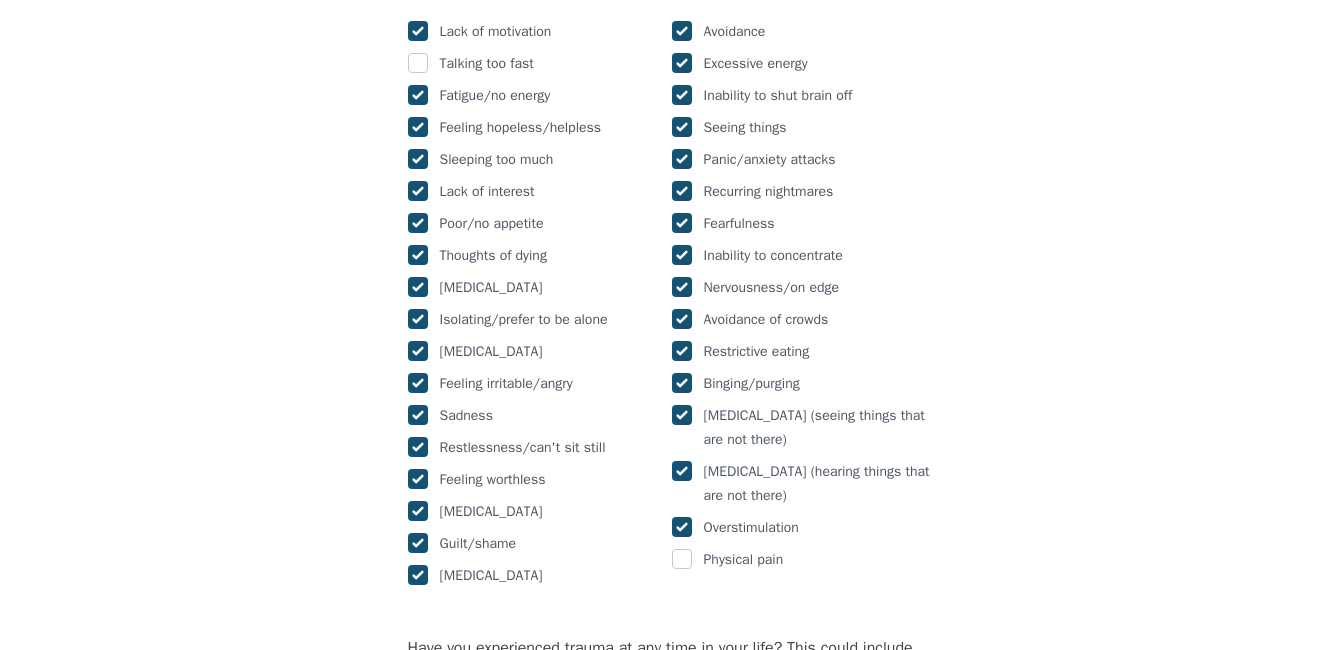 checkbox on "true" 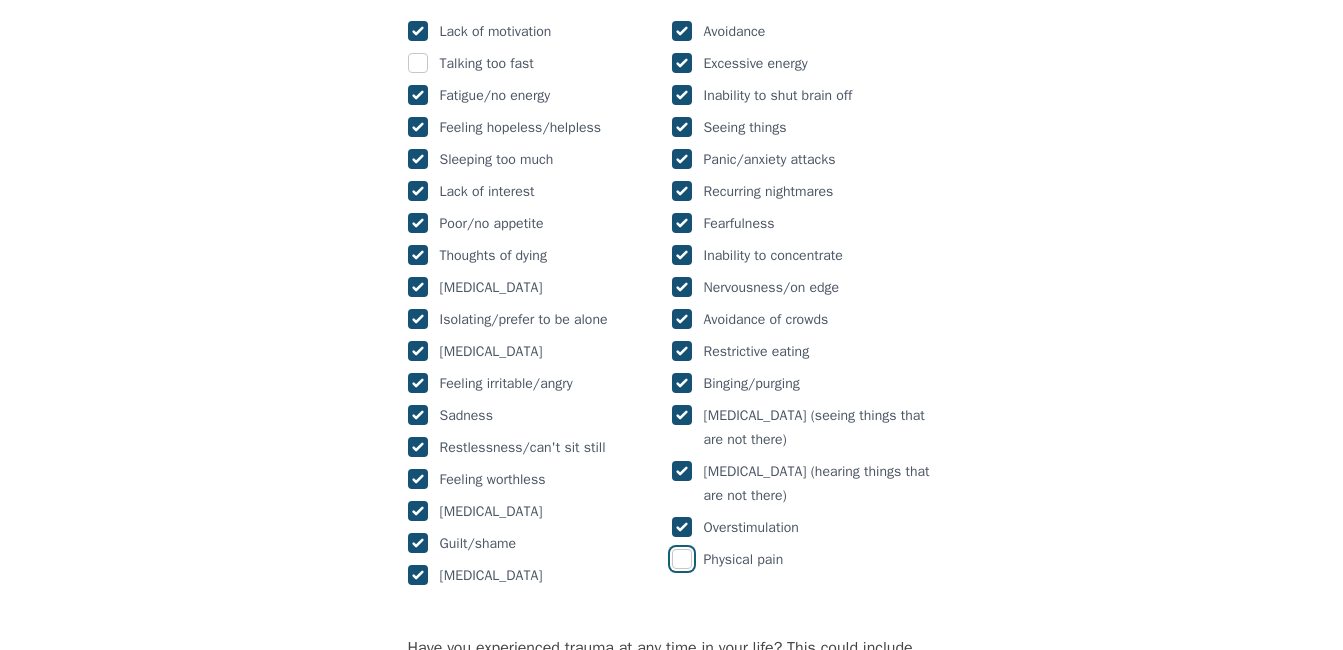 click at bounding box center [682, 559] 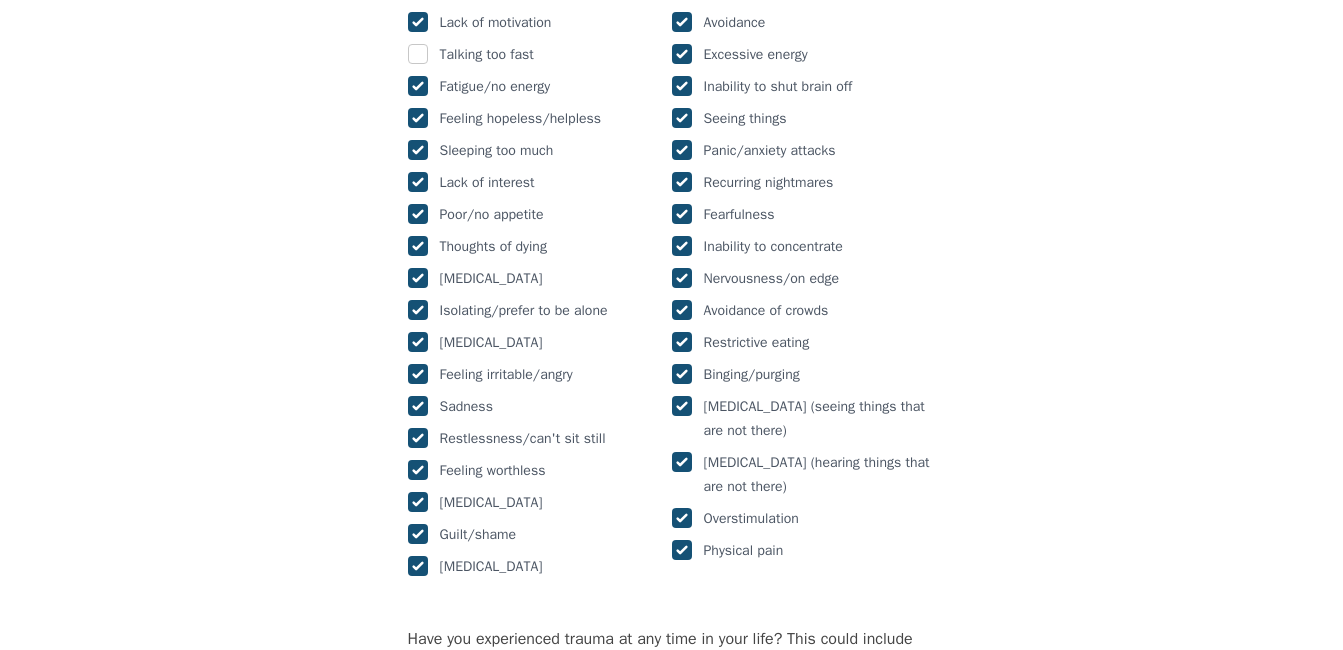 scroll, scrollTop: 1300, scrollLeft: 0, axis: vertical 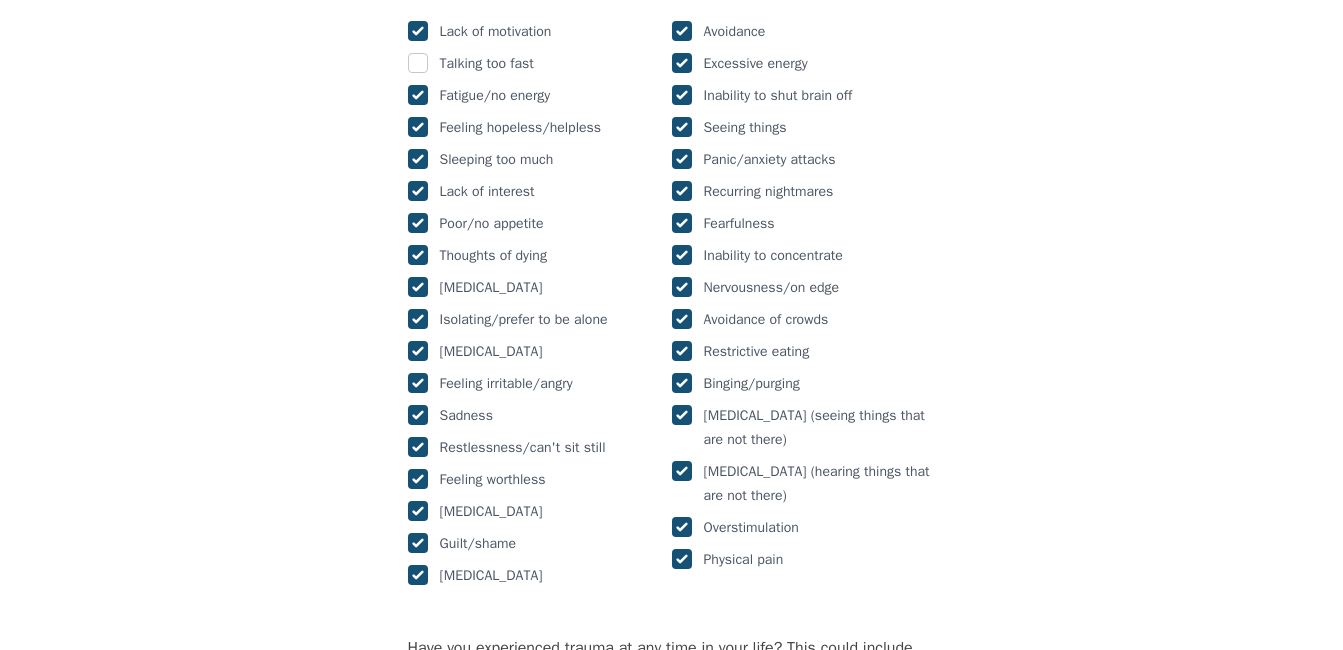 click on "Talking too fast" at bounding box center (540, 64) 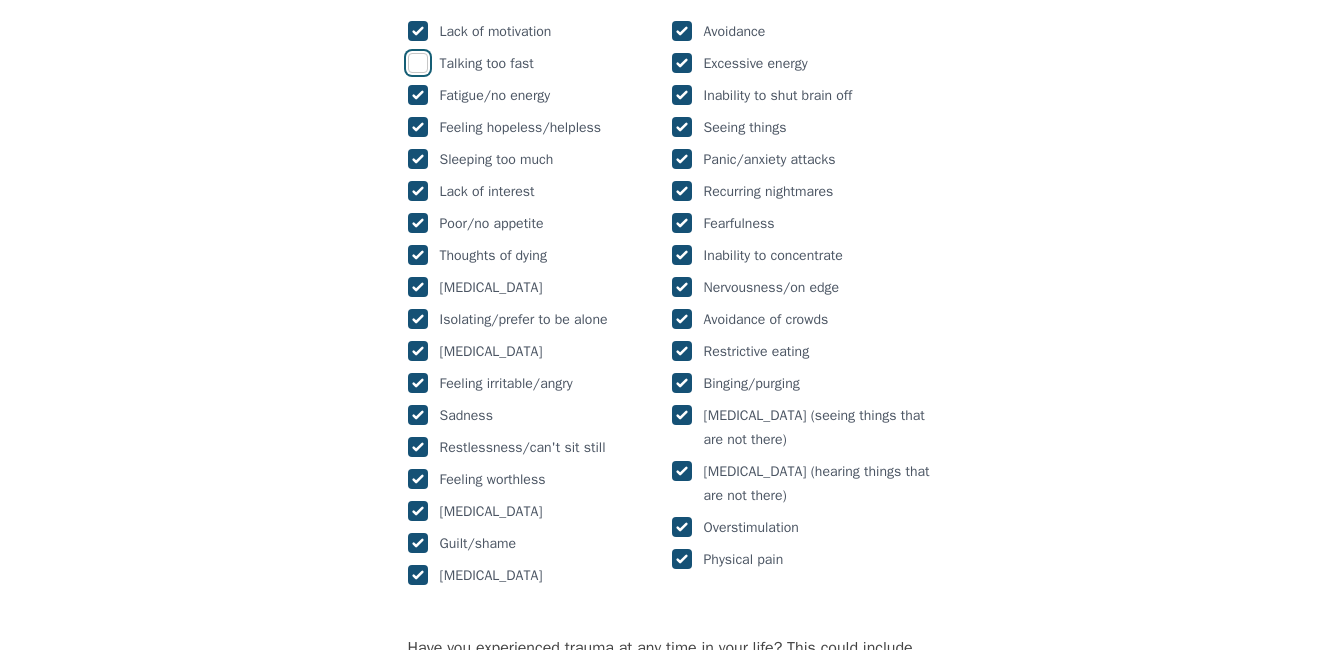 click at bounding box center [418, 63] 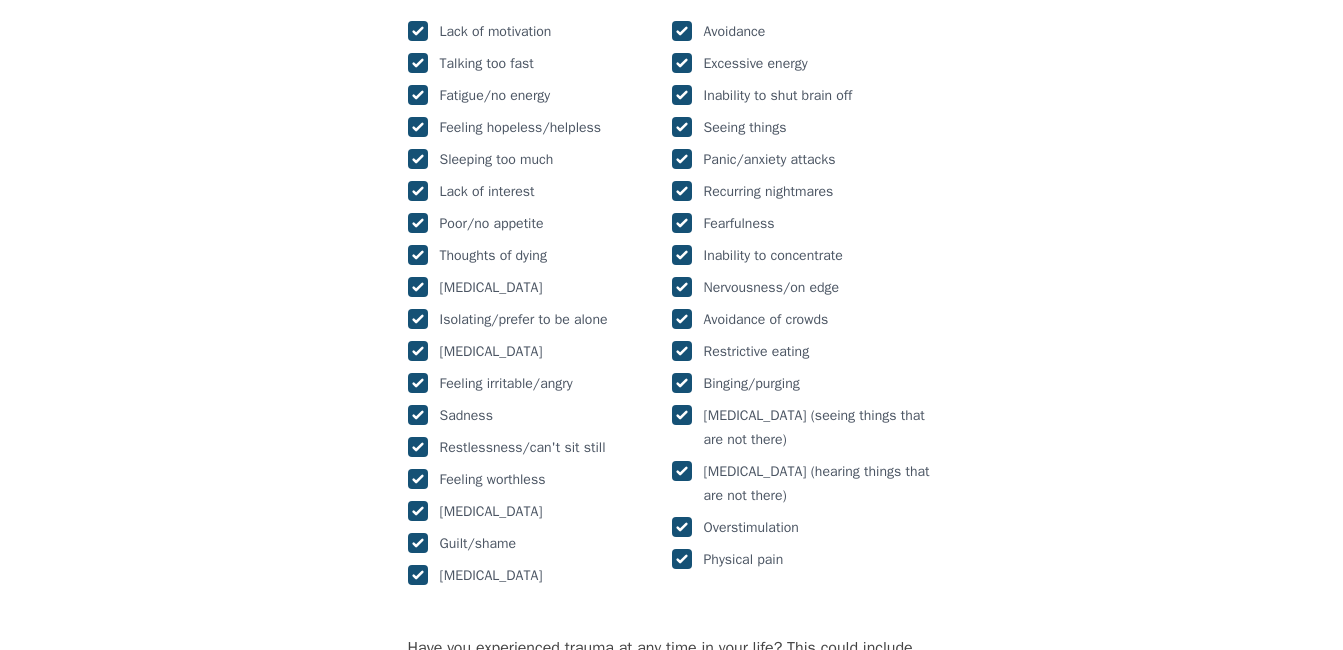 checkbox on "true" 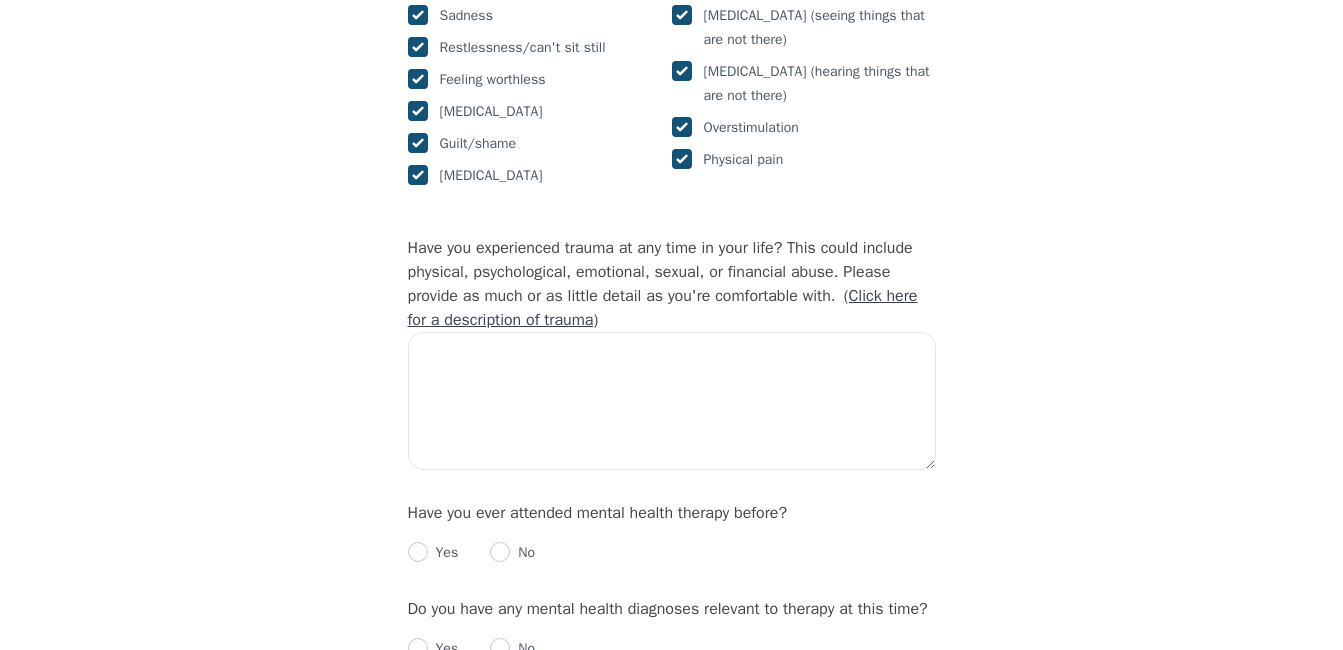 scroll, scrollTop: 1800, scrollLeft: 0, axis: vertical 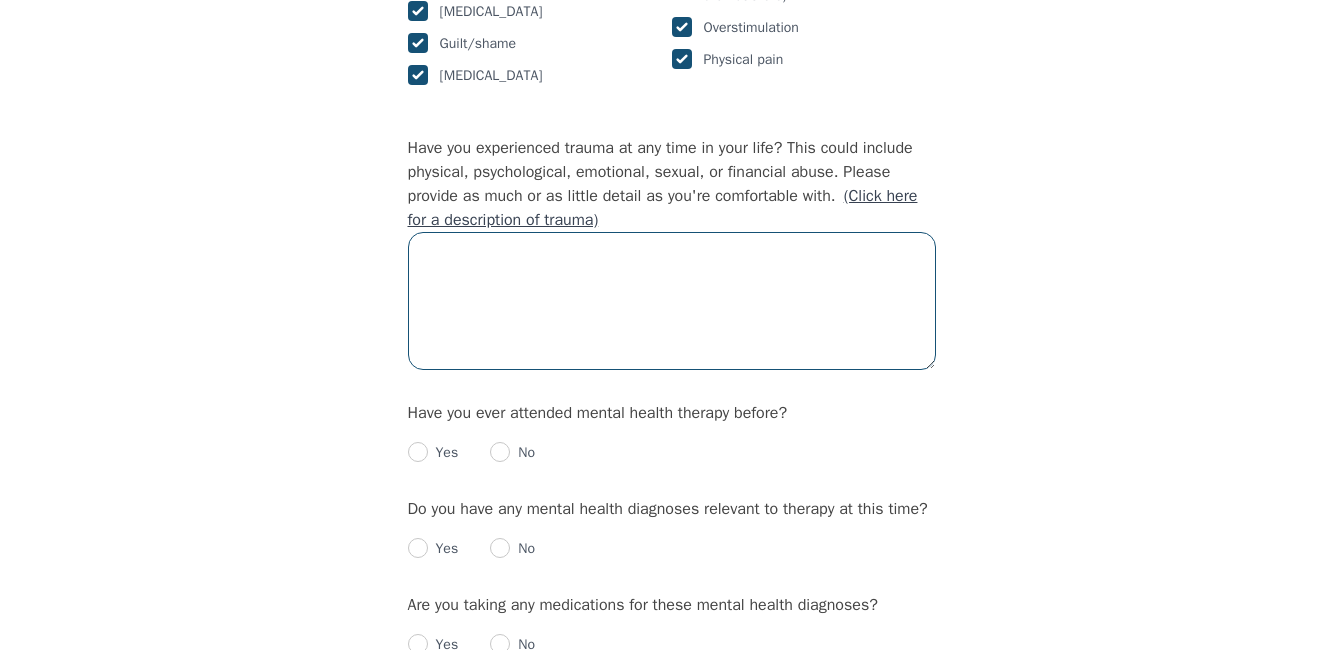 click at bounding box center [672, 301] 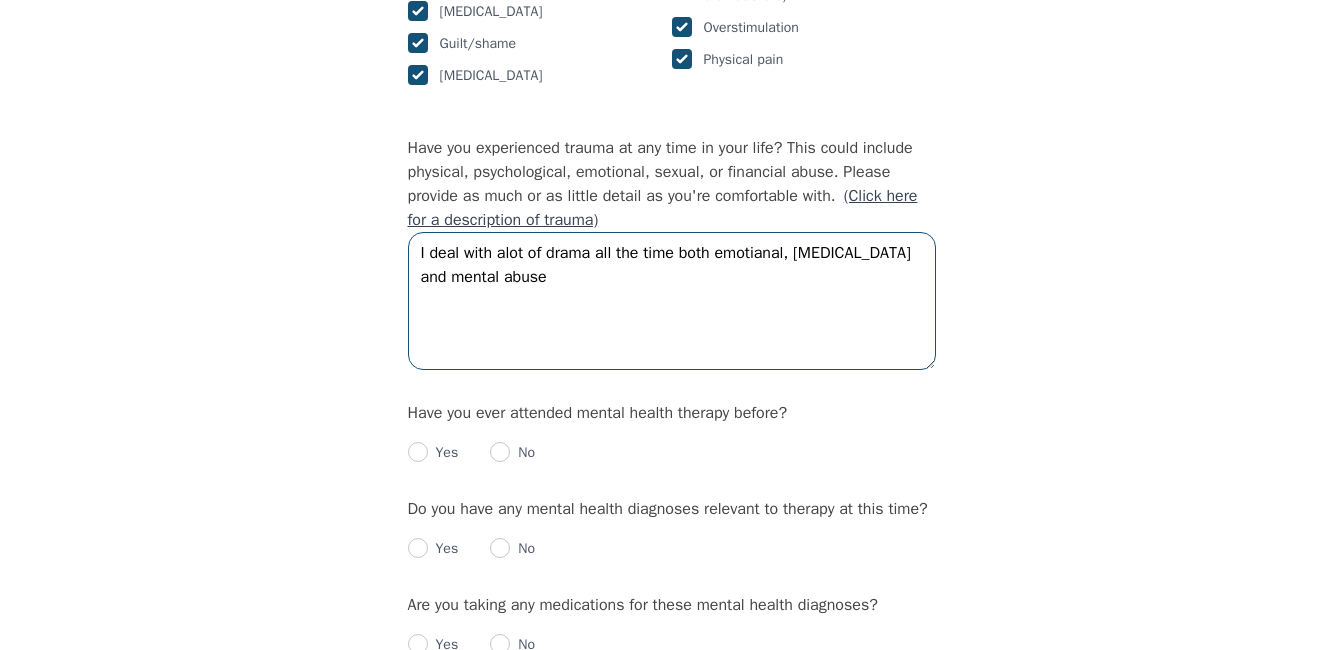 click on "I deal with alot of drama all the time both emotianal, [MEDICAL_DATA] and mental abuse" at bounding box center (672, 301) 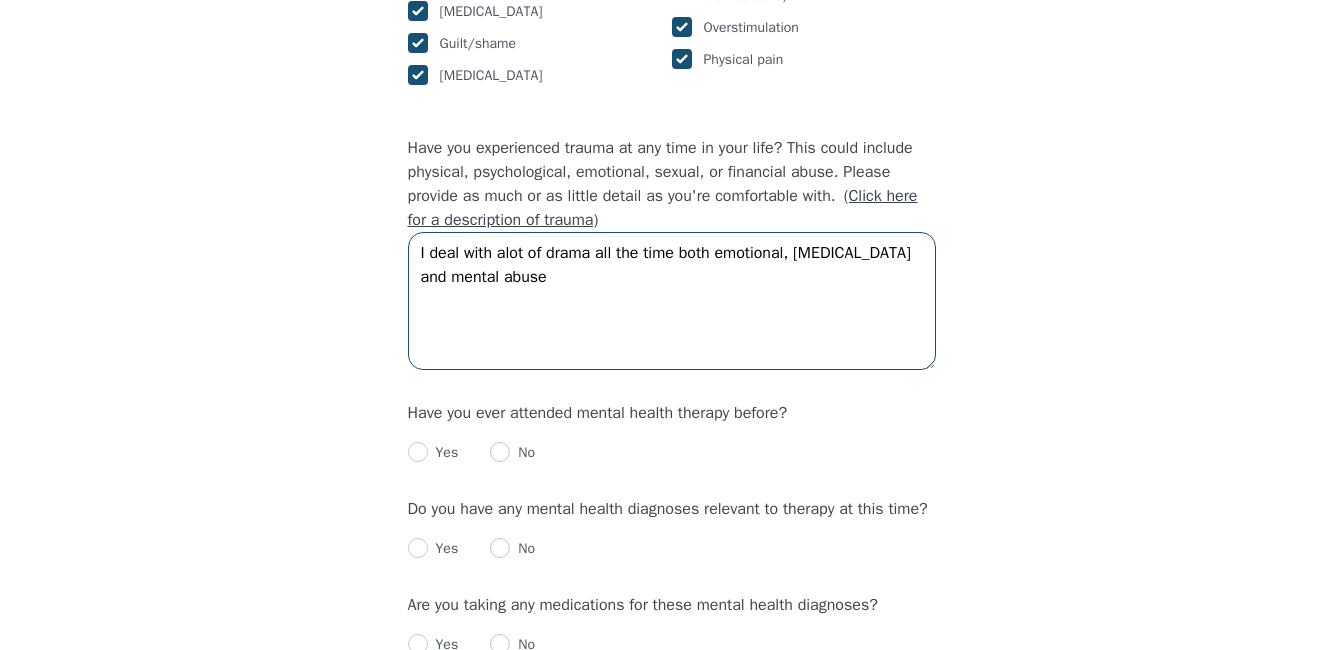 click on "I deal with alot of drama all the time both emotional, [MEDICAL_DATA] and mental abuse" at bounding box center [672, 301] 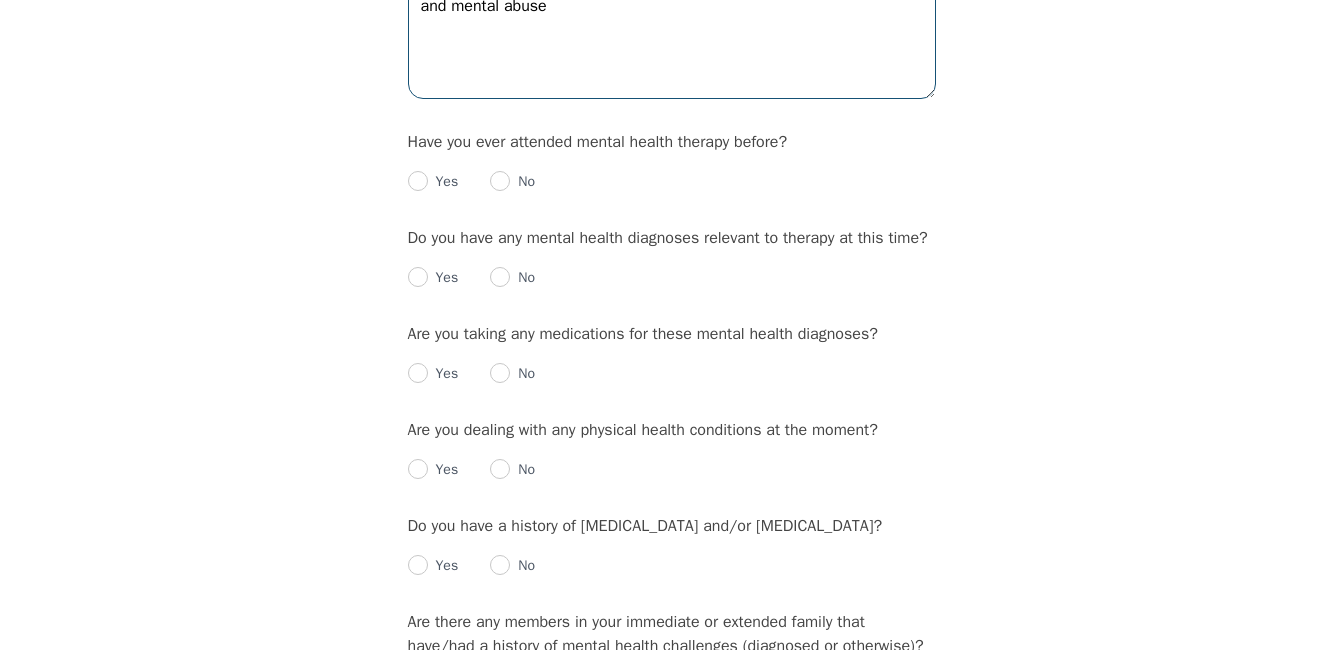 scroll, scrollTop: 2100, scrollLeft: 0, axis: vertical 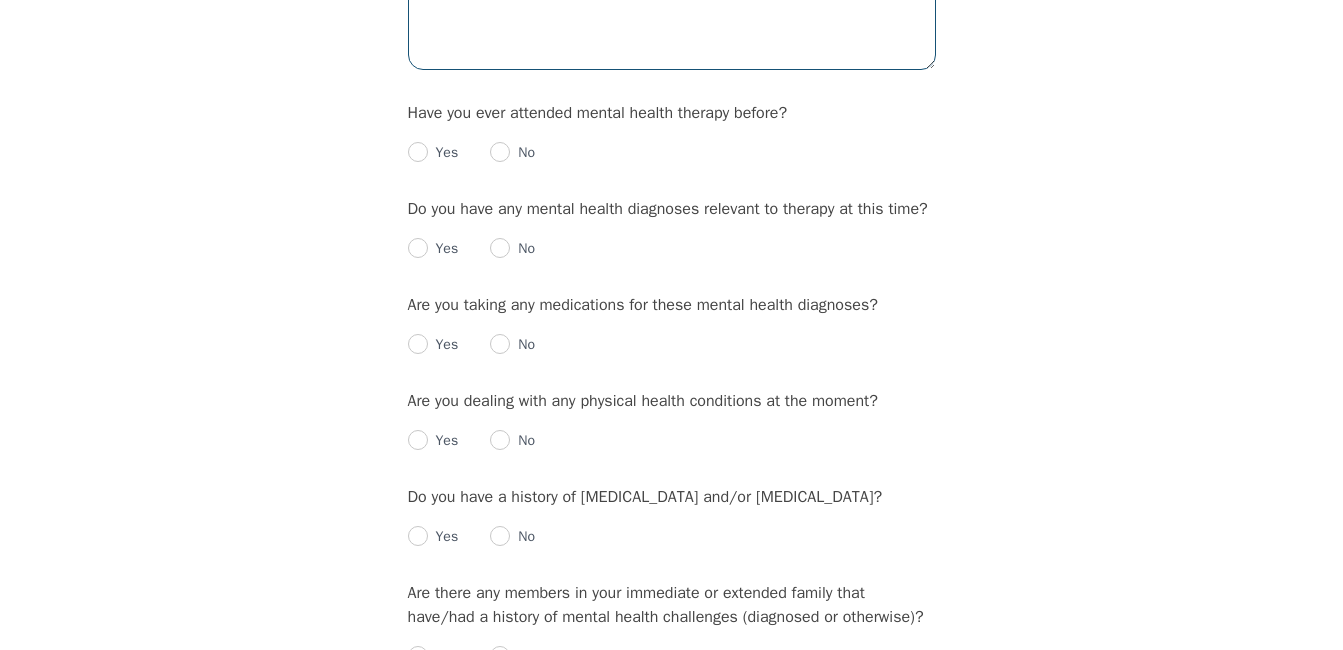 type on "I deal with a lot of drama all the time both emotional, [MEDICAL_DATA] and mental abuse" 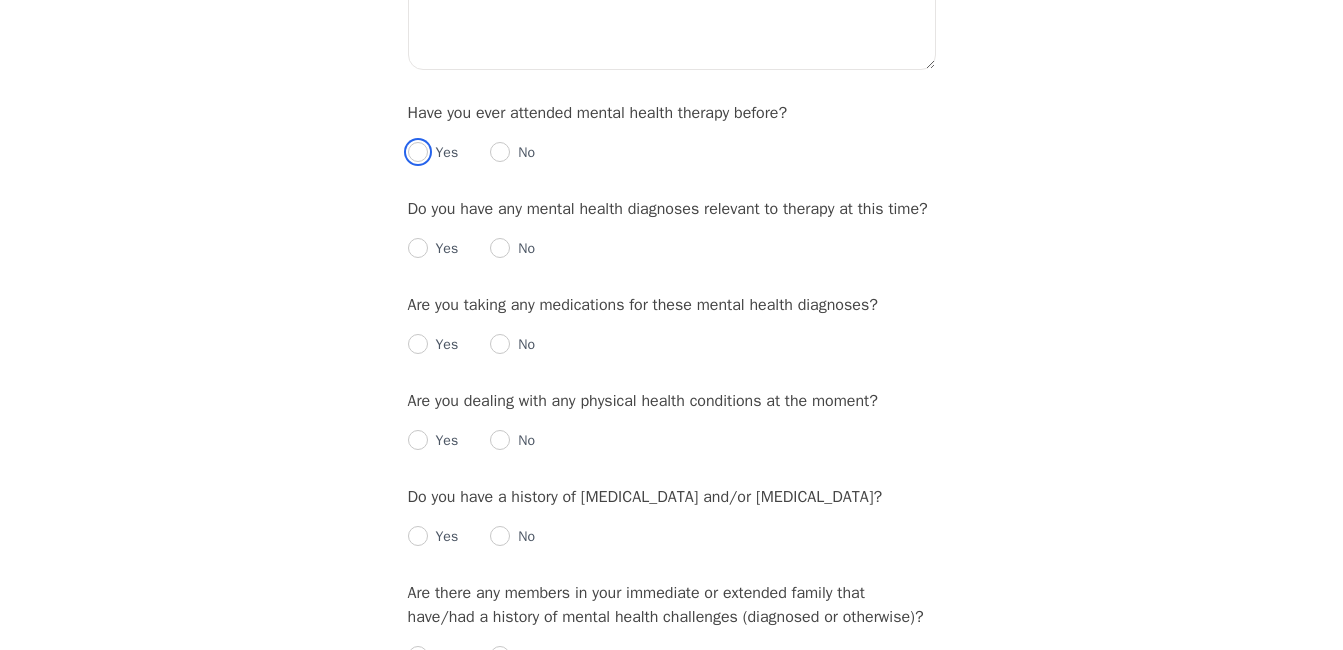 click at bounding box center [418, 152] 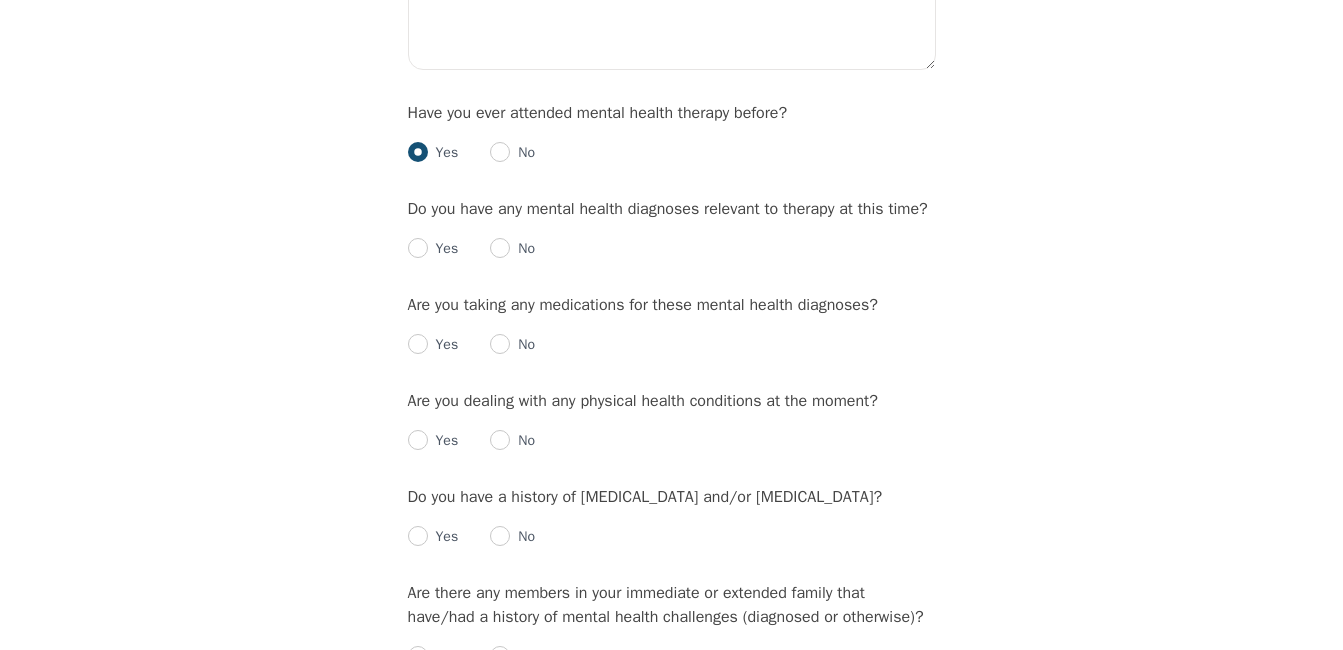radio on "true" 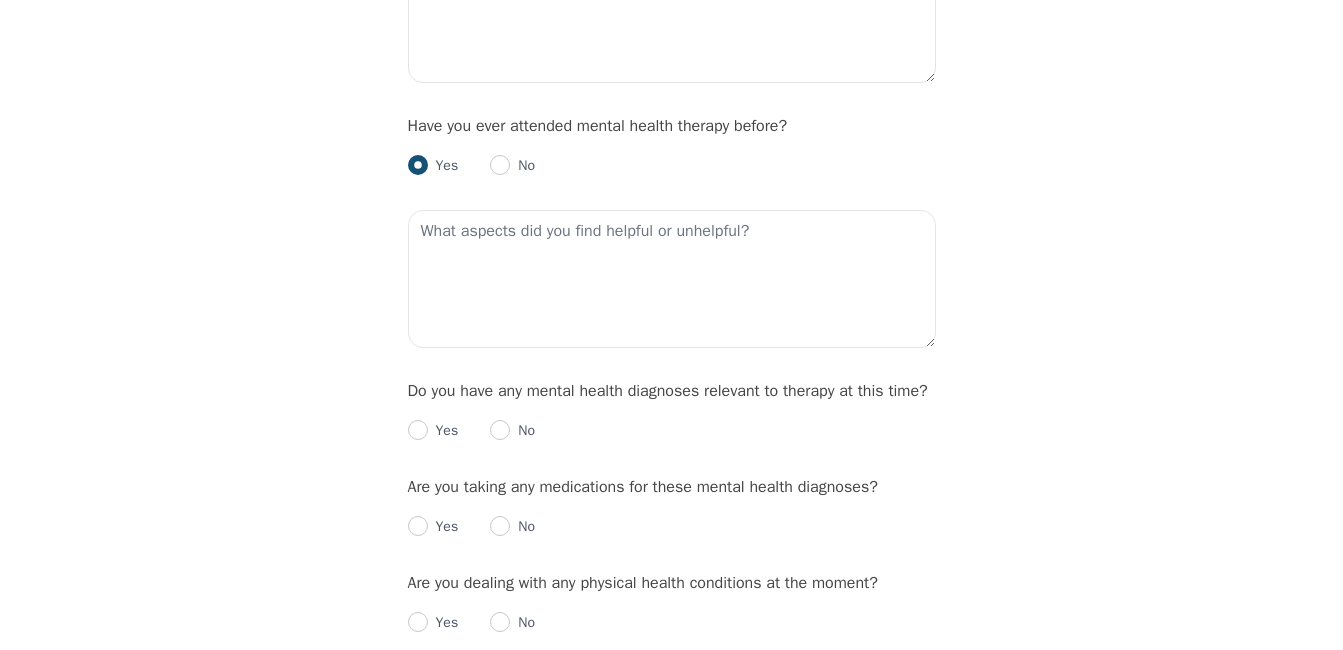 scroll, scrollTop: 2000, scrollLeft: 0, axis: vertical 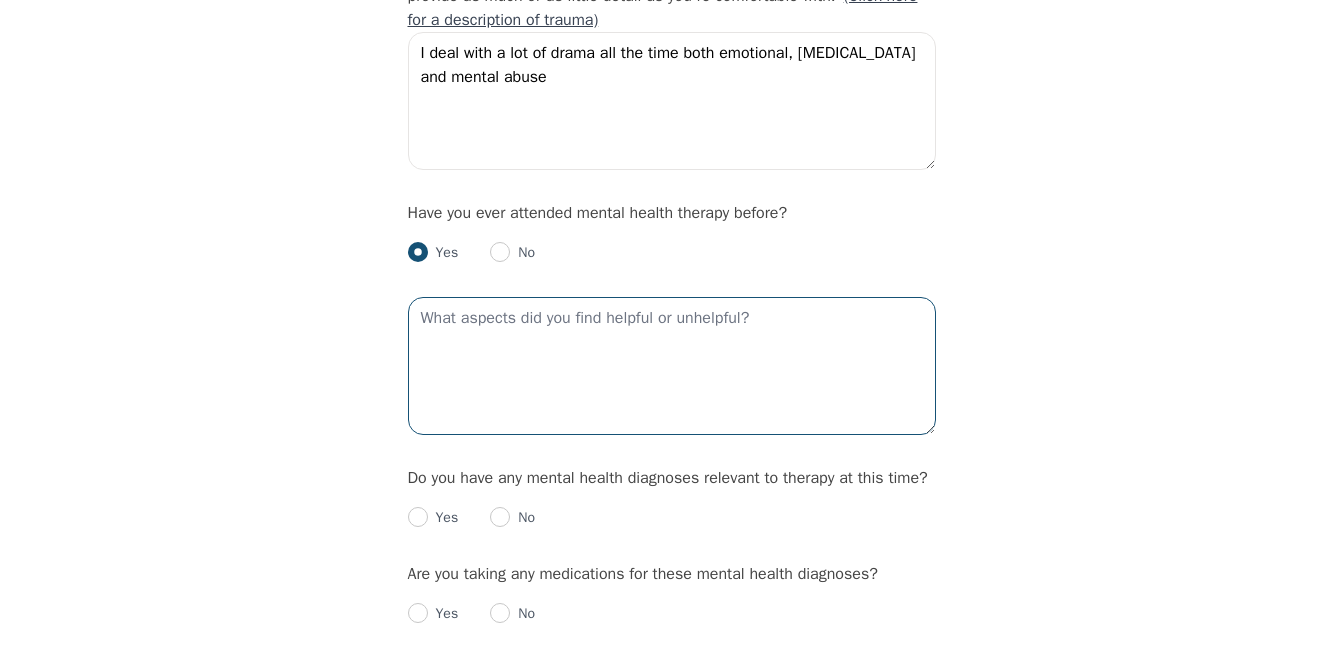 click at bounding box center [672, 366] 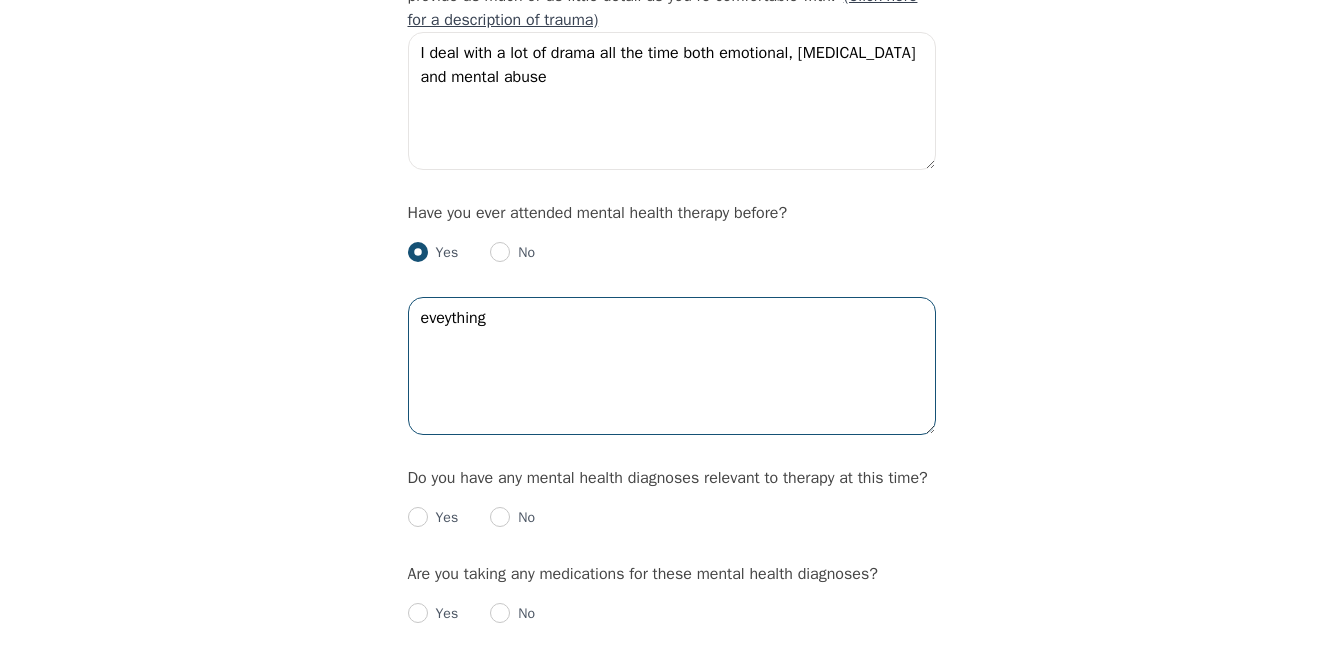 click on "eveything" at bounding box center [672, 366] 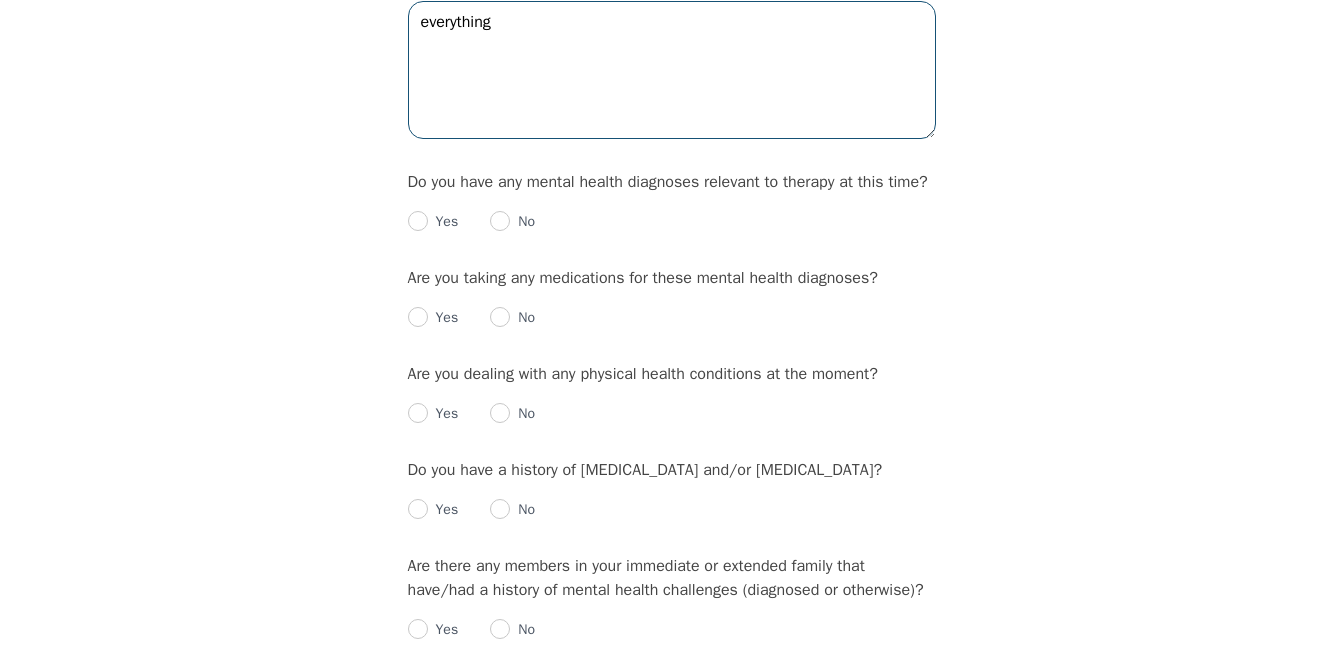 scroll, scrollTop: 2300, scrollLeft: 0, axis: vertical 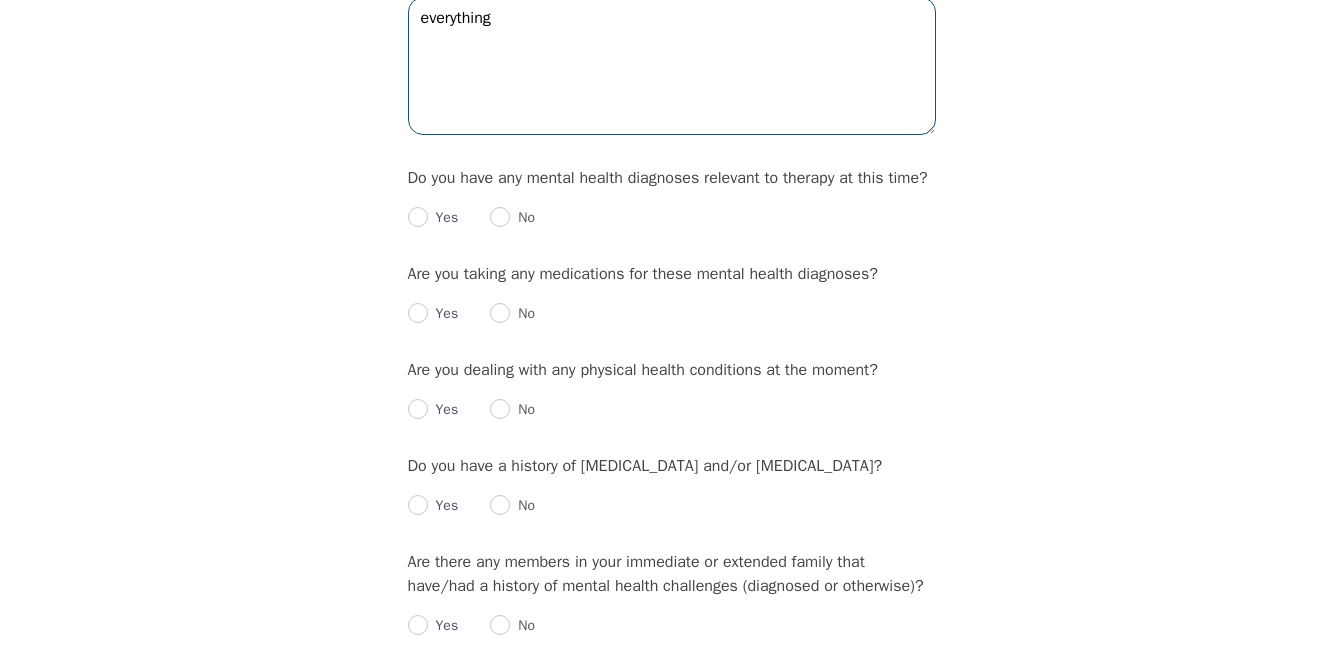 type on "everything" 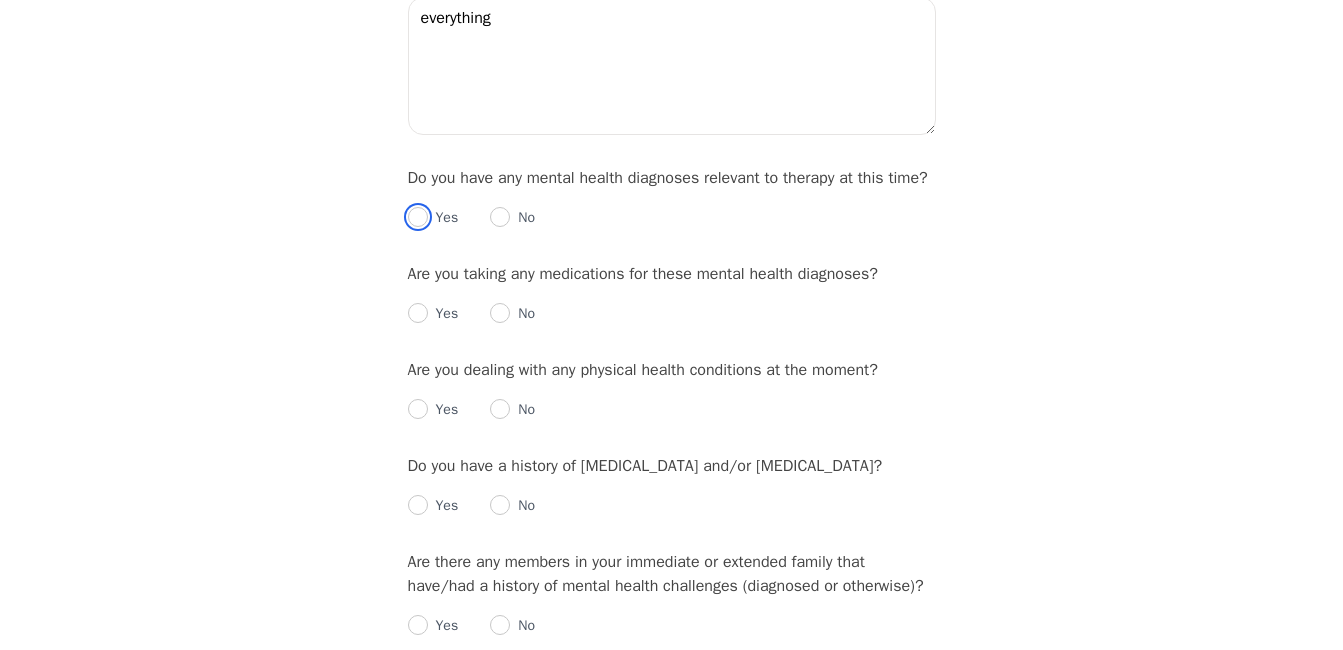 click at bounding box center (418, 217) 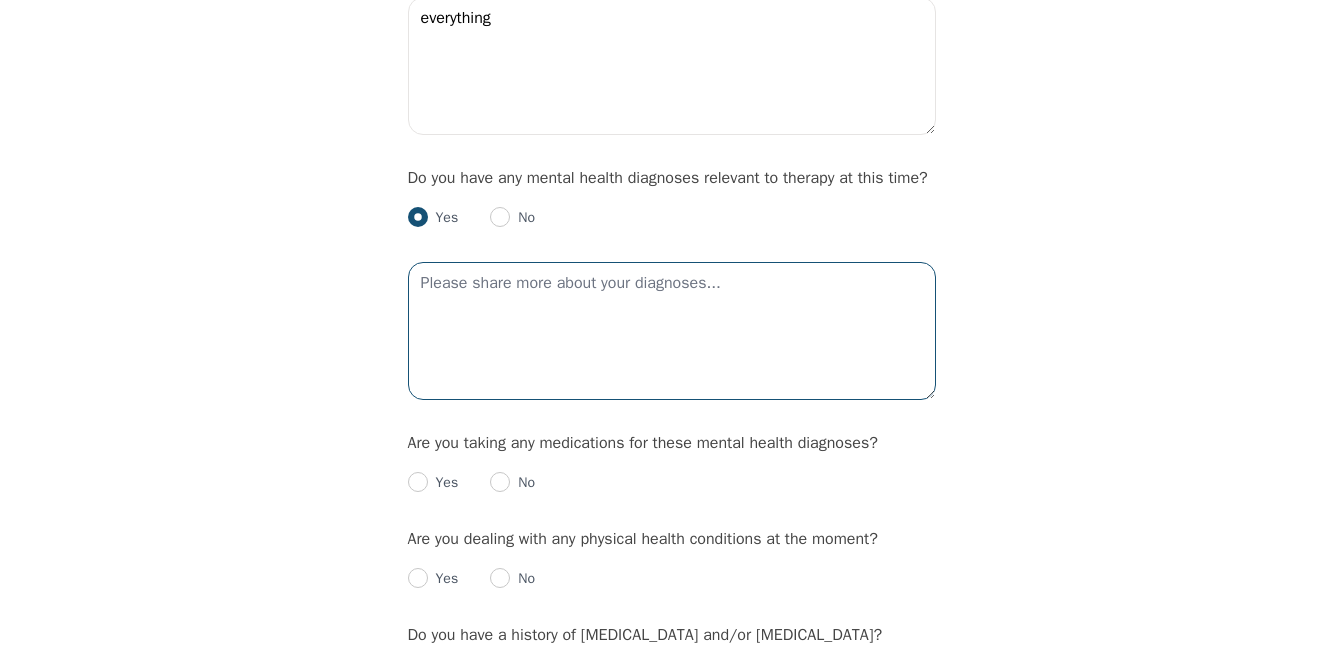 click at bounding box center (672, 331) 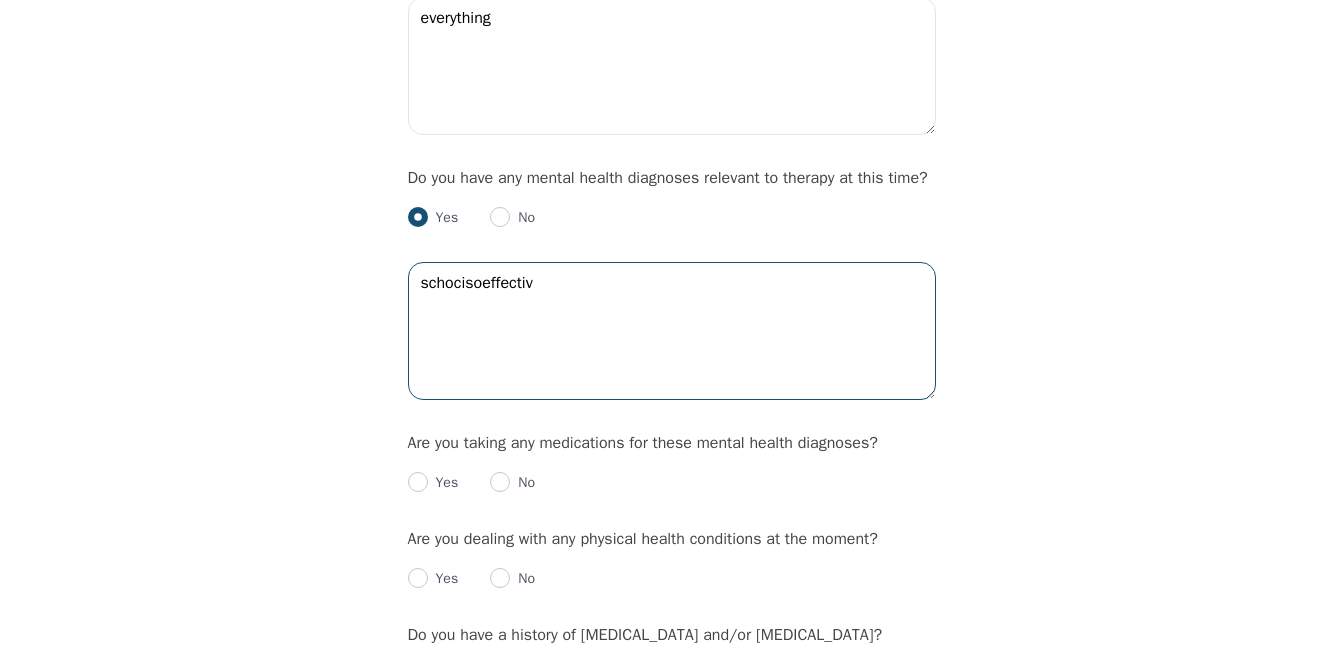 type on "schocisoeffective" 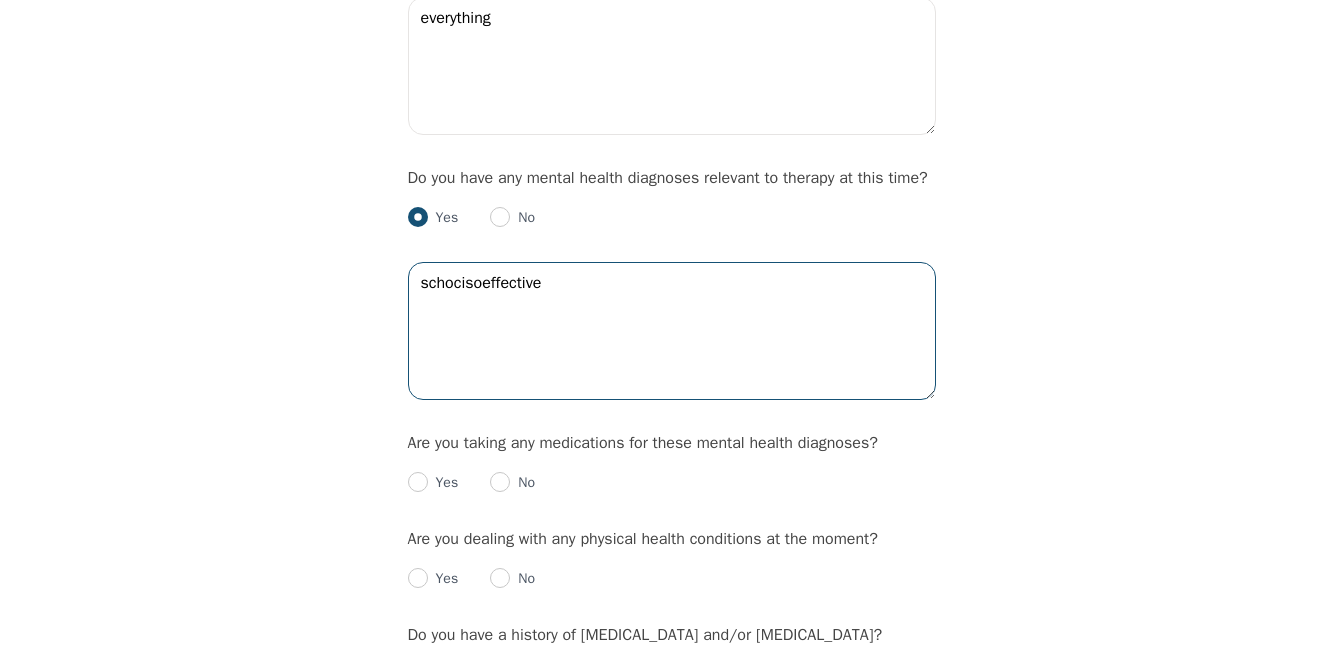 drag, startPoint x: 521, startPoint y: 366, endPoint x: 549, endPoint y: 374, distance: 29.12044 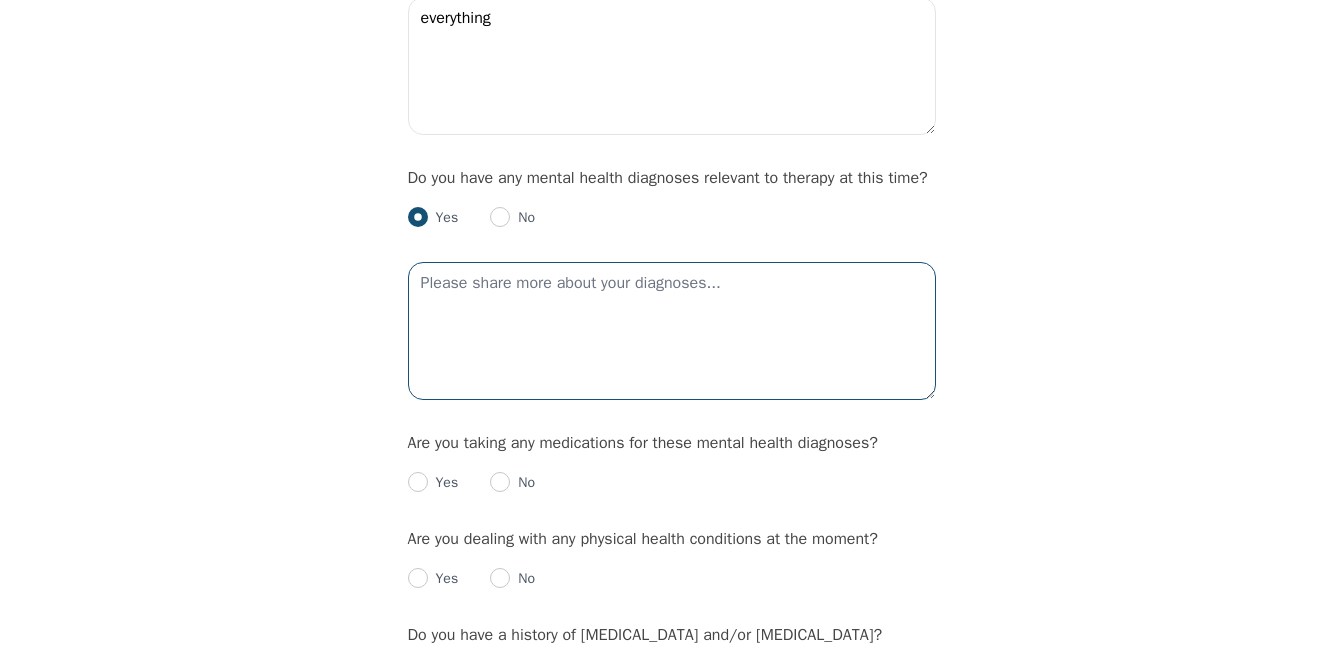 paste on "schizoaffective" 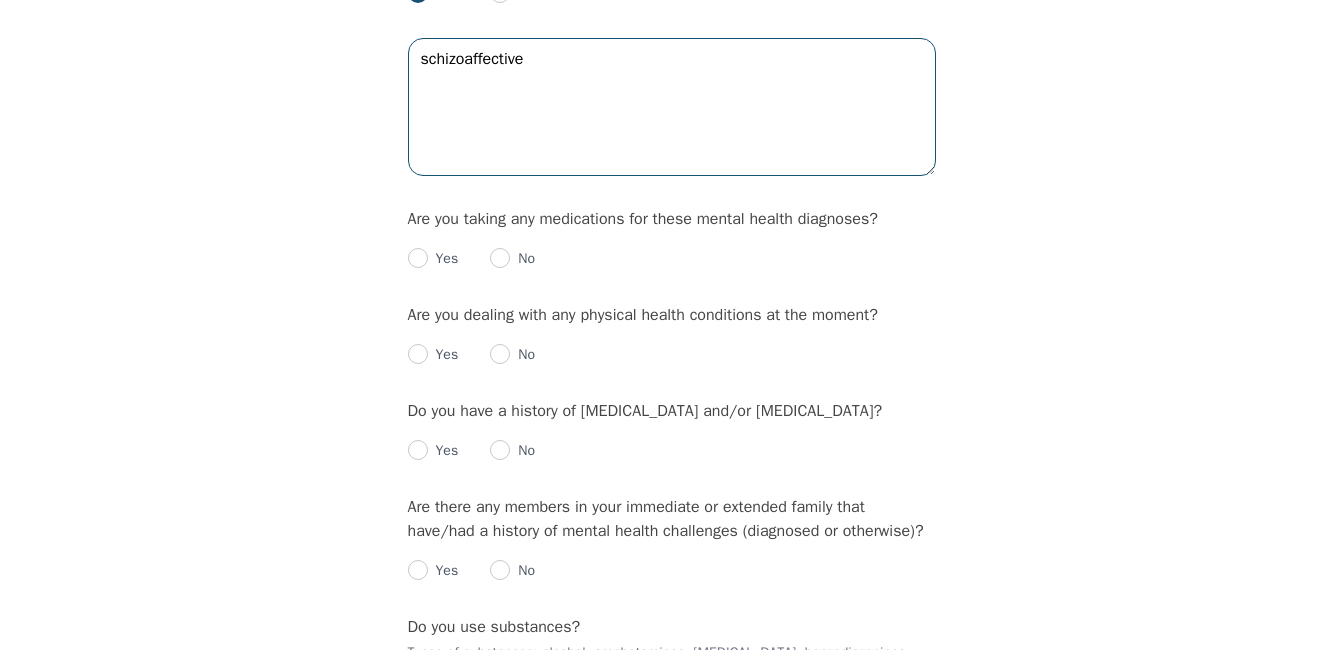 scroll, scrollTop: 2500, scrollLeft: 0, axis: vertical 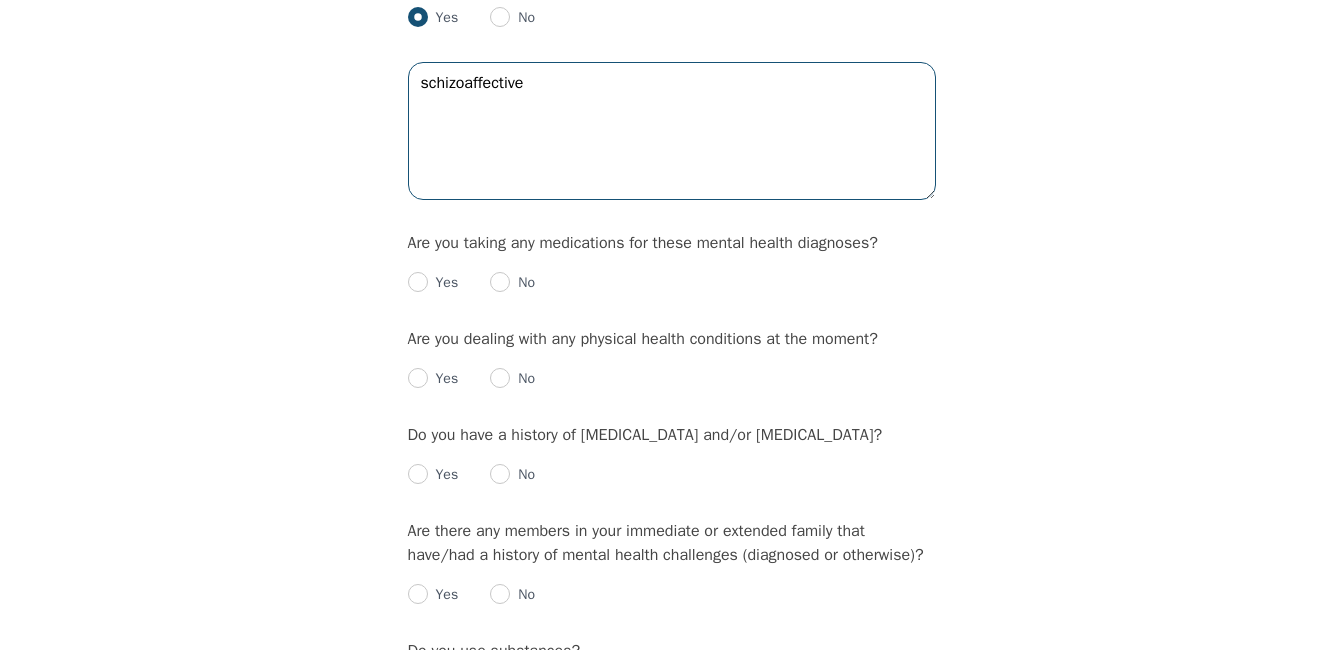type on "schizoaffective" 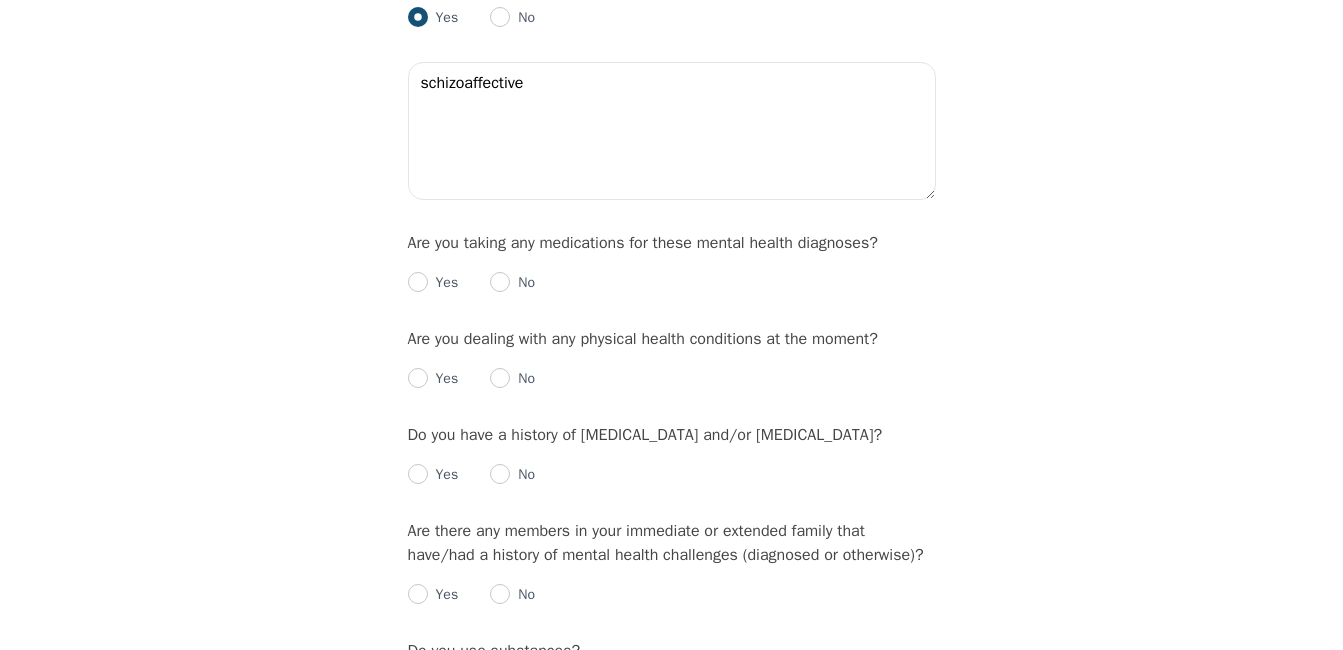 click on "Yes" at bounding box center [443, 283] 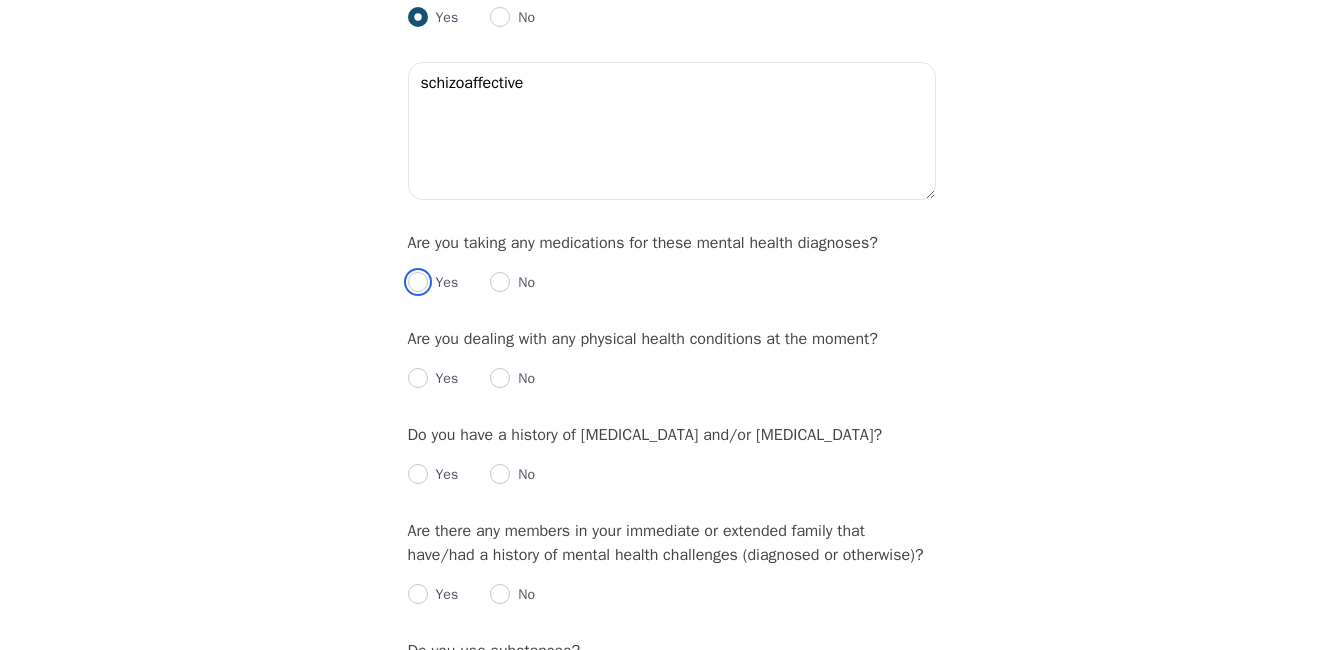 click at bounding box center (418, 282) 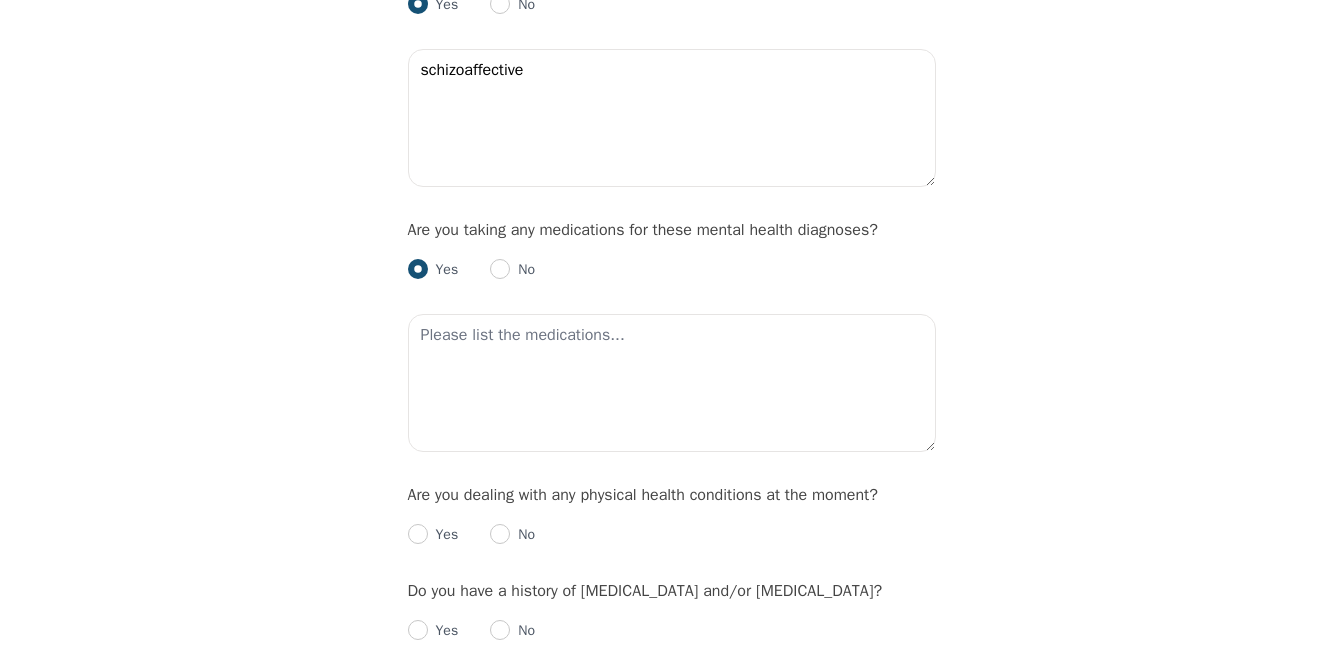 scroll, scrollTop: 2500, scrollLeft: 0, axis: vertical 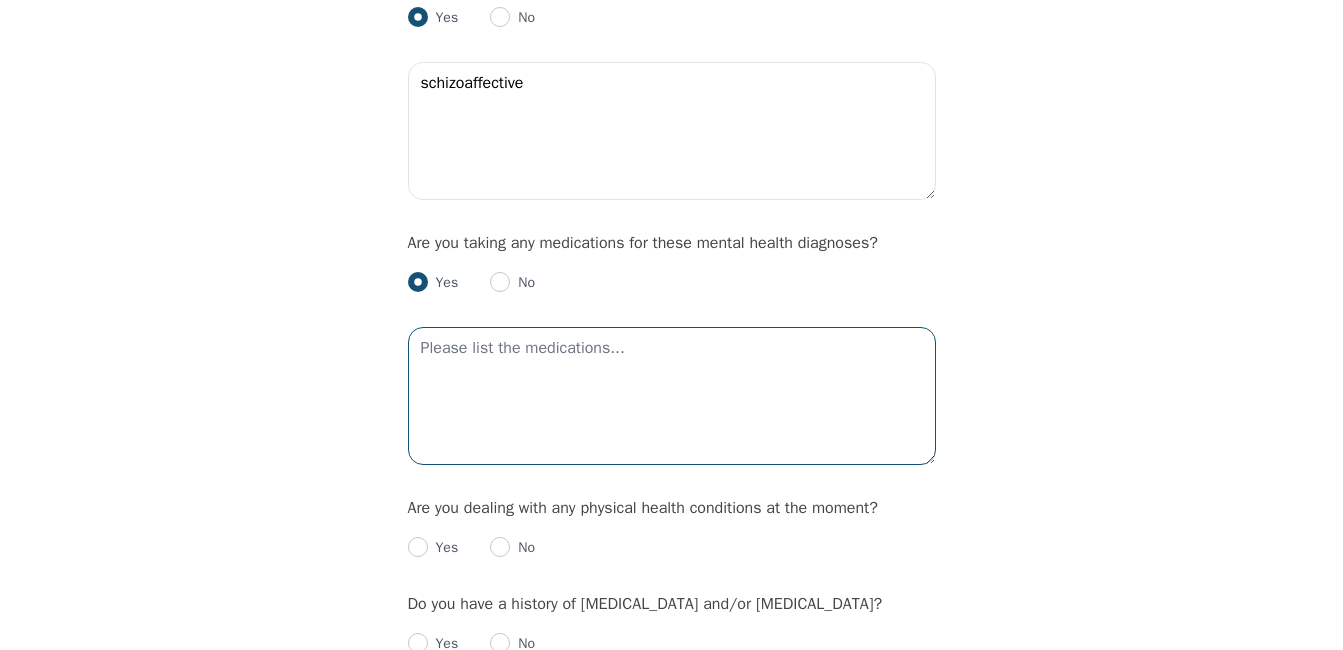 drag, startPoint x: 515, startPoint y: 425, endPoint x: 563, endPoint y: 418, distance: 48.507732 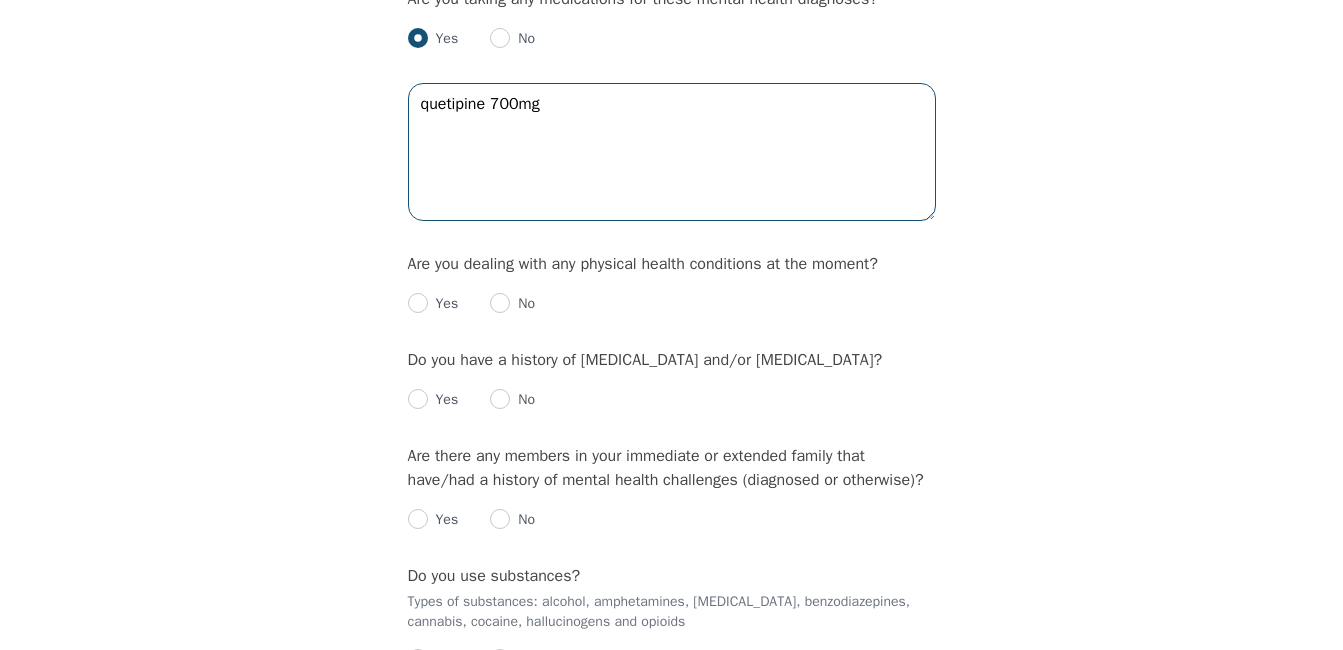scroll, scrollTop: 2800, scrollLeft: 0, axis: vertical 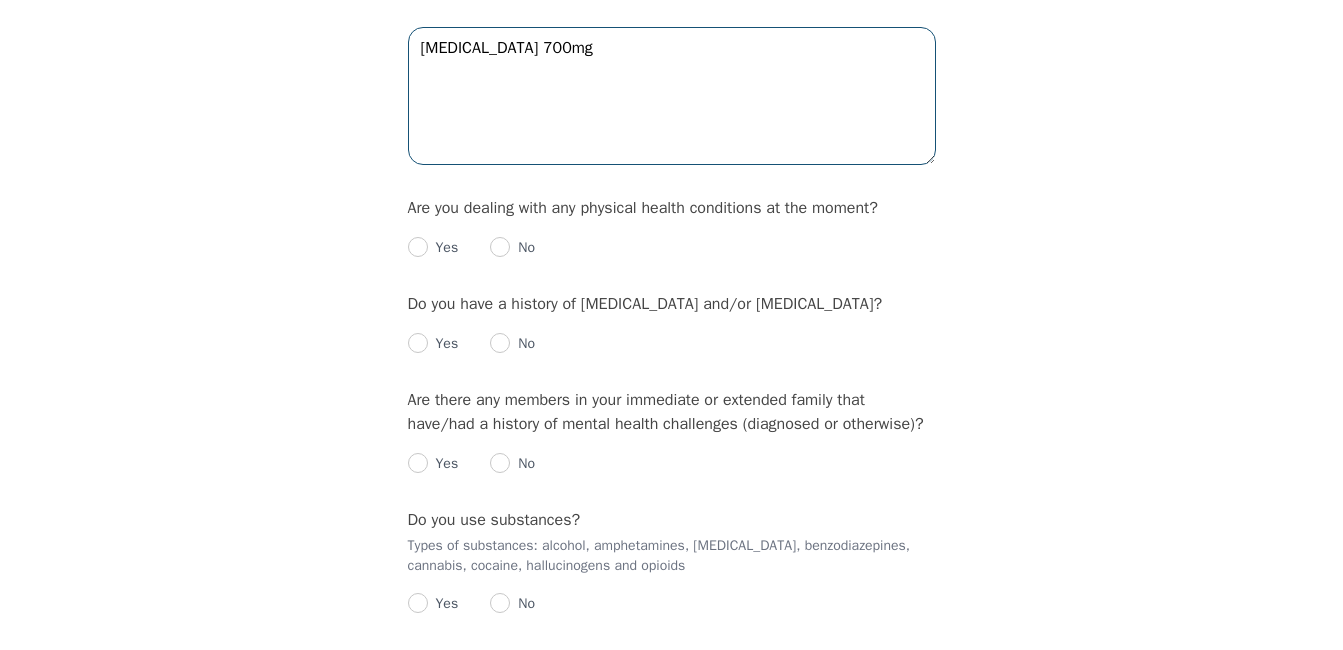 type on "[MEDICAL_DATA] 700mg" 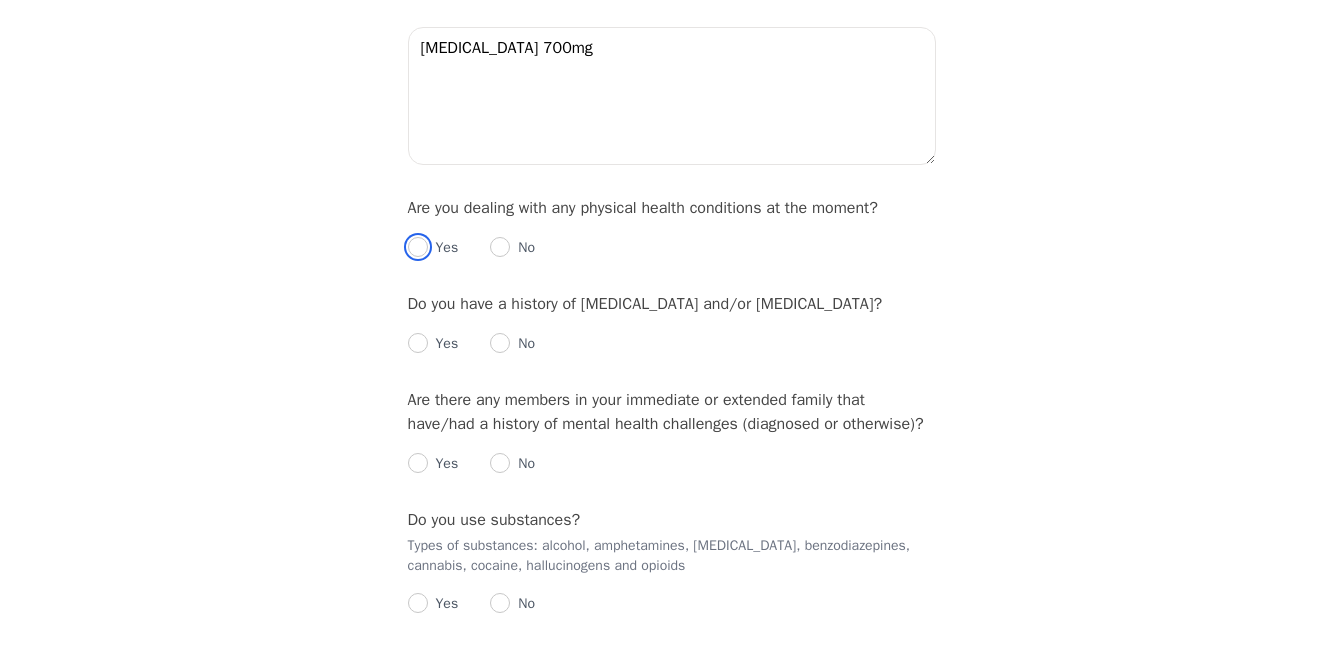 click at bounding box center [418, 247] 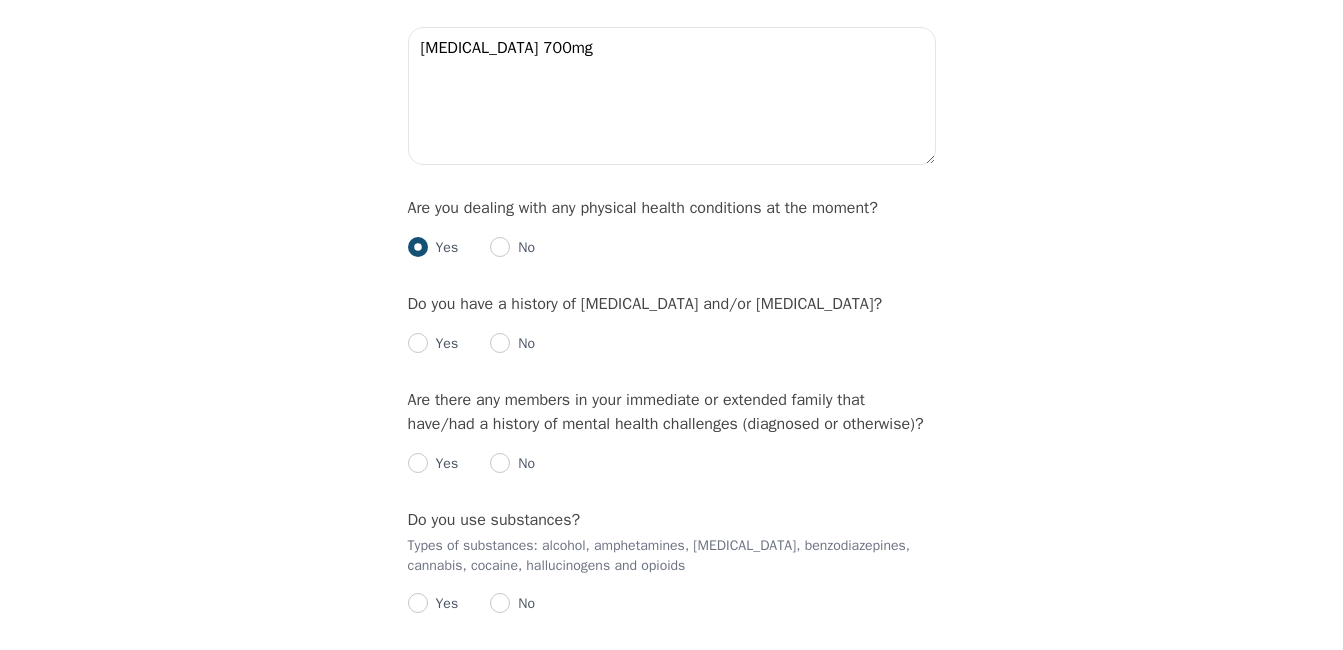 radio on "true" 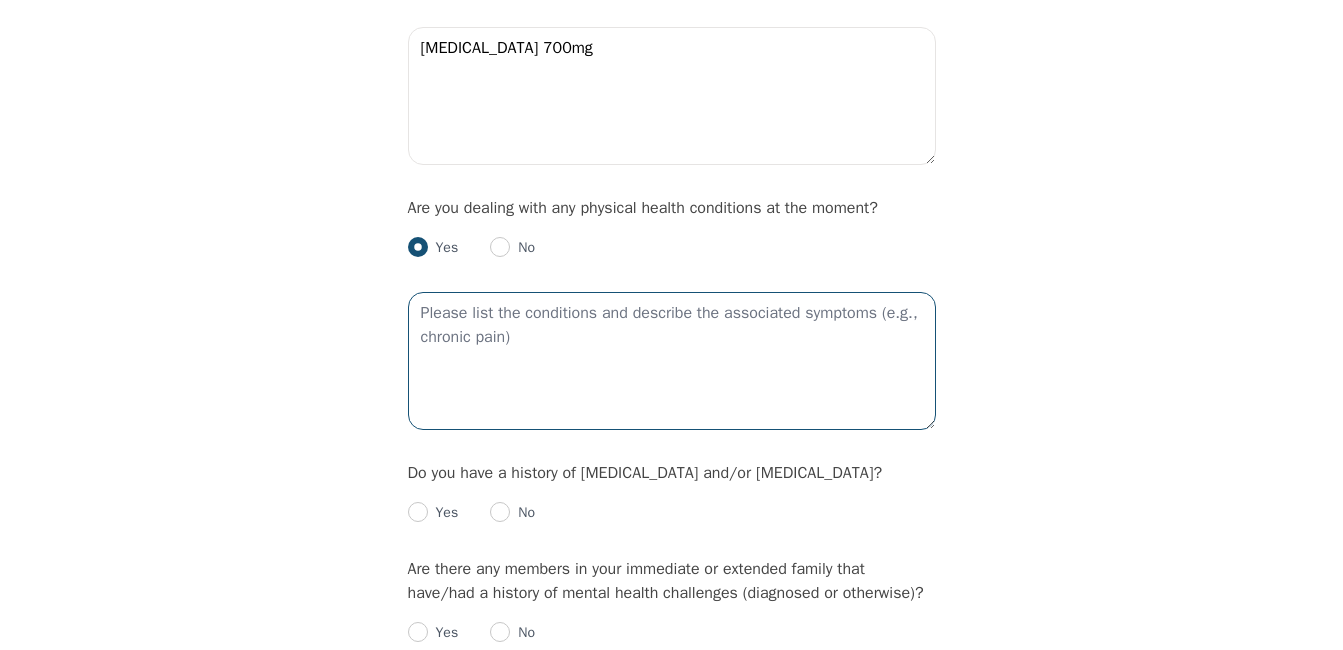 click at bounding box center (672, 361) 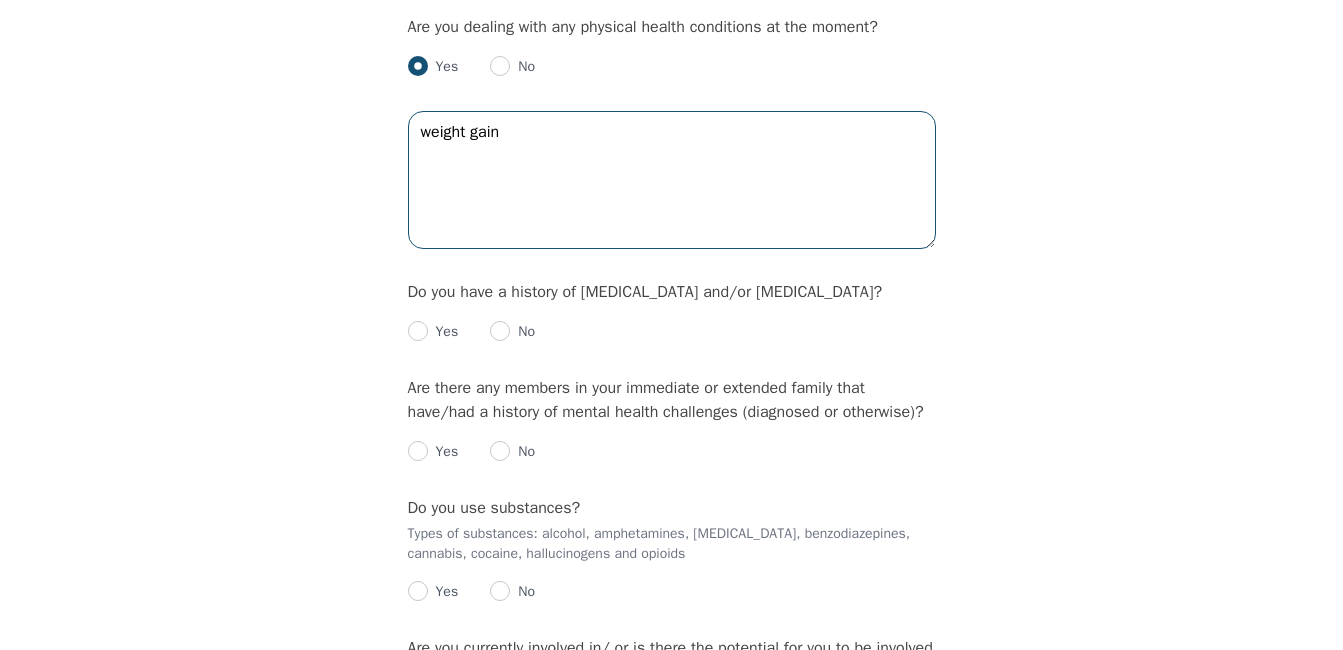 scroll, scrollTop: 3000, scrollLeft: 0, axis: vertical 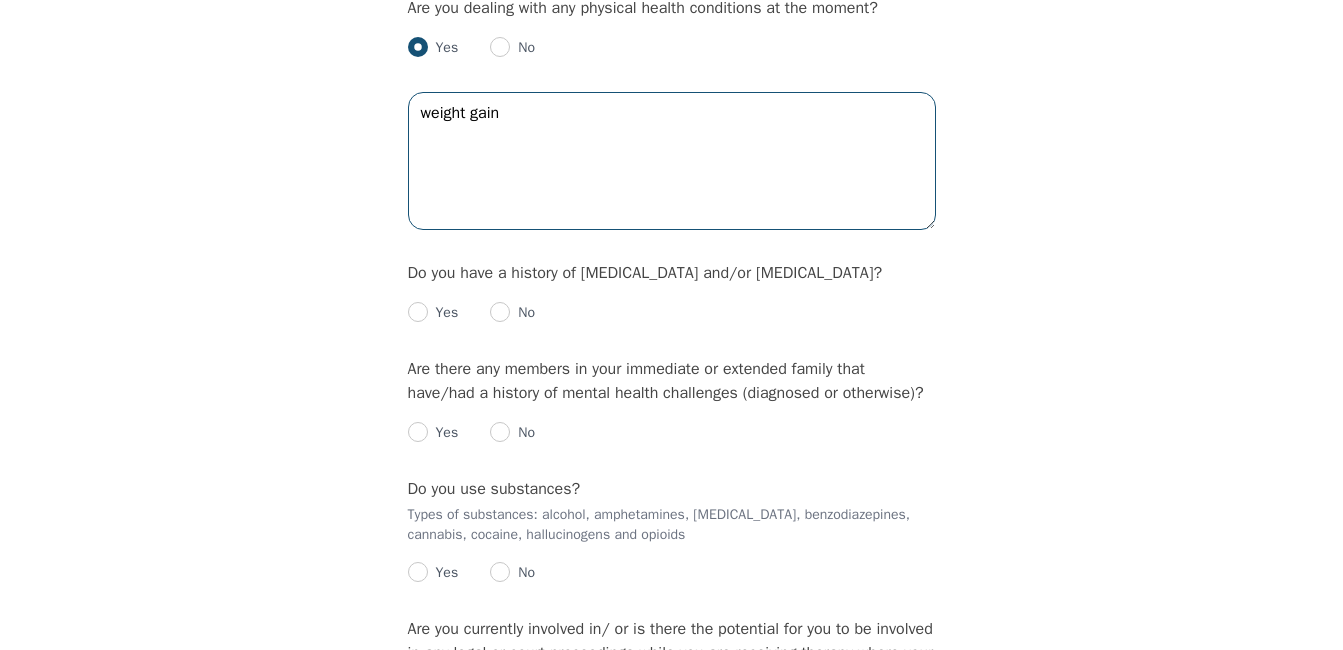 type on "weight gain" 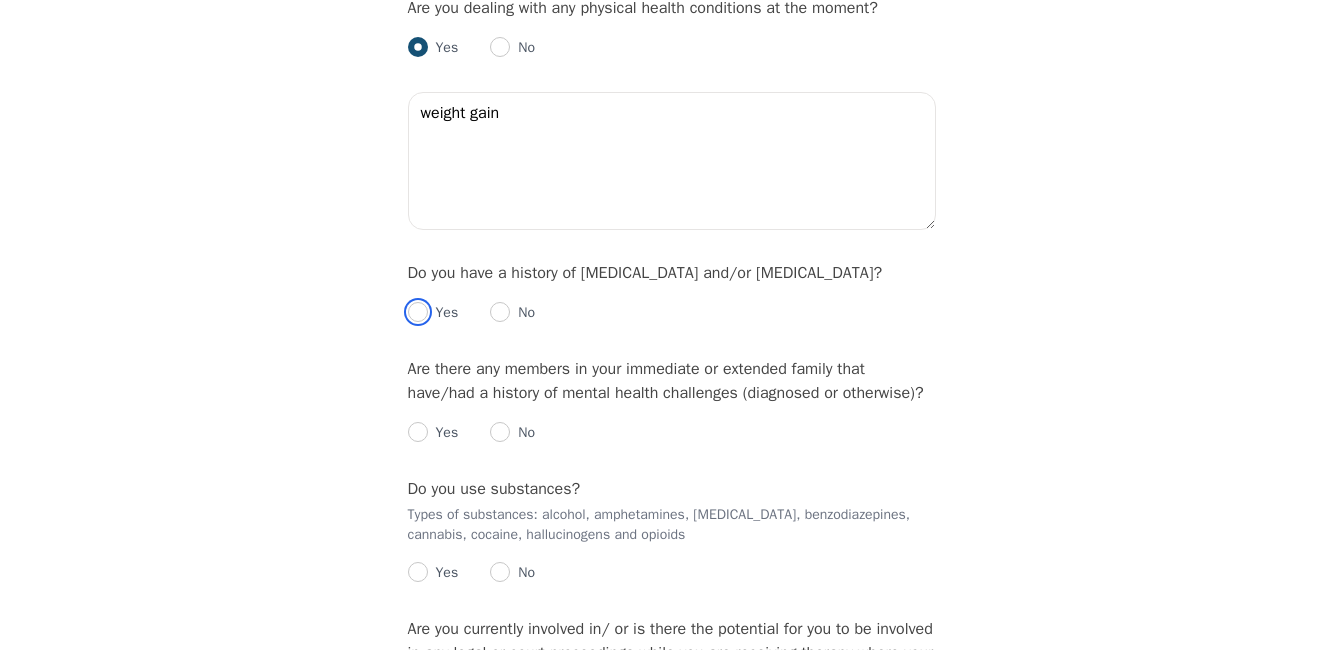 click at bounding box center (418, 312) 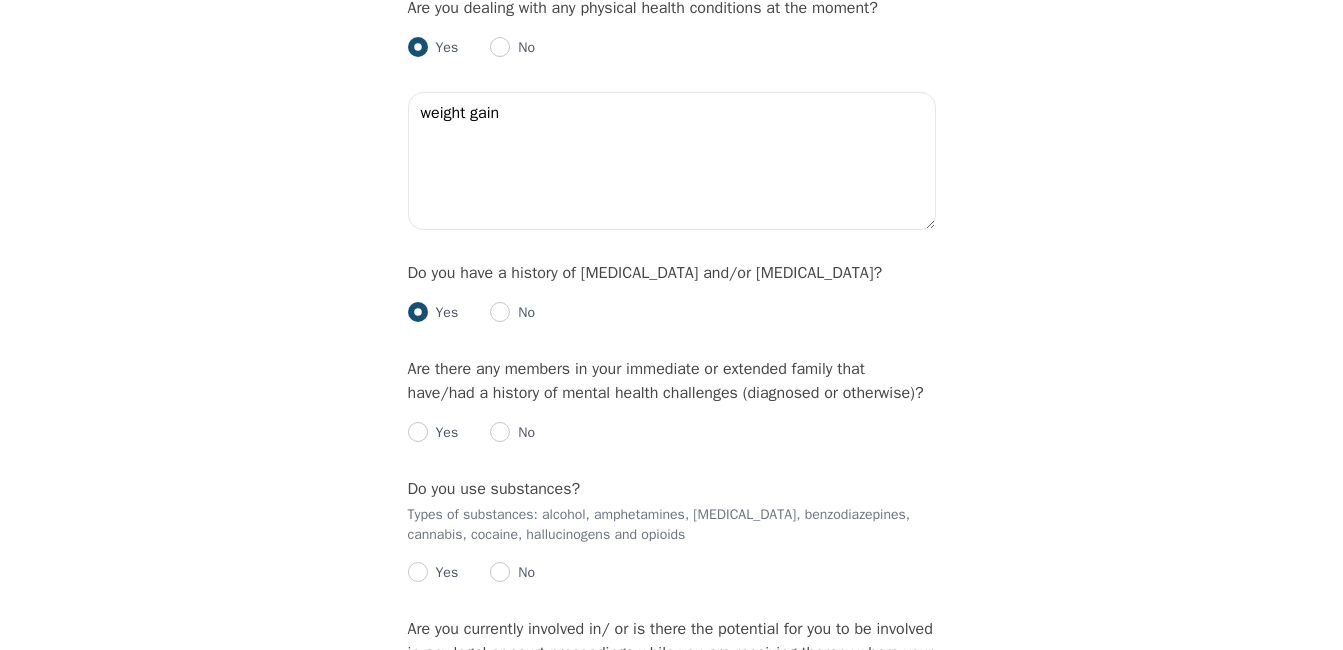 radio on "true" 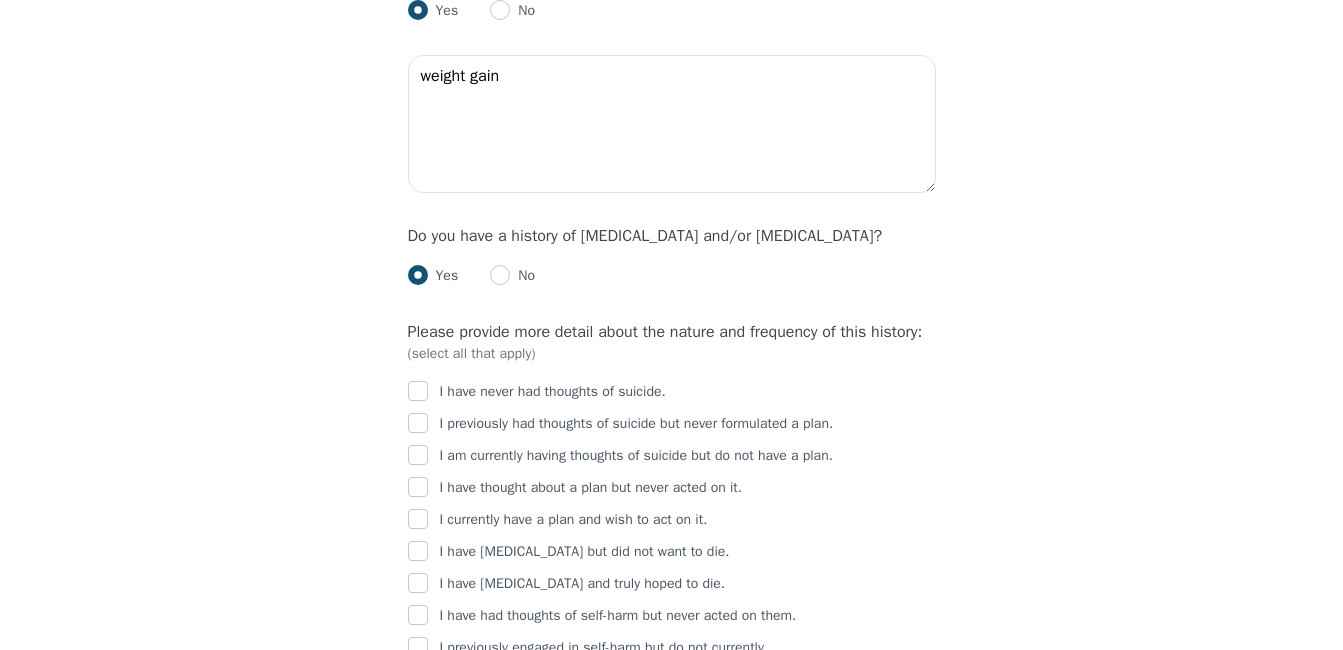 scroll, scrollTop: 3100, scrollLeft: 0, axis: vertical 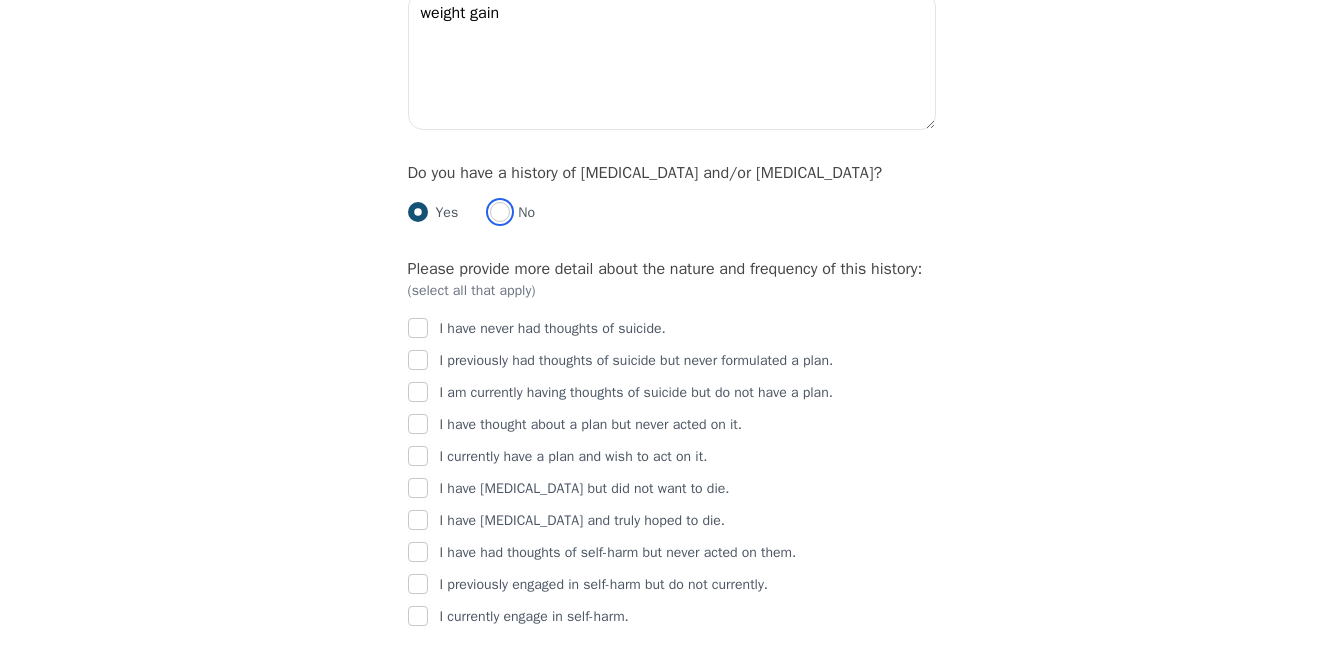 click at bounding box center (500, 212) 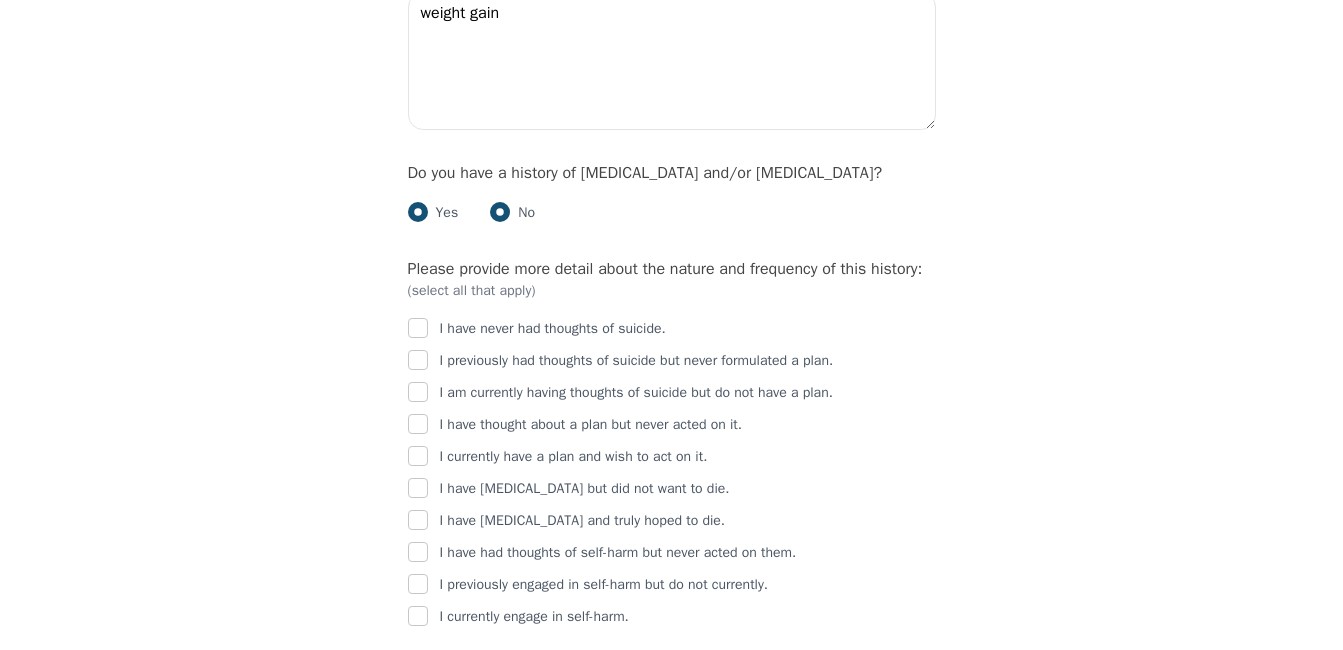 radio on "false" 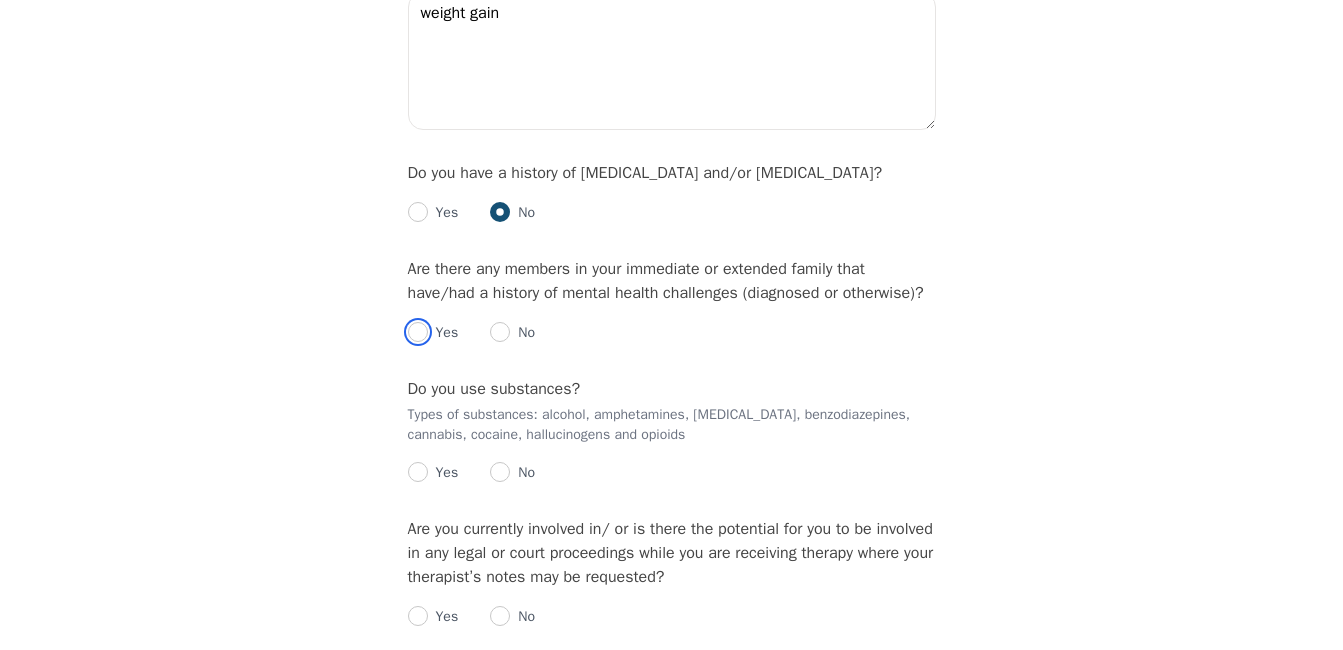 click at bounding box center [418, 332] 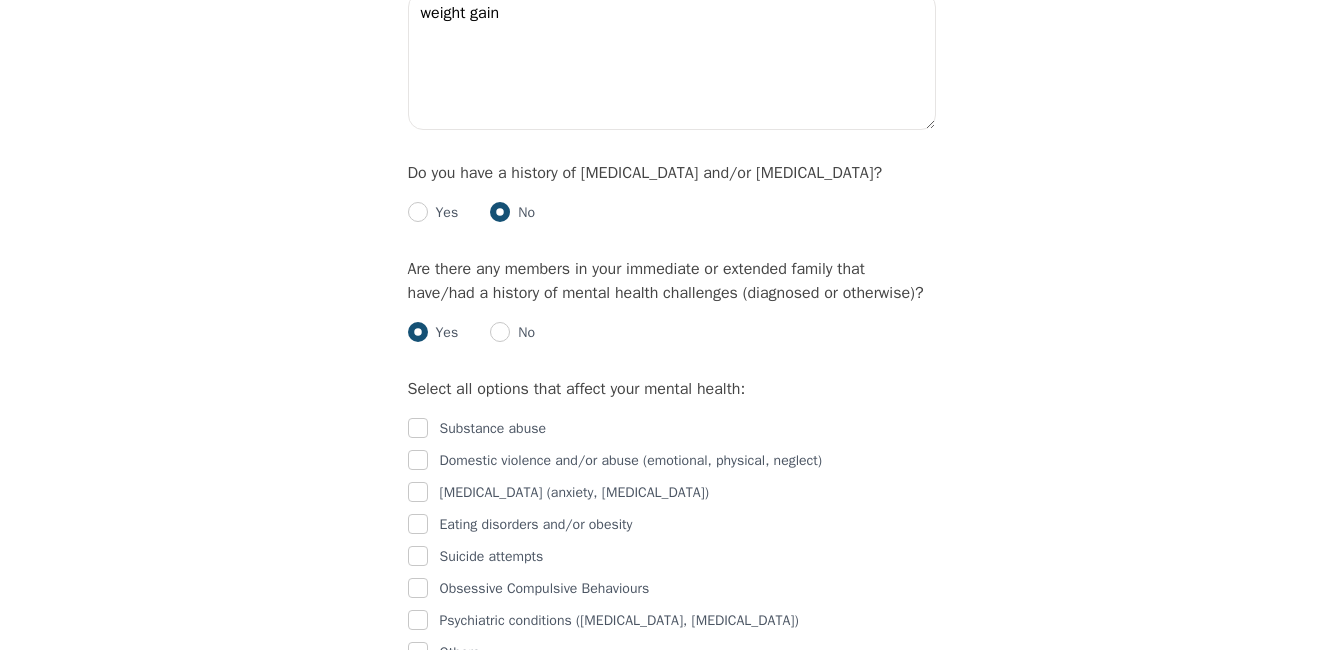 scroll, scrollTop: 3200, scrollLeft: 0, axis: vertical 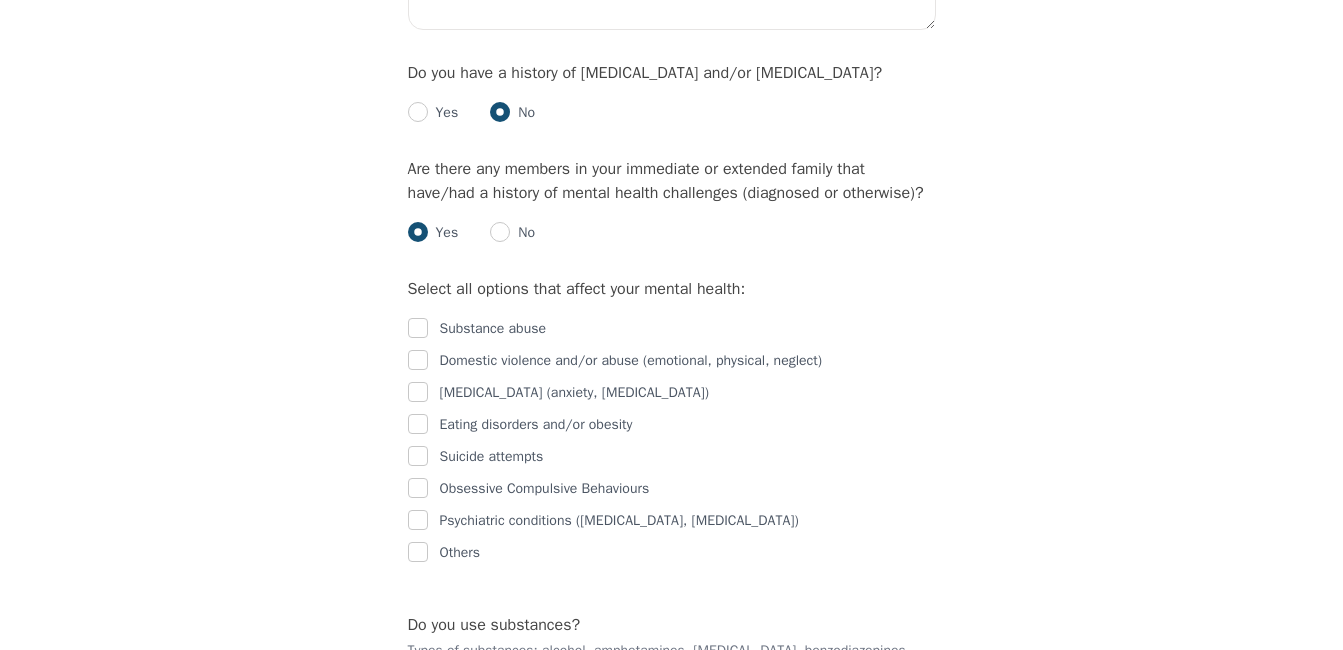 click on "Intake Assessment for [PERSON_NAME] Part 2 of 2: Clinical Self-Report Please complete the following information before your initial session. This step is crucial to kickstart your therapeutic journey with your therapist: Please describe what has brought you to seek therapy at this time? I just think as a person with a lot of mental history, I feel like I would benefit from having this service. To better coop with everything including my emotions and just everyday life.  How are your current issues affecting your daily life, and for how long have you been experiencing them? My current issues affect all of my daily life when it comes to work and the simple things I will have [MEDICAL_DATA] at random and bad thoughts even when its the best of times. On a daily basis, how do you typically feel? I feel good for the most part sometimes I can be very emotional or numb. Rate your current emotional intensity on a scale of 1 (Low) to 10 (High): 1 2 3 4 5 6 7 8 9 10 Low Intensity High Intensity Lack of motivation Yes" at bounding box center [672, -875] 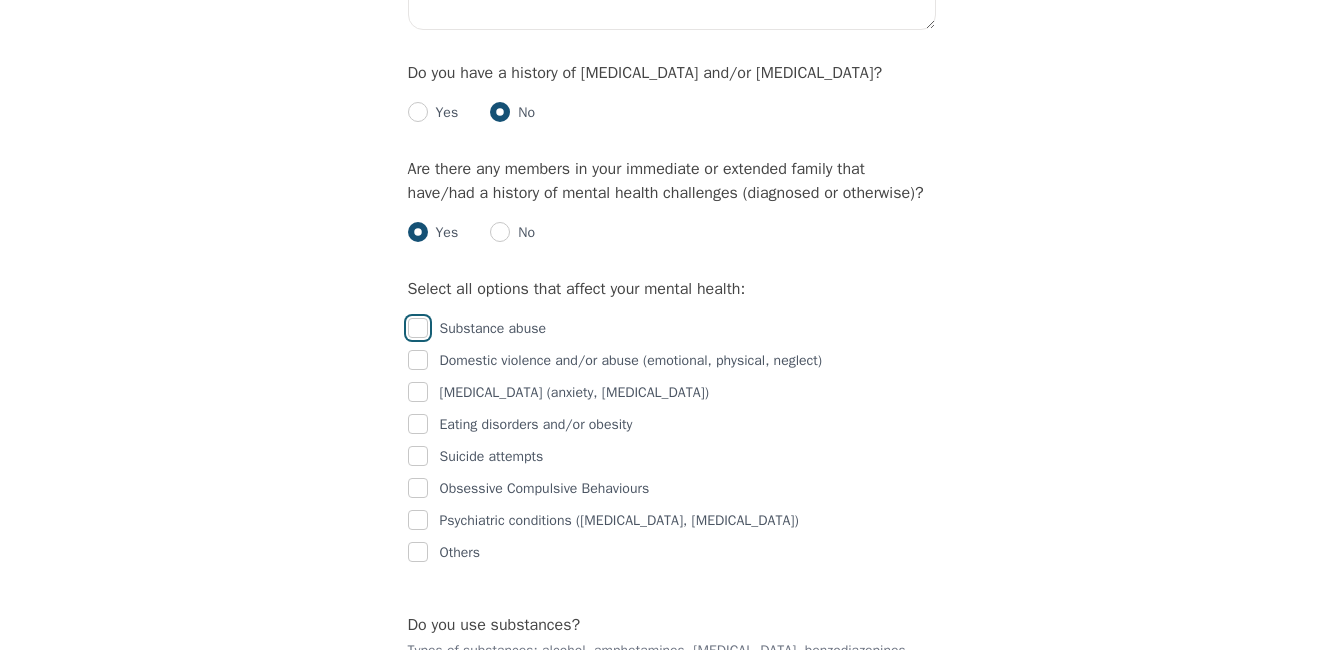 click at bounding box center (418, 328) 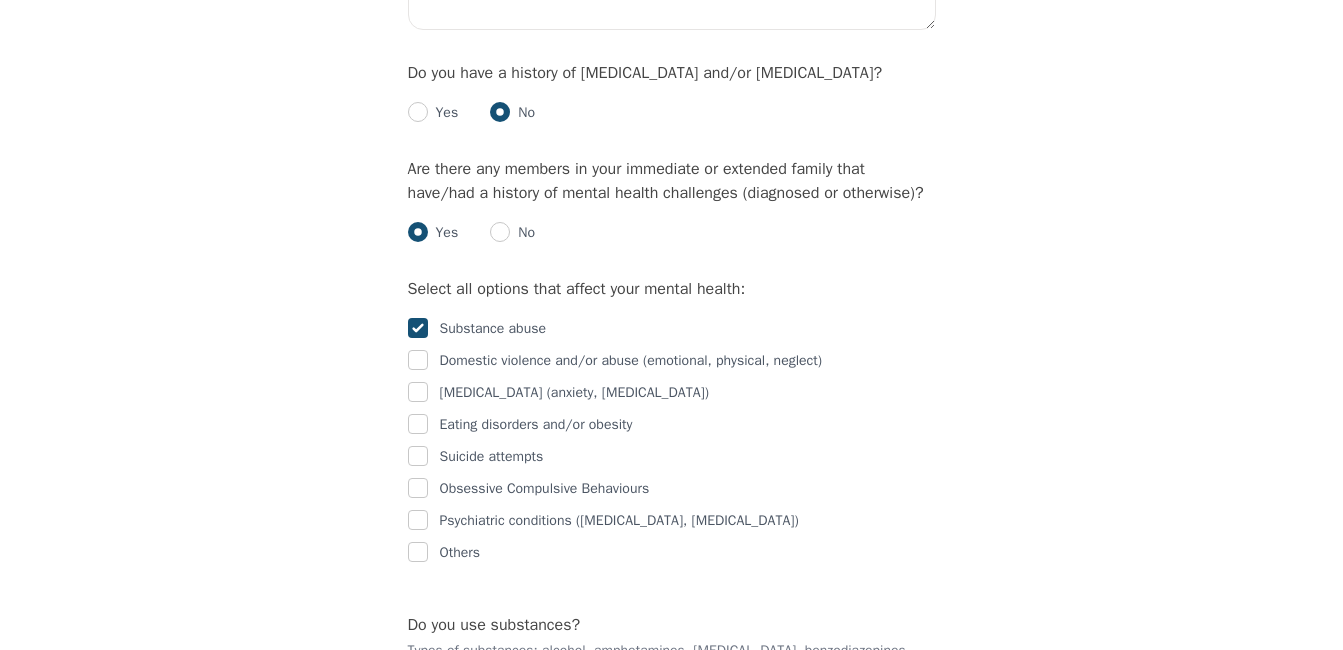 checkbox on "true" 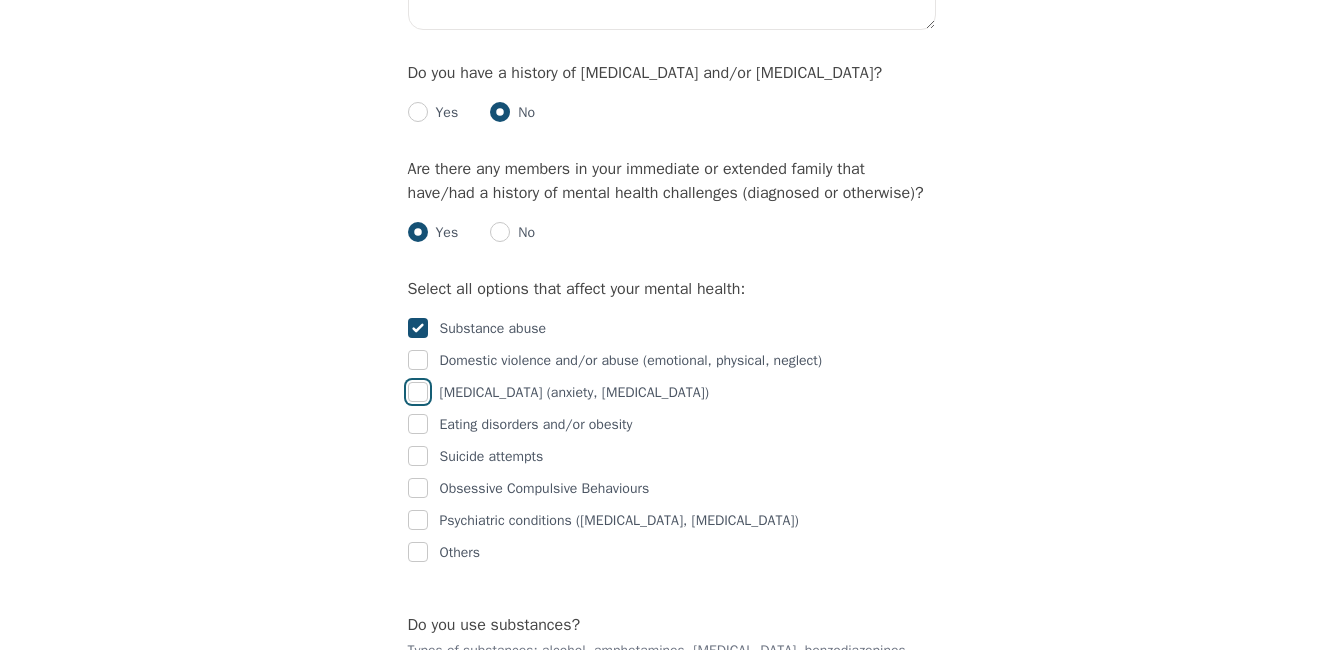 click at bounding box center [418, 392] 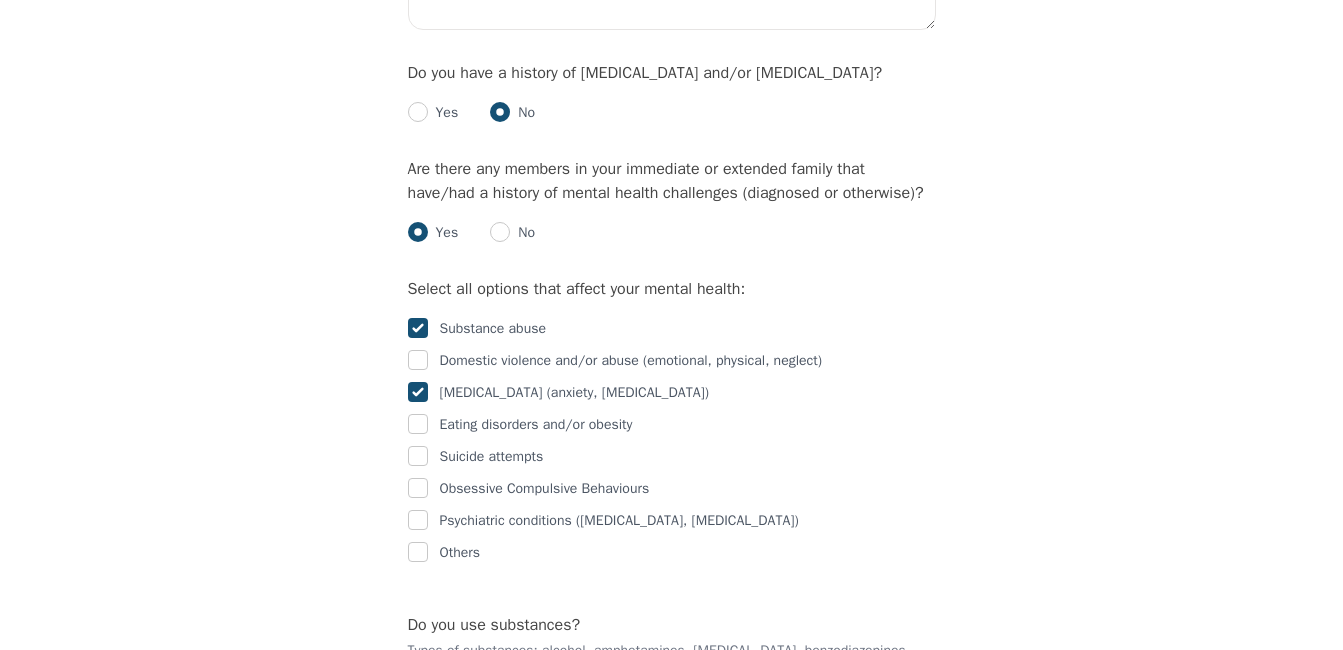 click at bounding box center (418, 425) 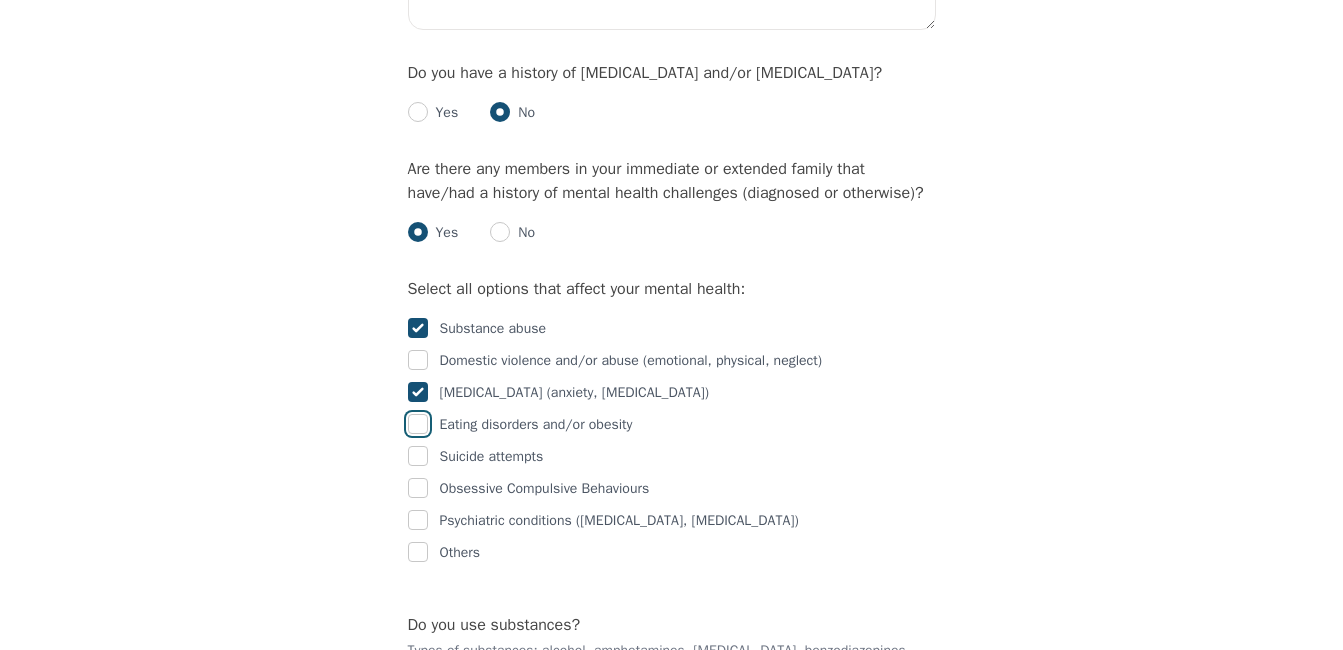 click at bounding box center [418, 424] 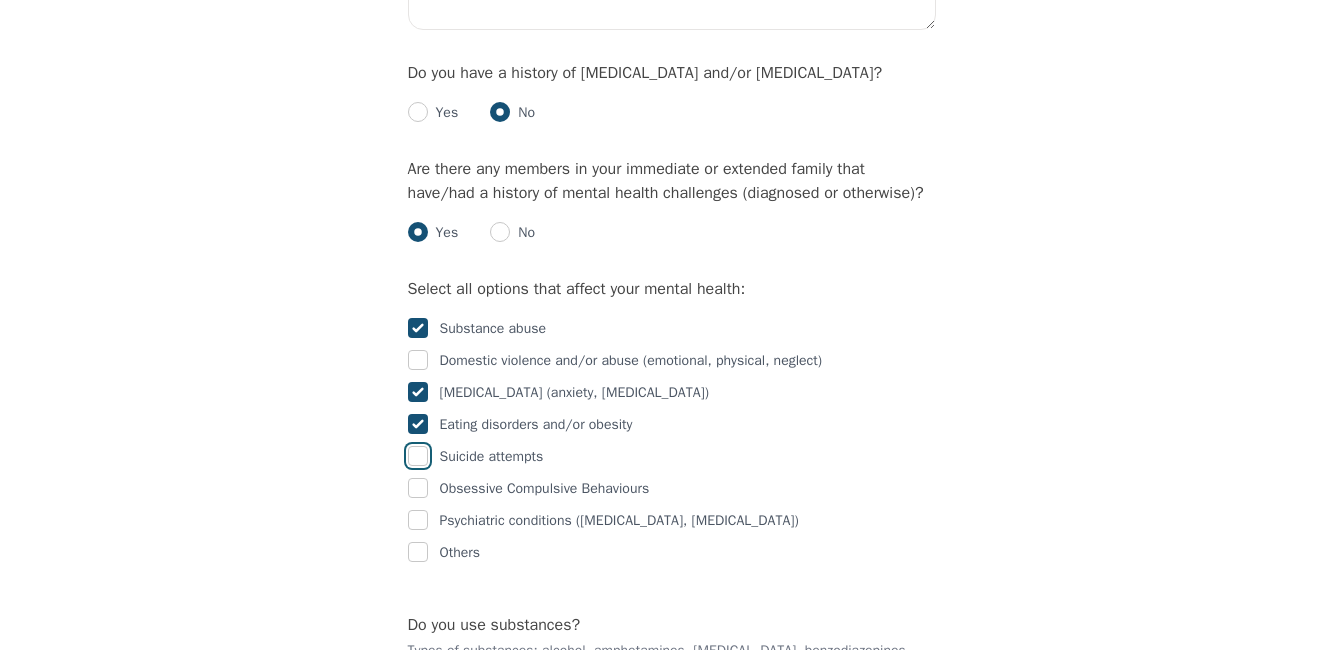 click at bounding box center [418, 456] 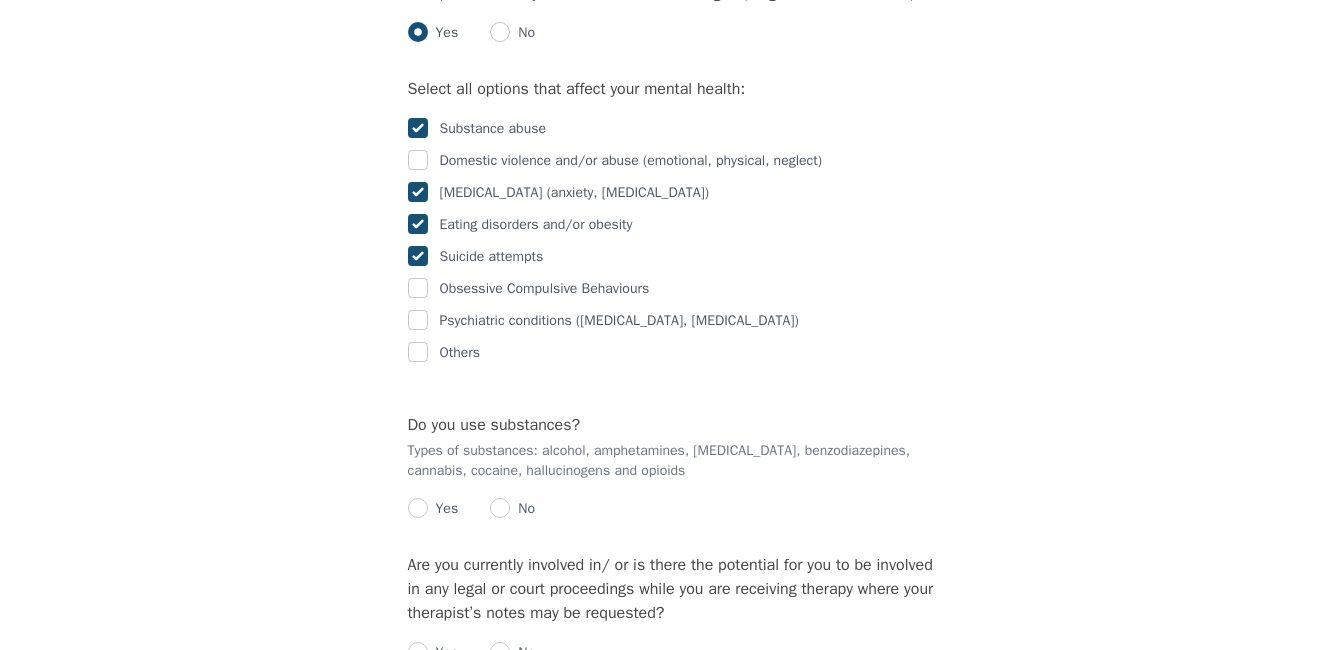 scroll, scrollTop: 3500, scrollLeft: 0, axis: vertical 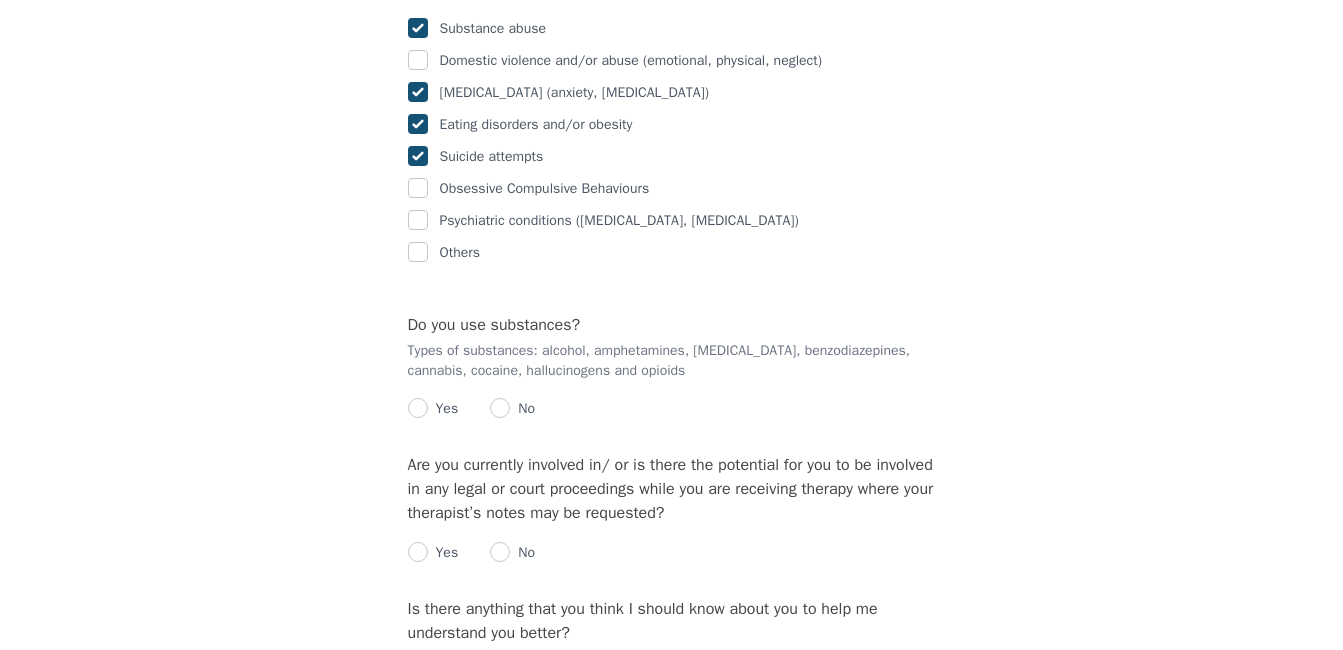 click on "No" at bounding box center [522, 409] 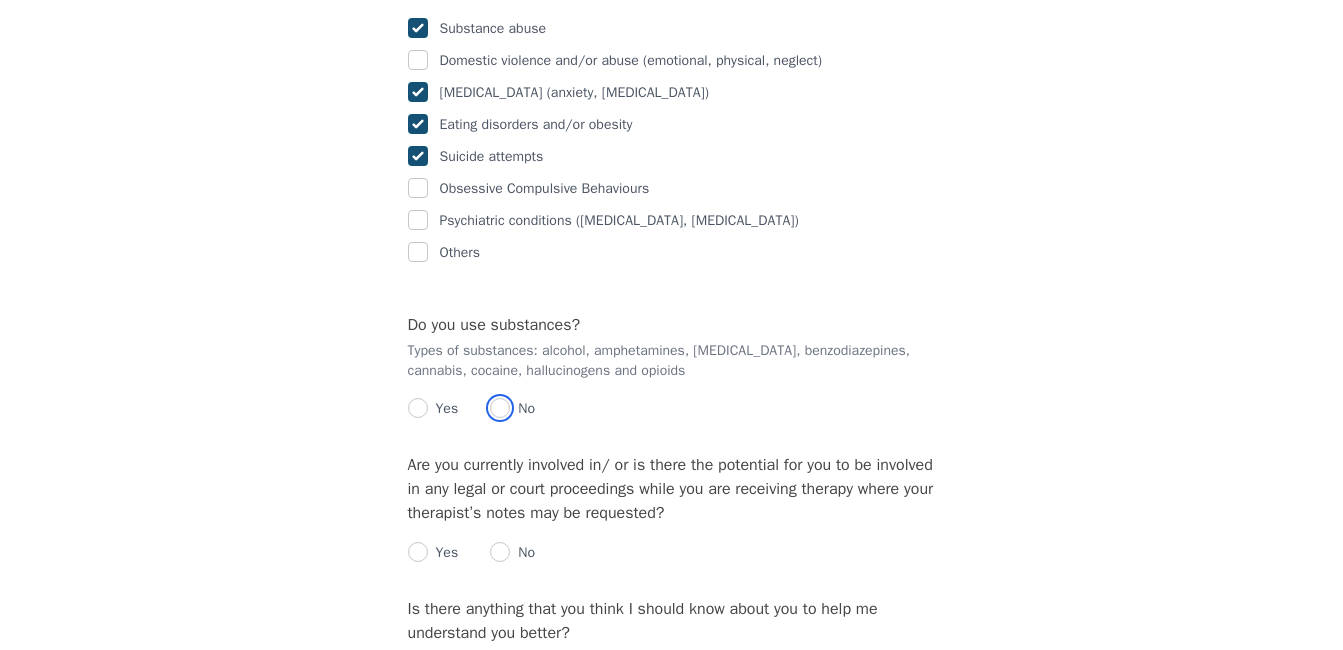 click at bounding box center [500, 408] 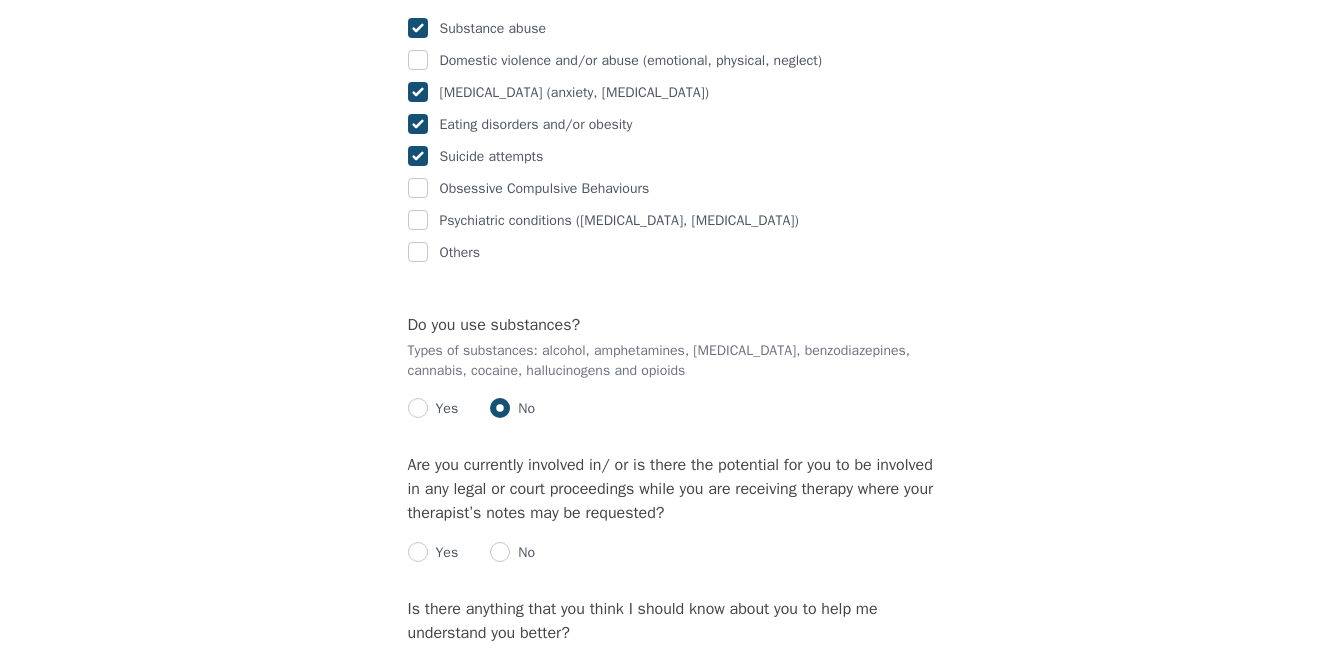 radio on "true" 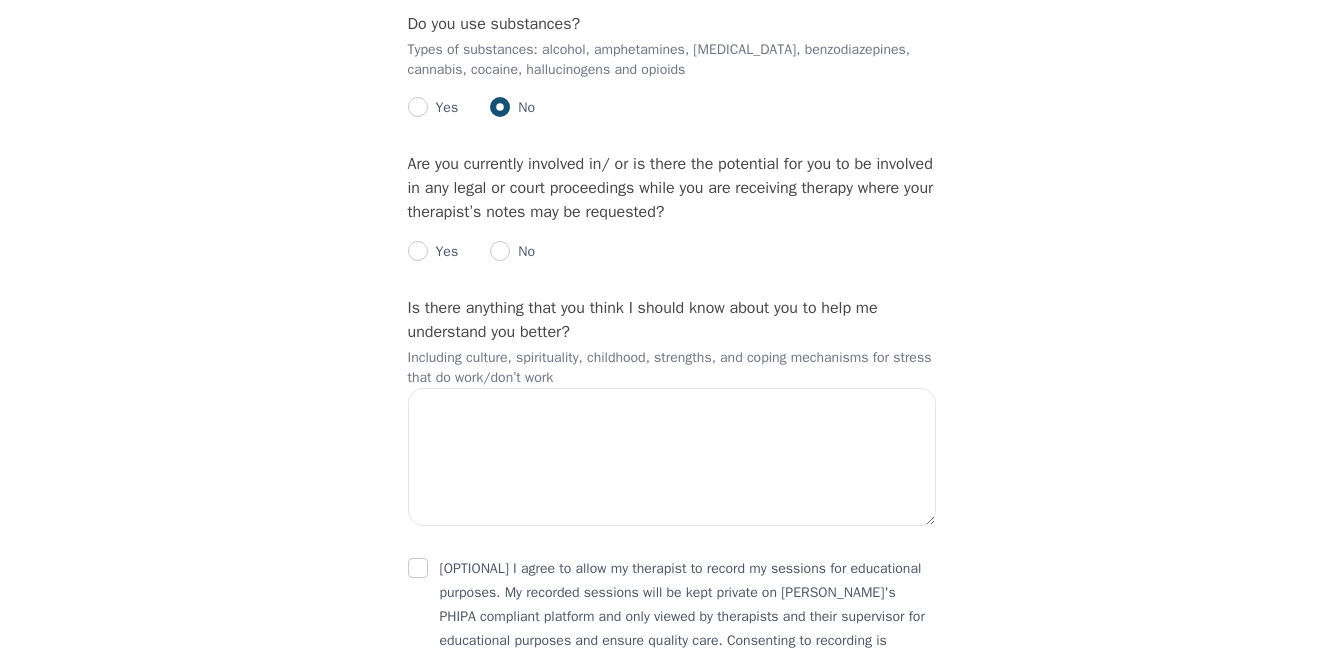 scroll, scrollTop: 3800, scrollLeft: 0, axis: vertical 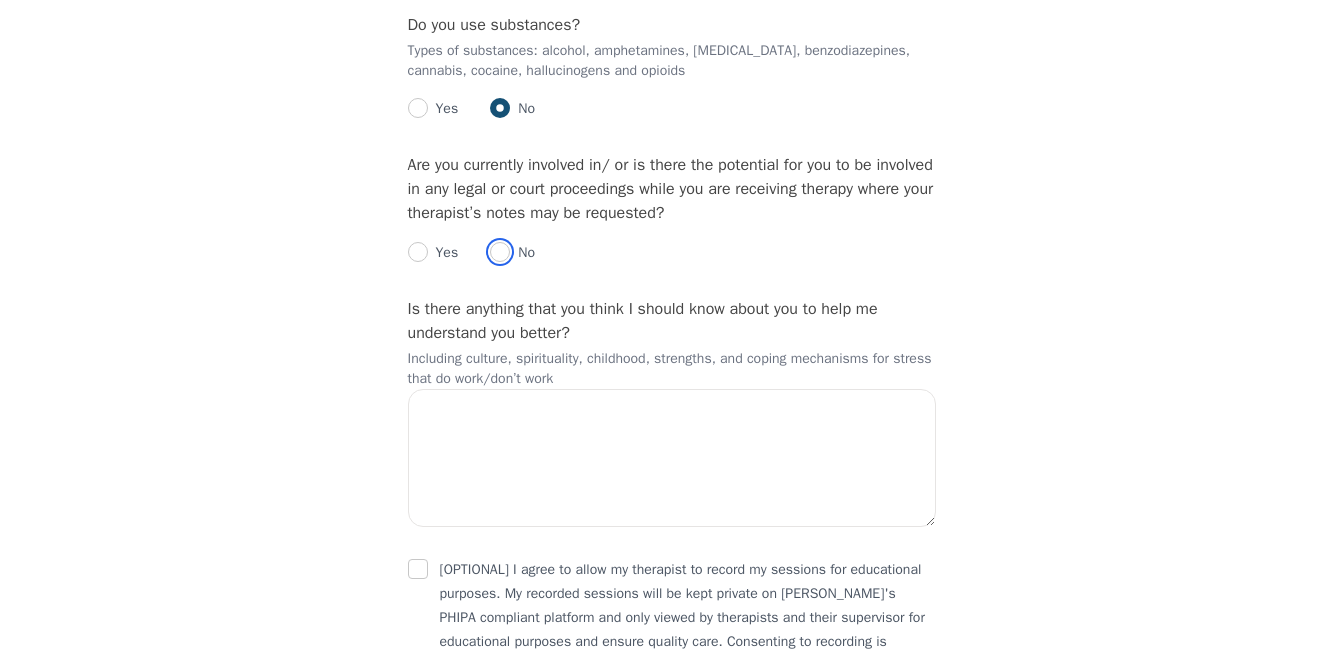 click at bounding box center [500, 252] 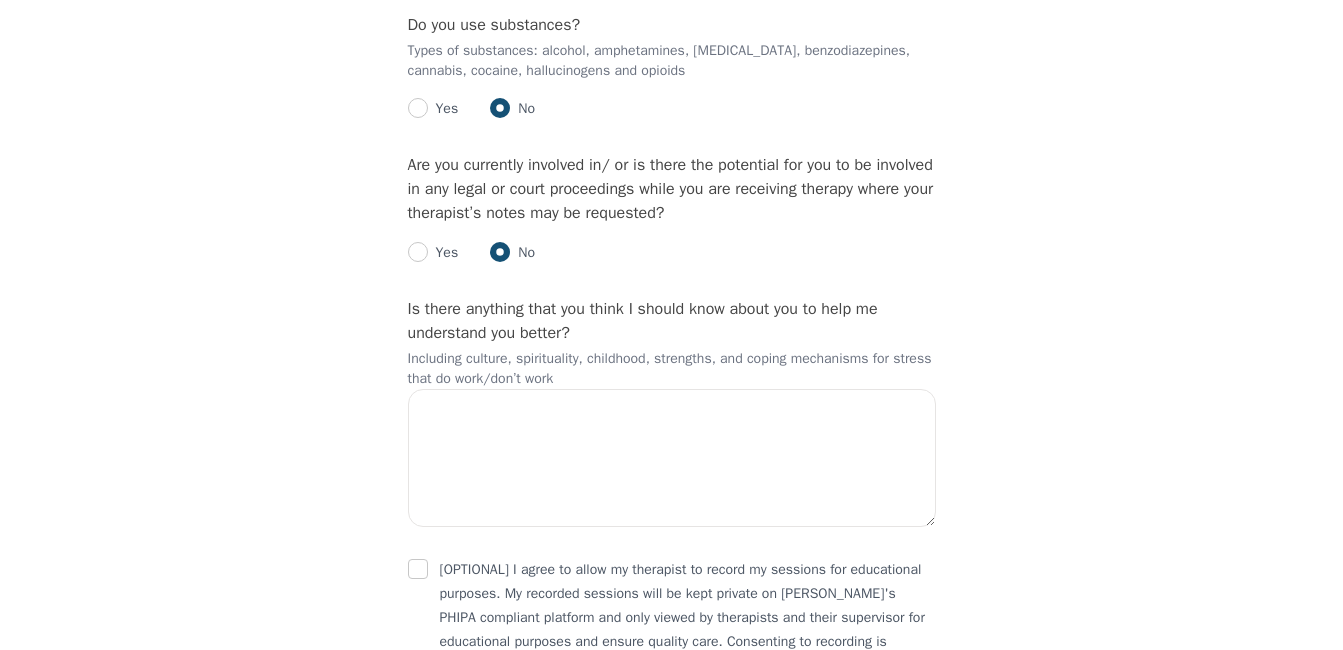 radio on "true" 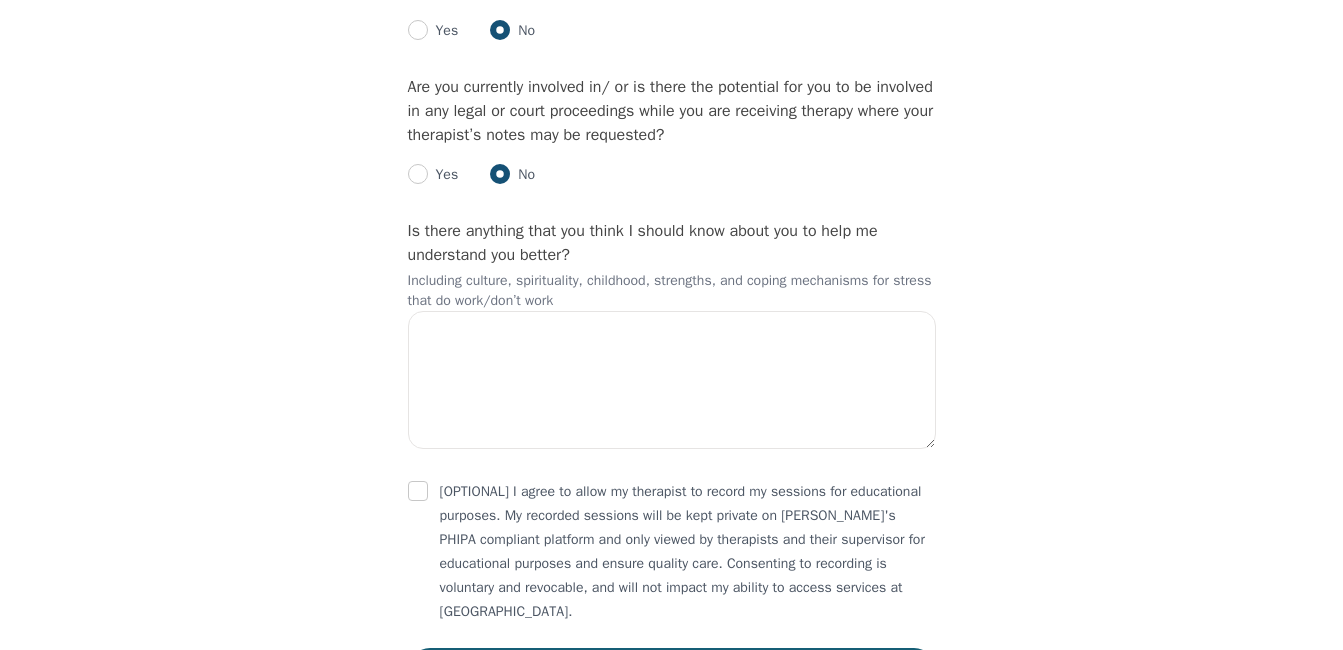 scroll, scrollTop: 4000, scrollLeft: 0, axis: vertical 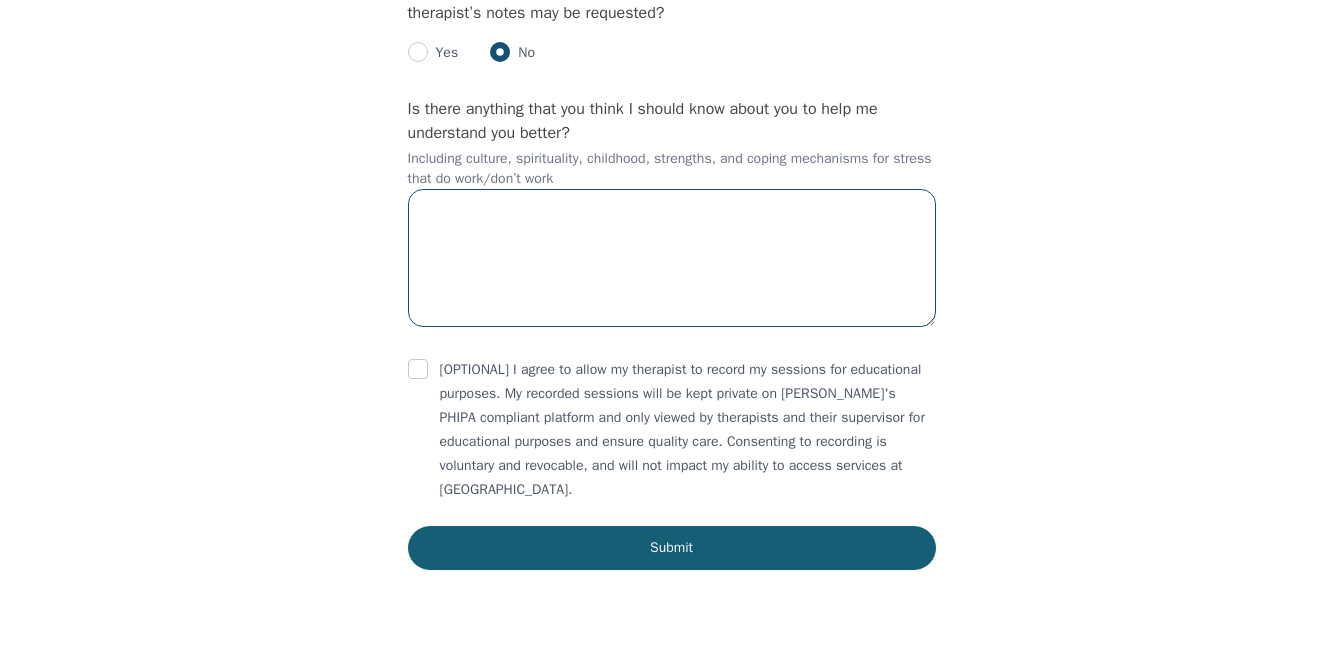 click at bounding box center [672, 258] 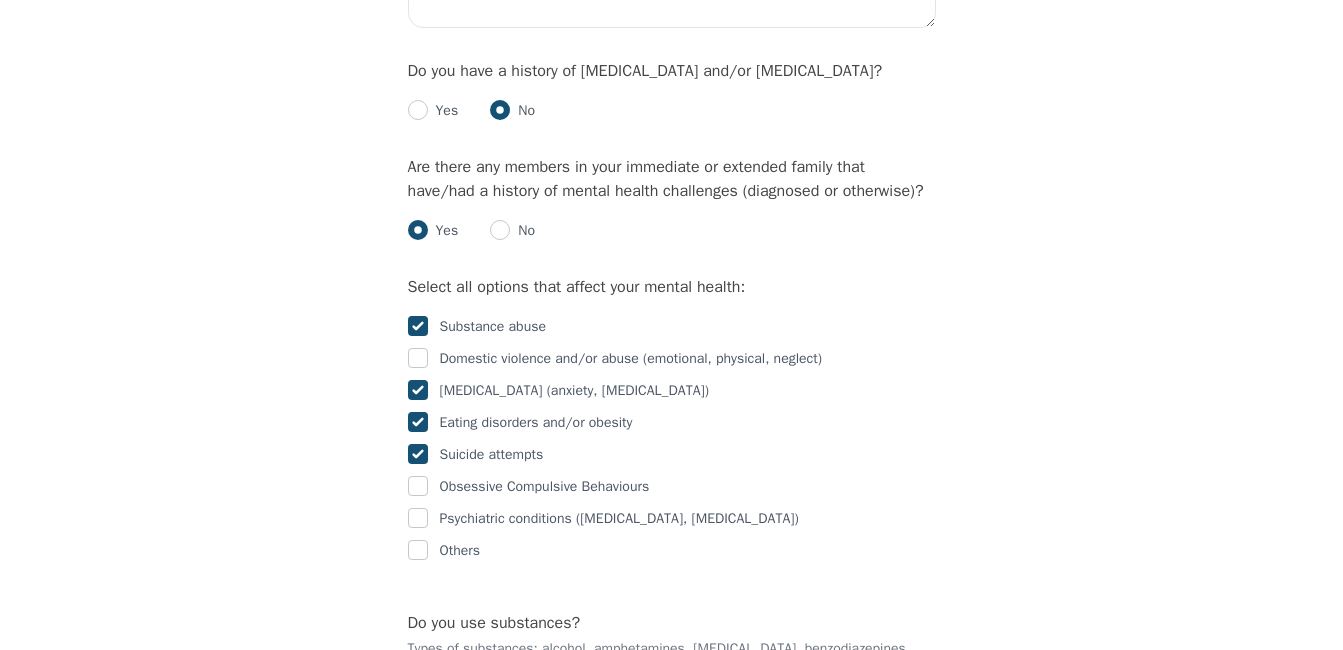 scroll, scrollTop: 3597, scrollLeft: 0, axis: vertical 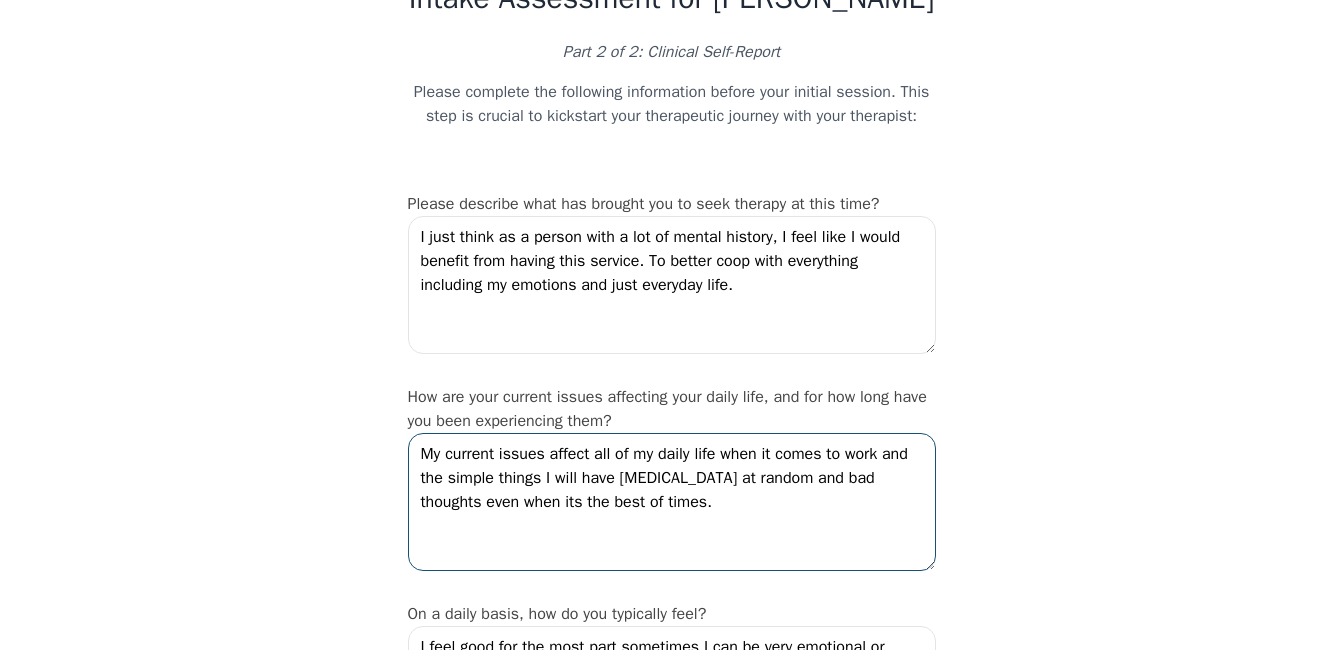 click on "My current issues affect all of my daily life when it comes to work and the simple things I will have [MEDICAL_DATA] at random and bad thoughts even when its the best of times." at bounding box center [672, 502] 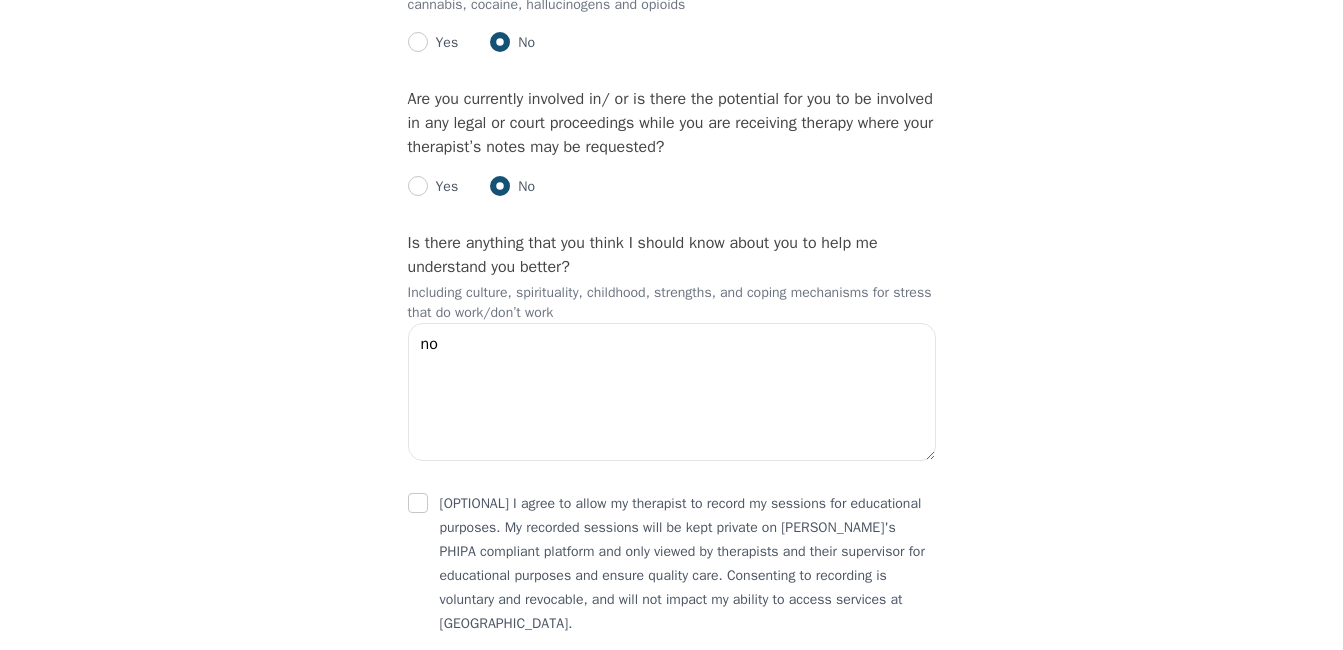 scroll, scrollTop: 3900, scrollLeft: 0, axis: vertical 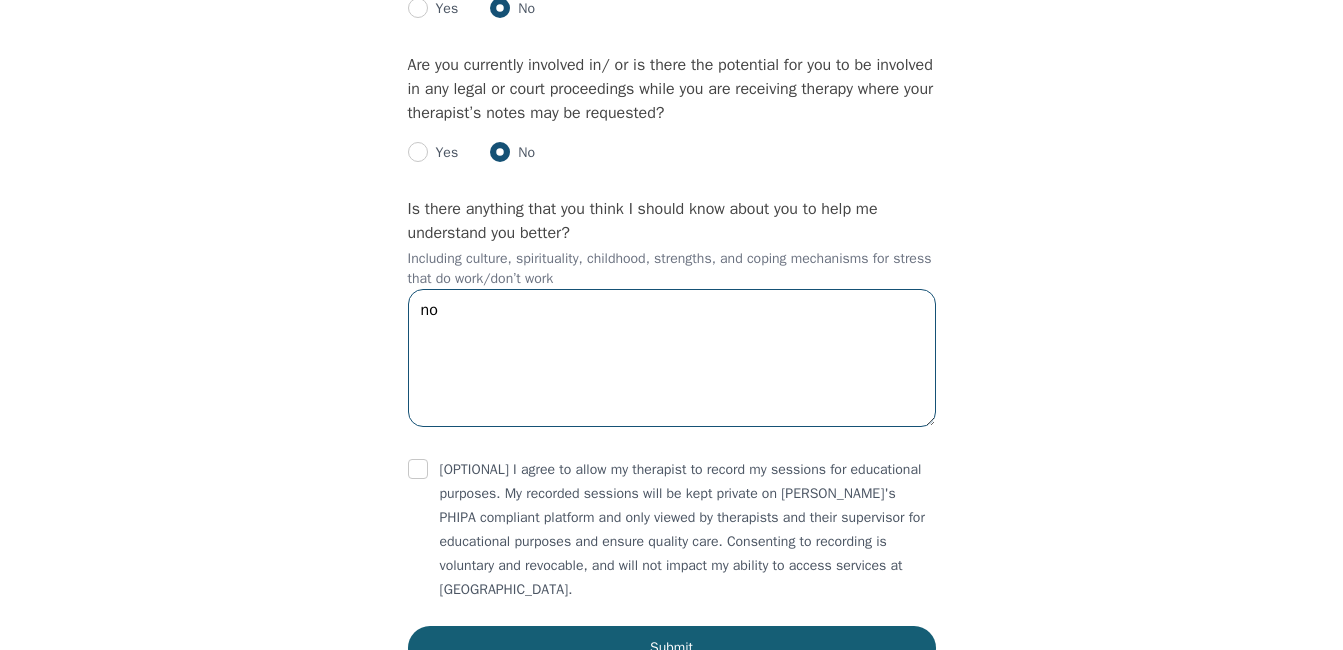drag, startPoint x: 442, startPoint y: 334, endPoint x: 414, endPoint y: 337, distance: 28.160255 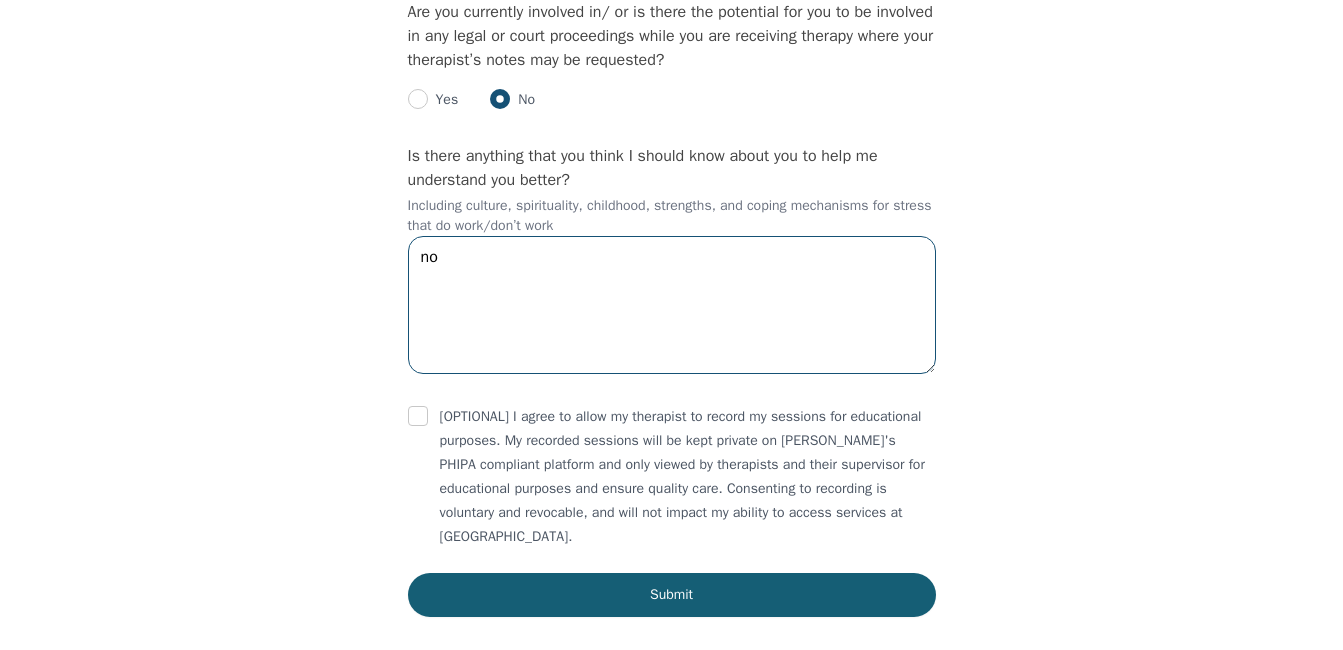 scroll, scrollTop: 4000, scrollLeft: 0, axis: vertical 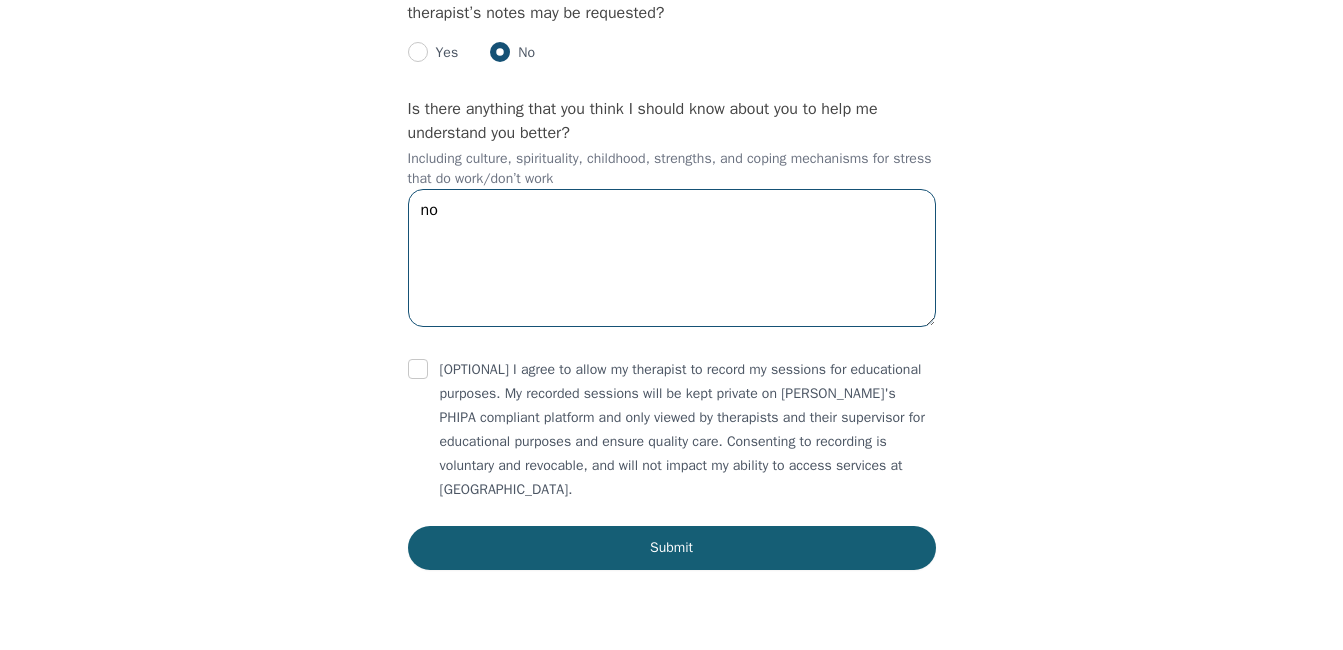 drag, startPoint x: 440, startPoint y: 240, endPoint x: 366, endPoint y: 230, distance: 74.672615 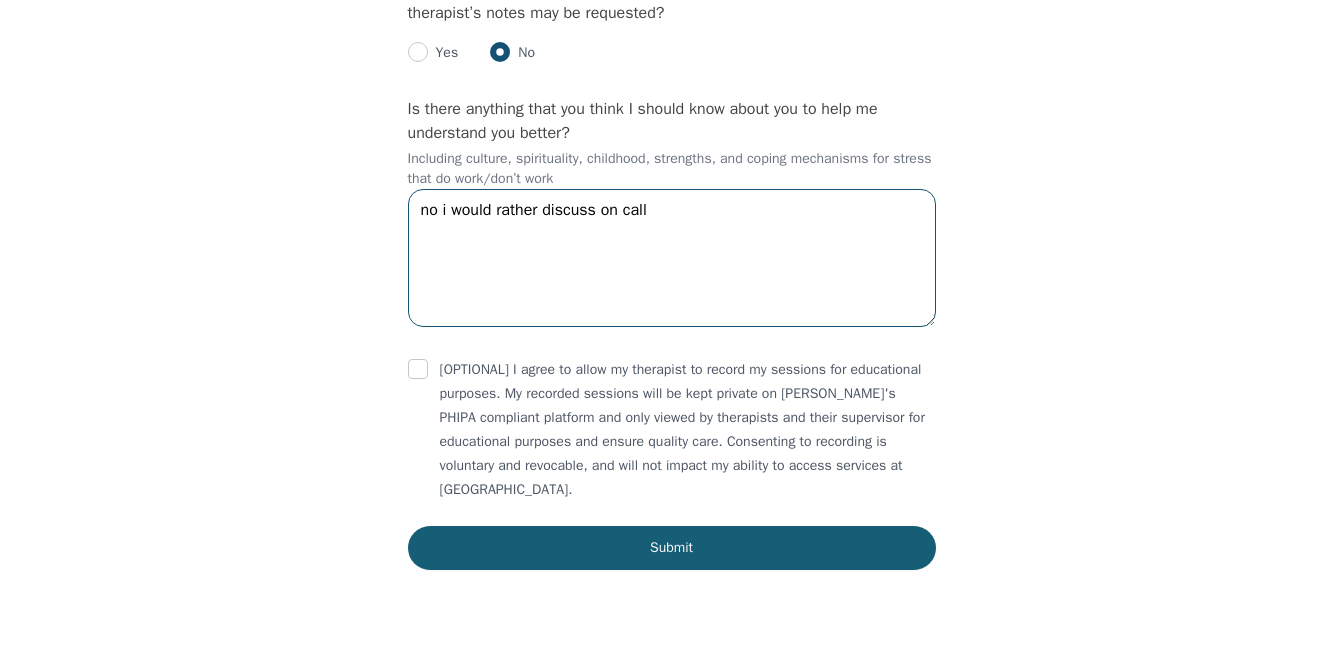 scroll, scrollTop: 4002, scrollLeft: 0, axis: vertical 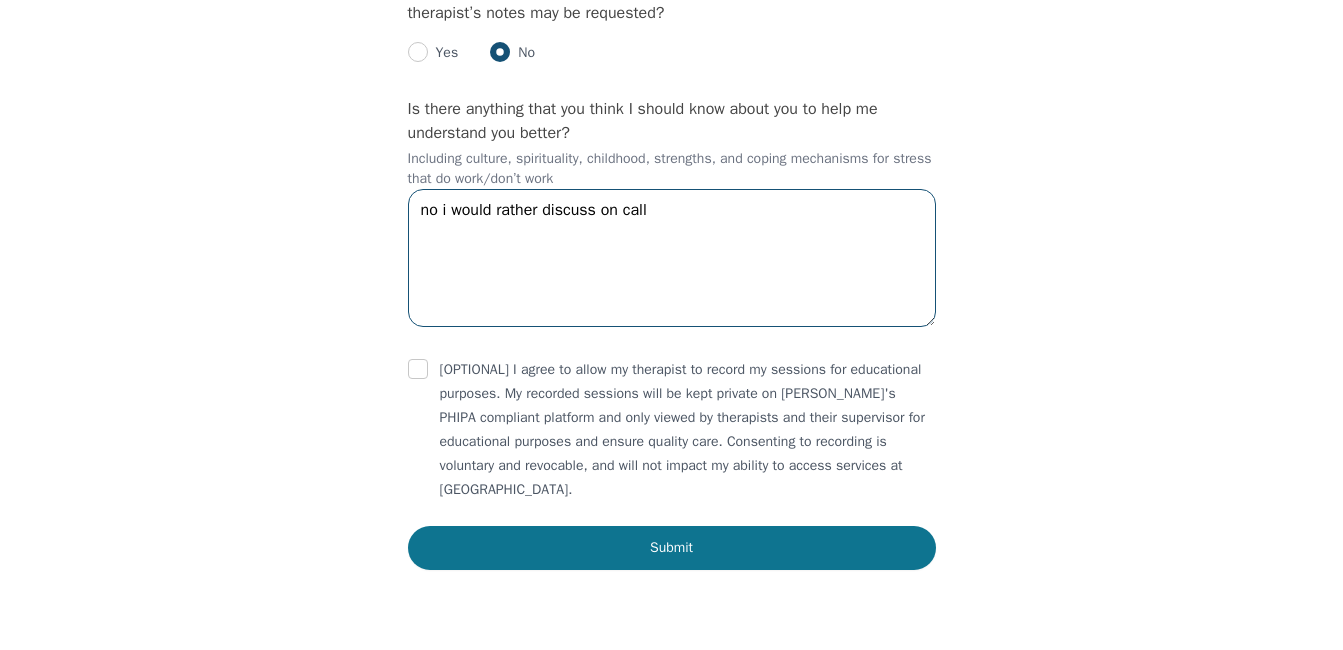 type on "no i would rather discuss on call" 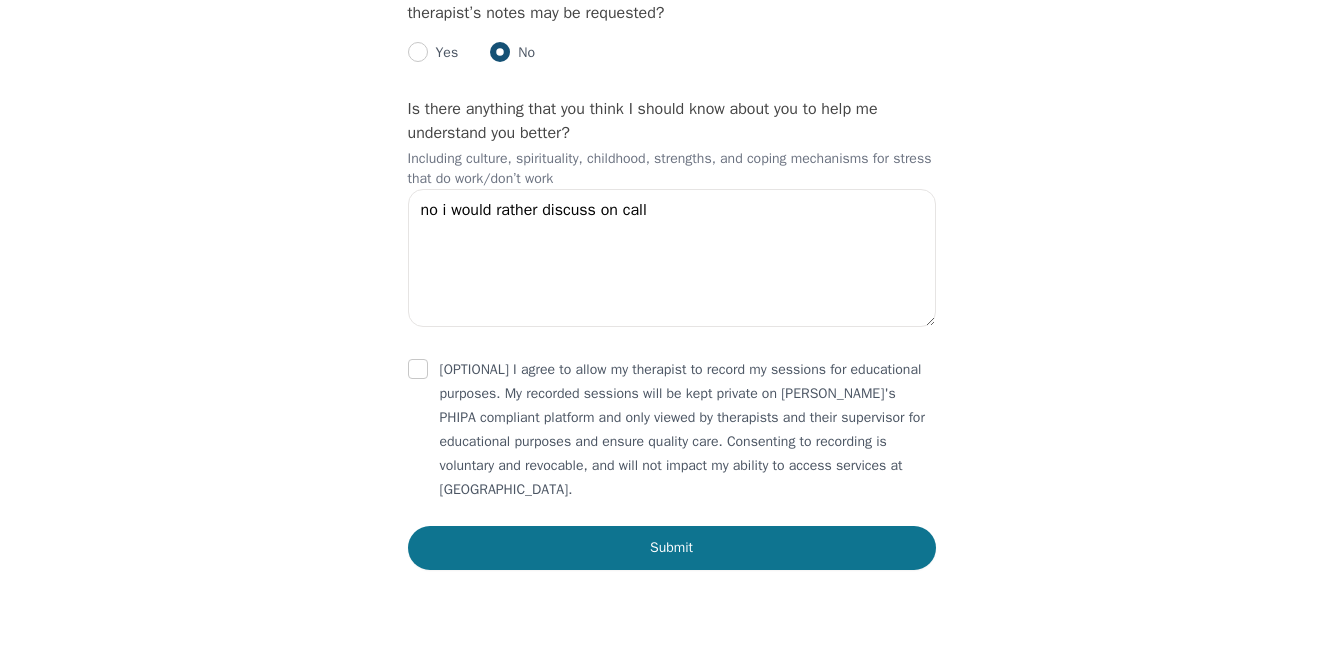 click on "Submit" at bounding box center (672, 548) 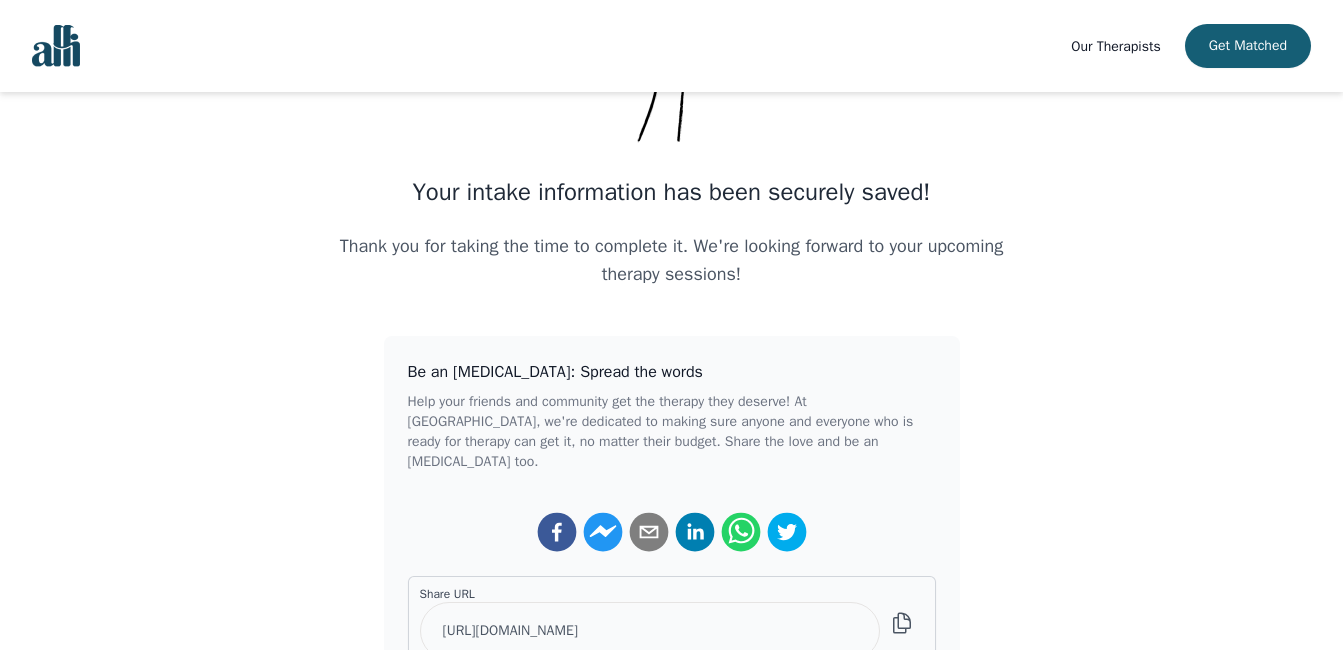 scroll, scrollTop: 0, scrollLeft: 0, axis: both 